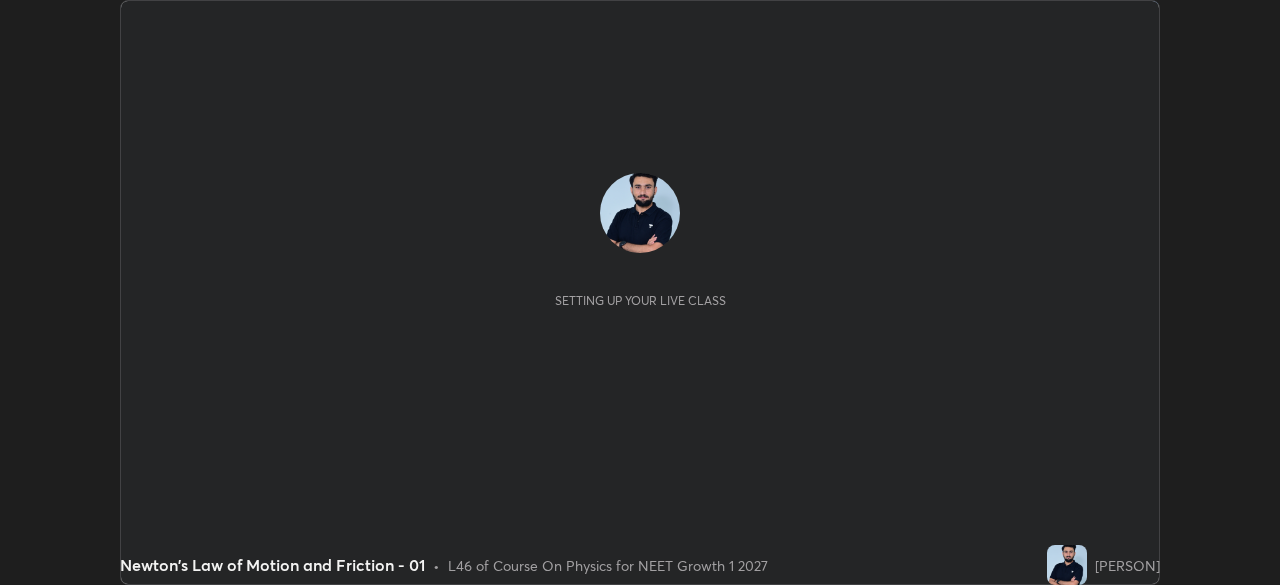 scroll, scrollTop: 0, scrollLeft: 0, axis: both 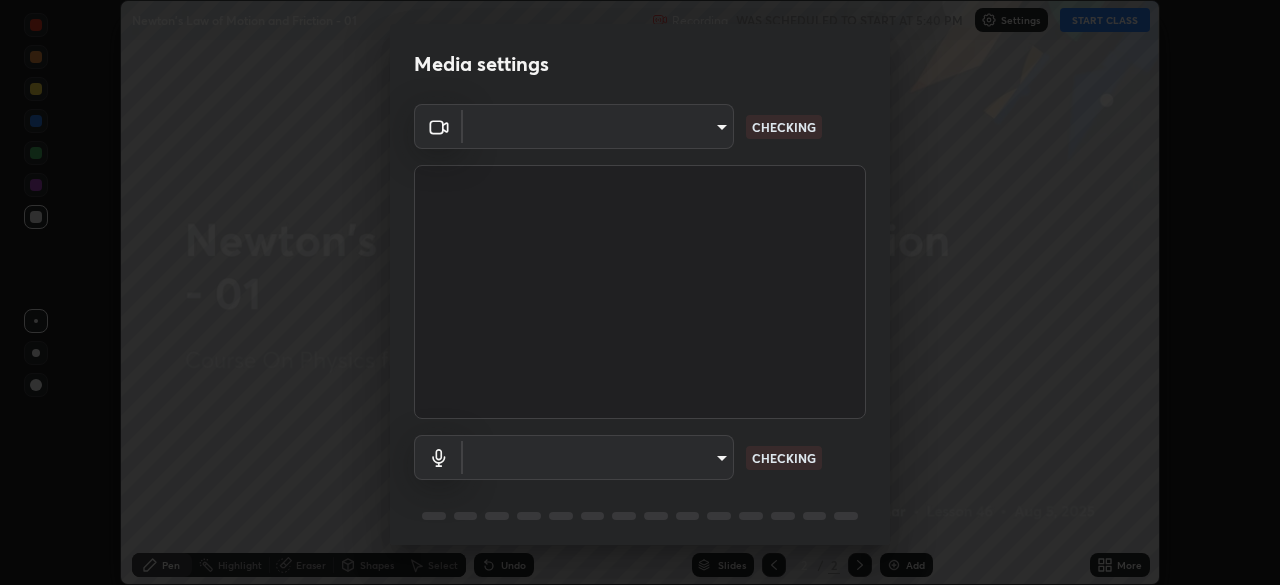 type on "1170694498857cb11788a0b7ae79d5cf1e08a6c331eb8d7031f90166f8fae325" 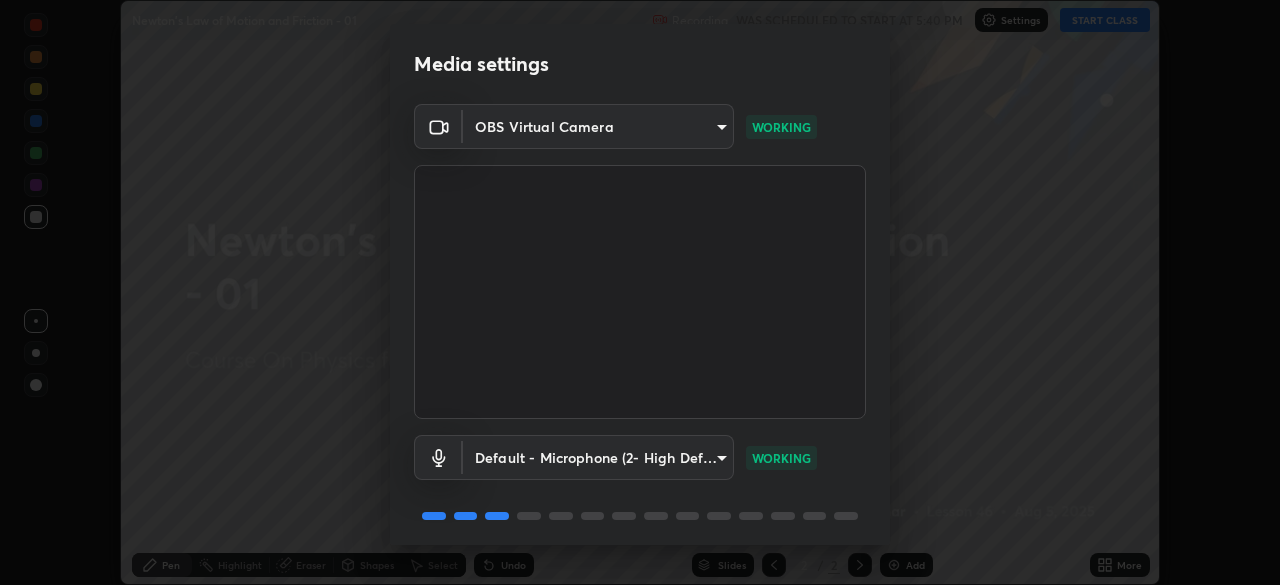 scroll, scrollTop: 71, scrollLeft: 0, axis: vertical 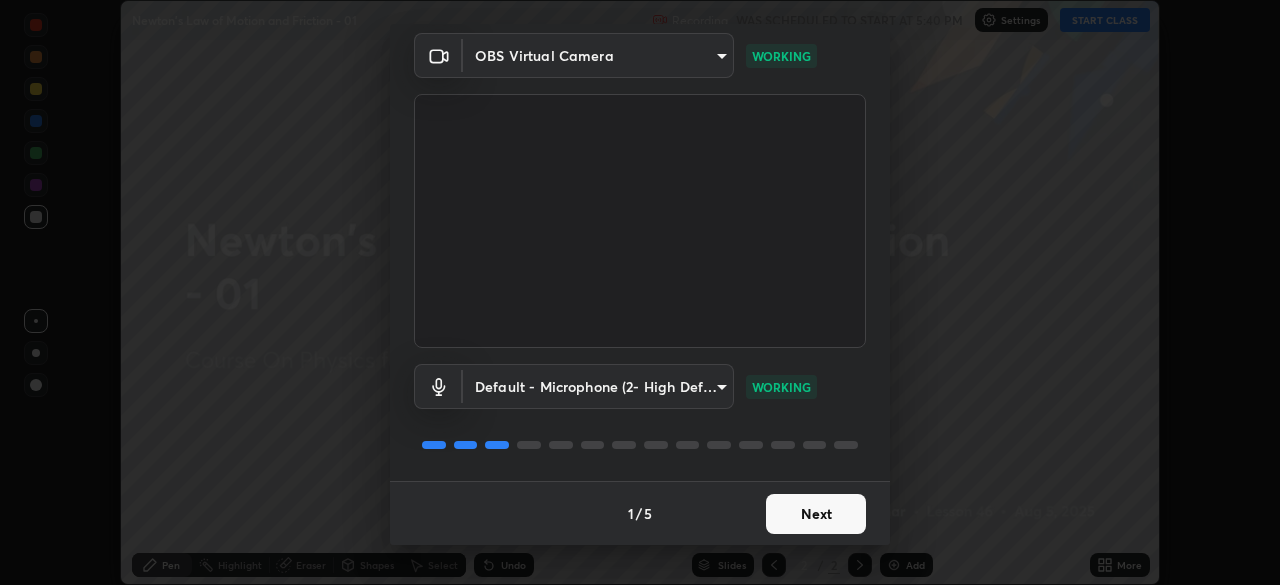 click on "Next" at bounding box center (816, 514) 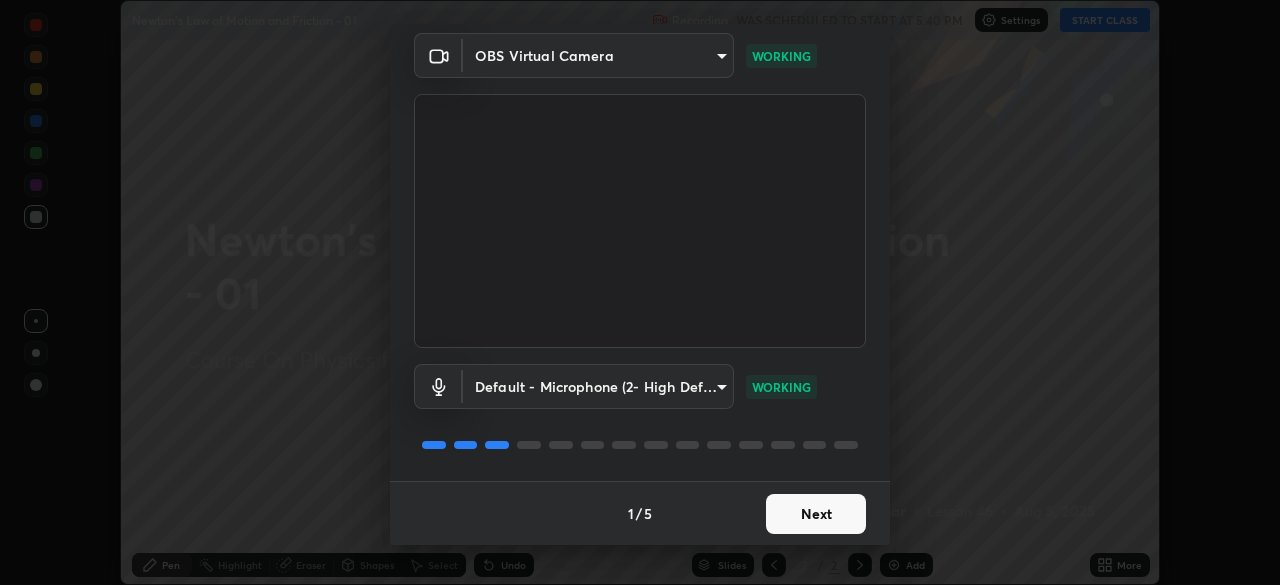 scroll, scrollTop: 0, scrollLeft: 0, axis: both 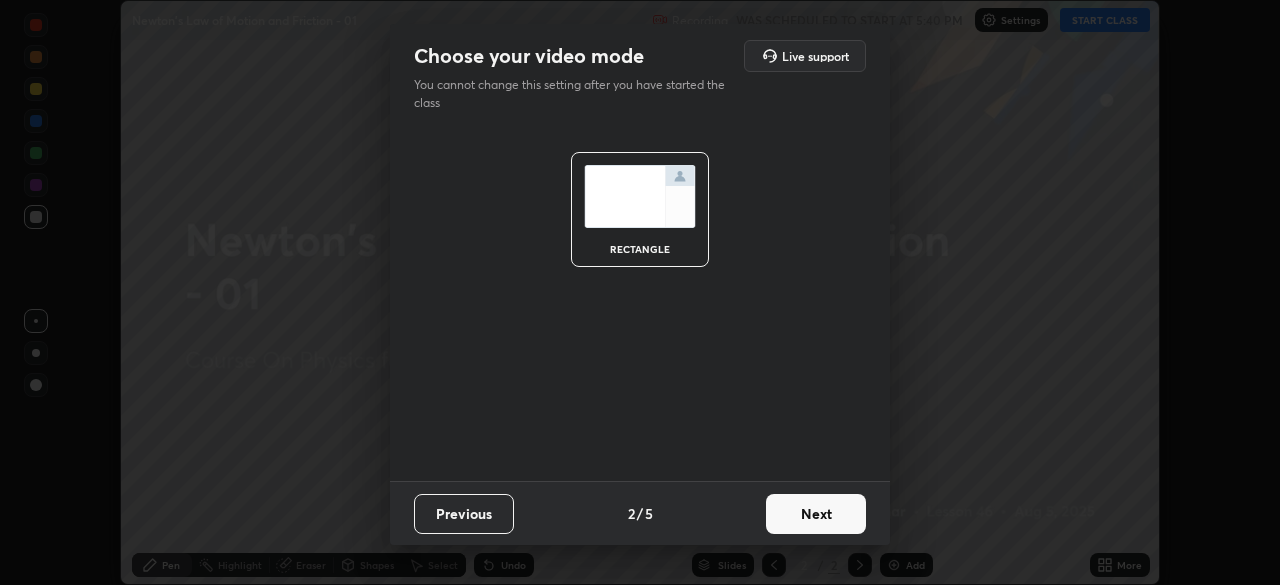 click on "Next" at bounding box center (816, 514) 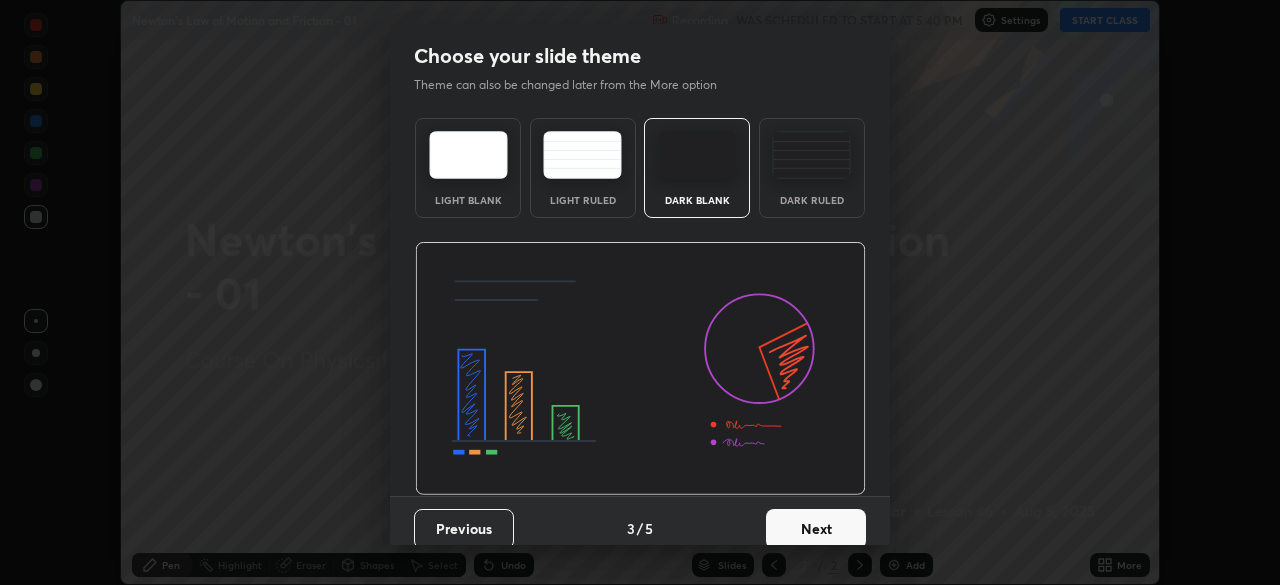 click on "Next" at bounding box center (816, 529) 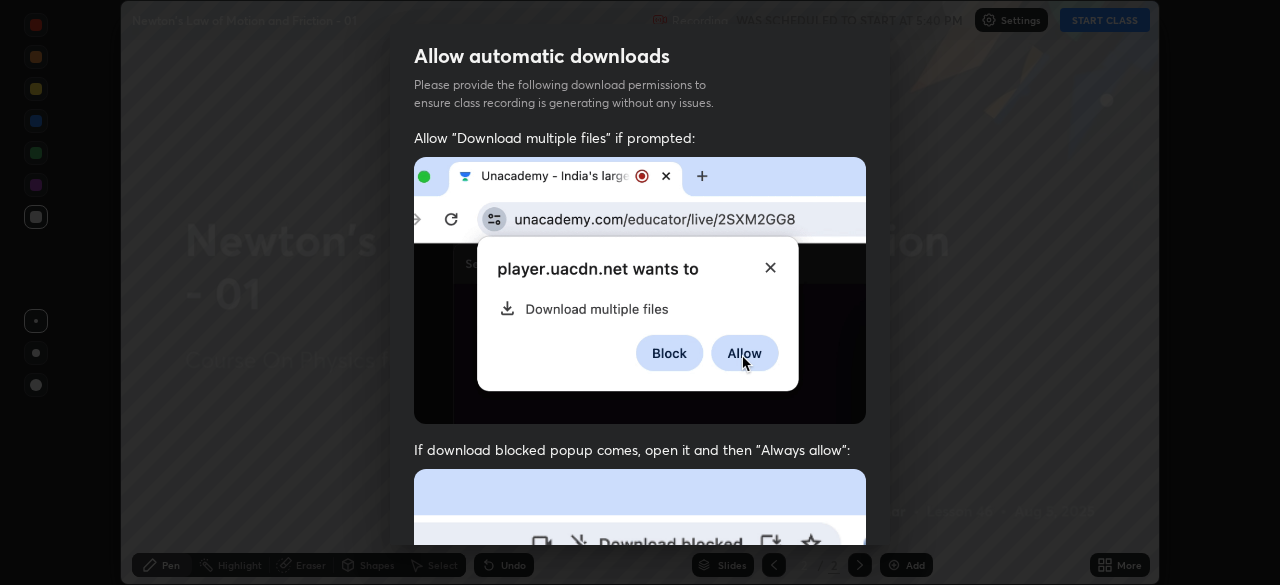 click at bounding box center [640, 687] 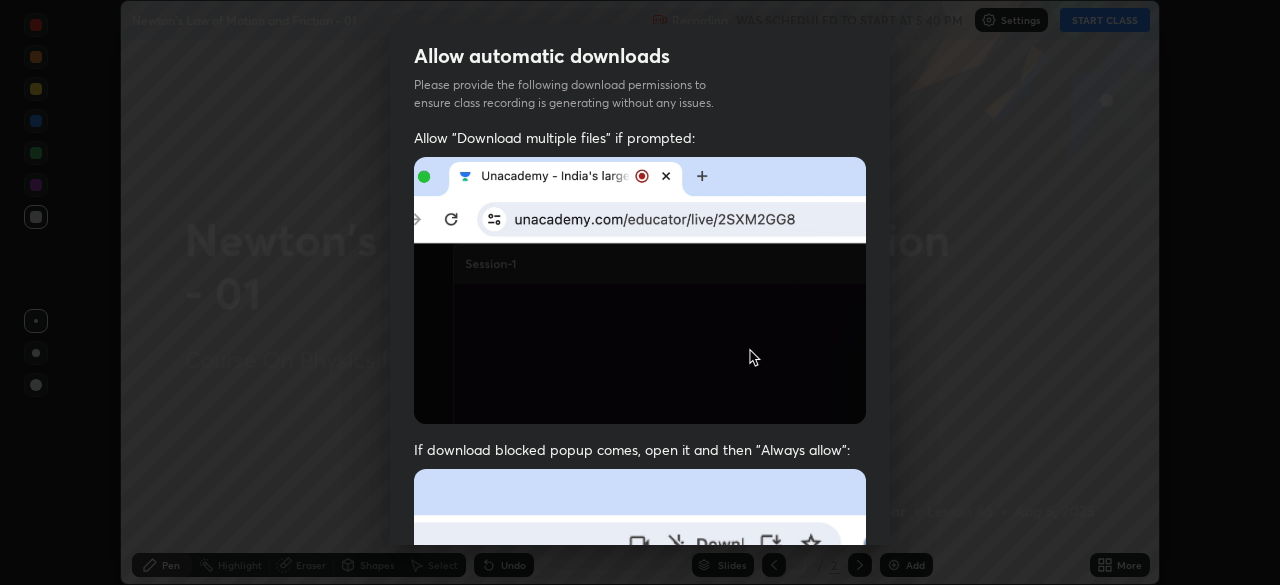 click at bounding box center (640, 687) 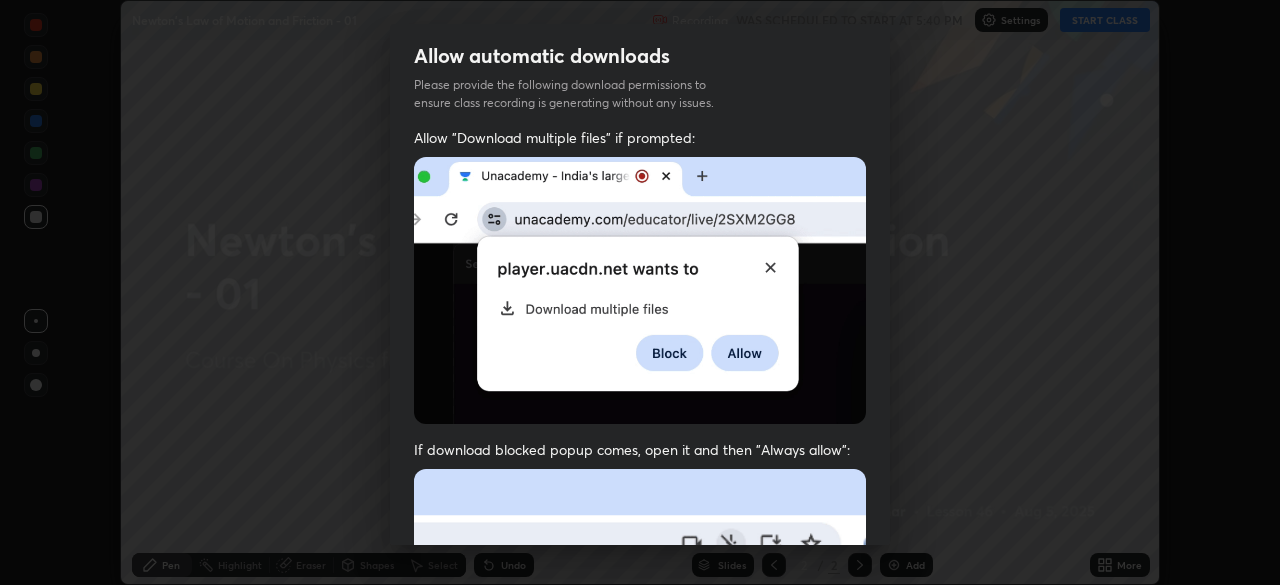 click at bounding box center [640, 687] 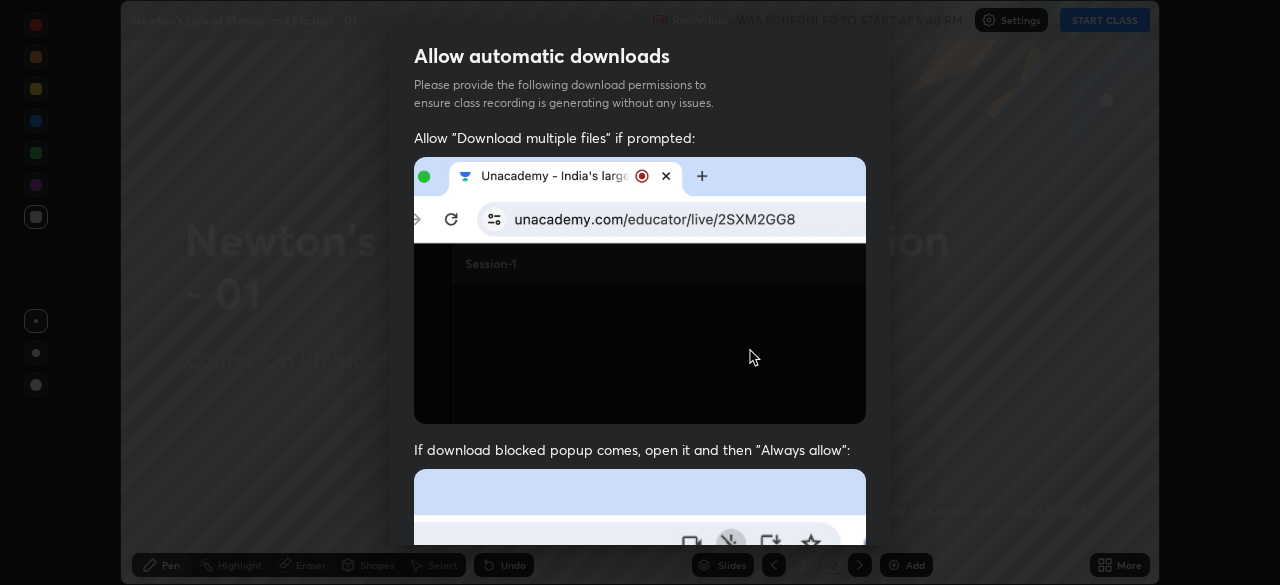 click at bounding box center (640, 687) 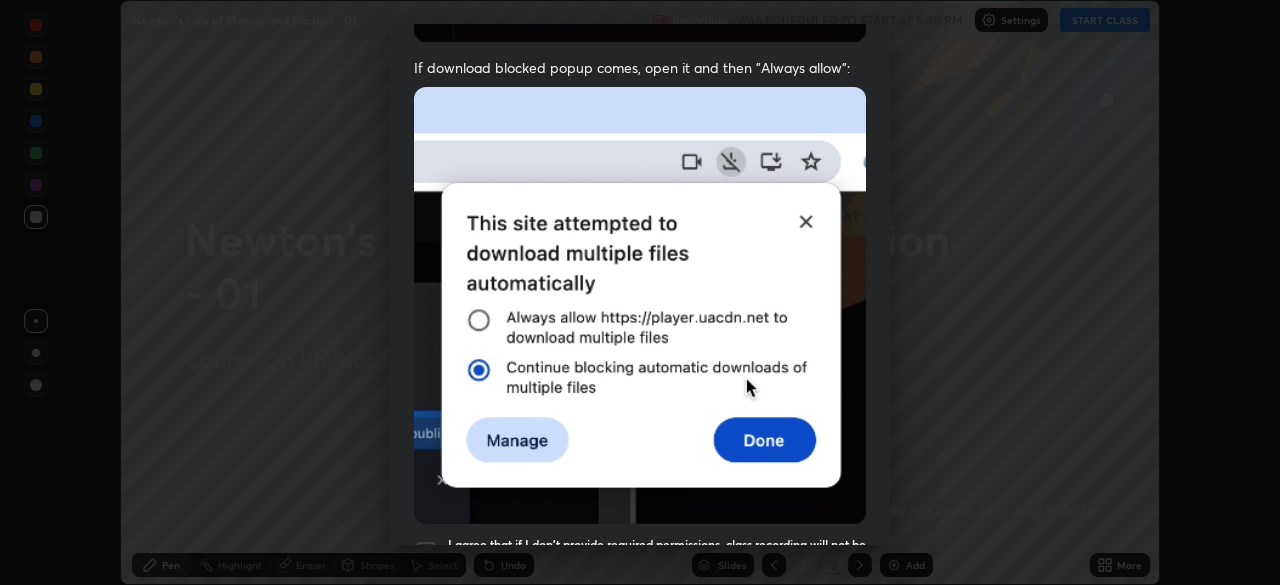 scroll, scrollTop: 423, scrollLeft: 0, axis: vertical 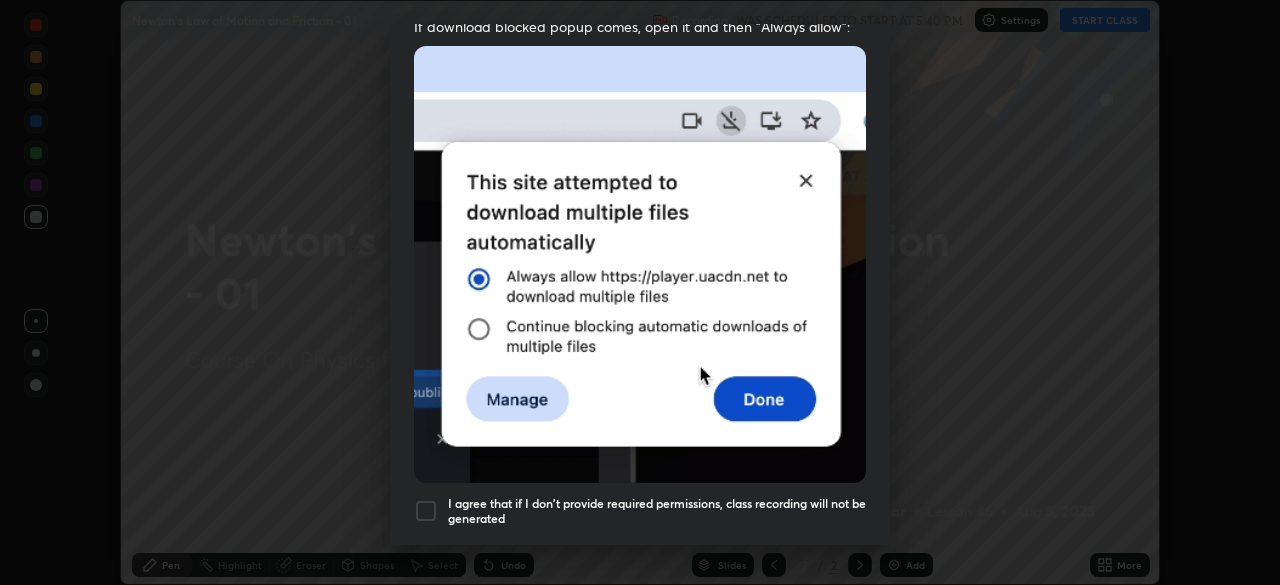 click on "I agree that if I don't provide required permissions, class recording will not be generated" at bounding box center [657, 511] 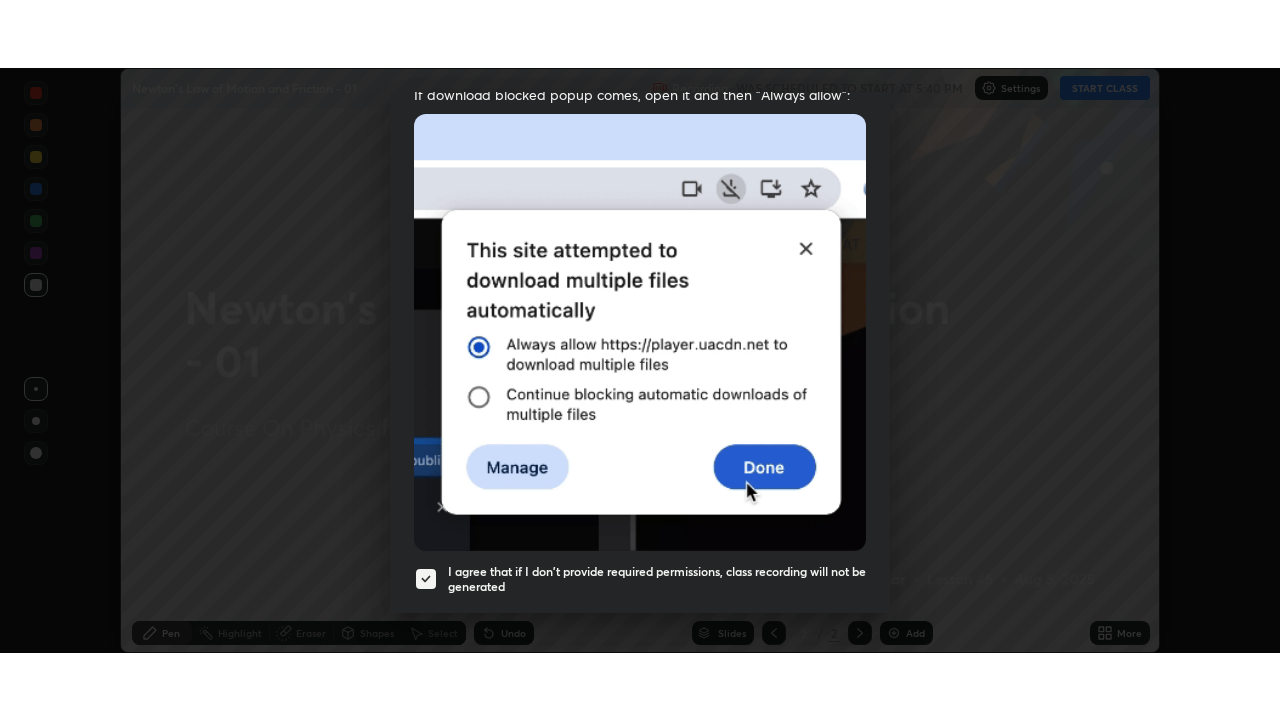 scroll, scrollTop: 479, scrollLeft: 0, axis: vertical 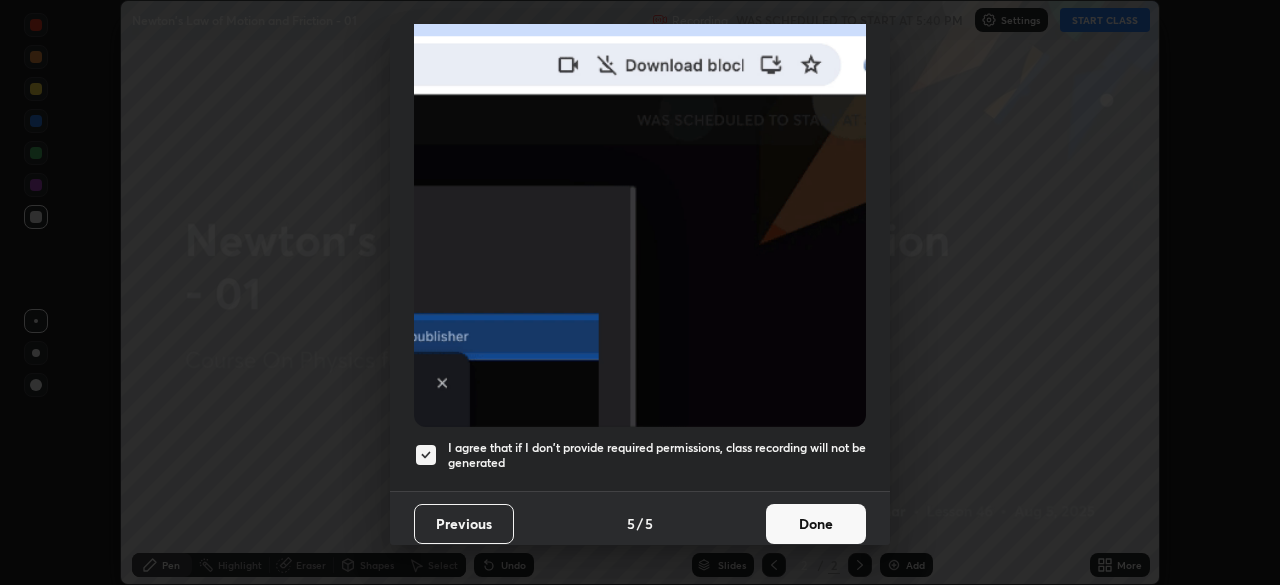 click on "Done" at bounding box center [816, 524] 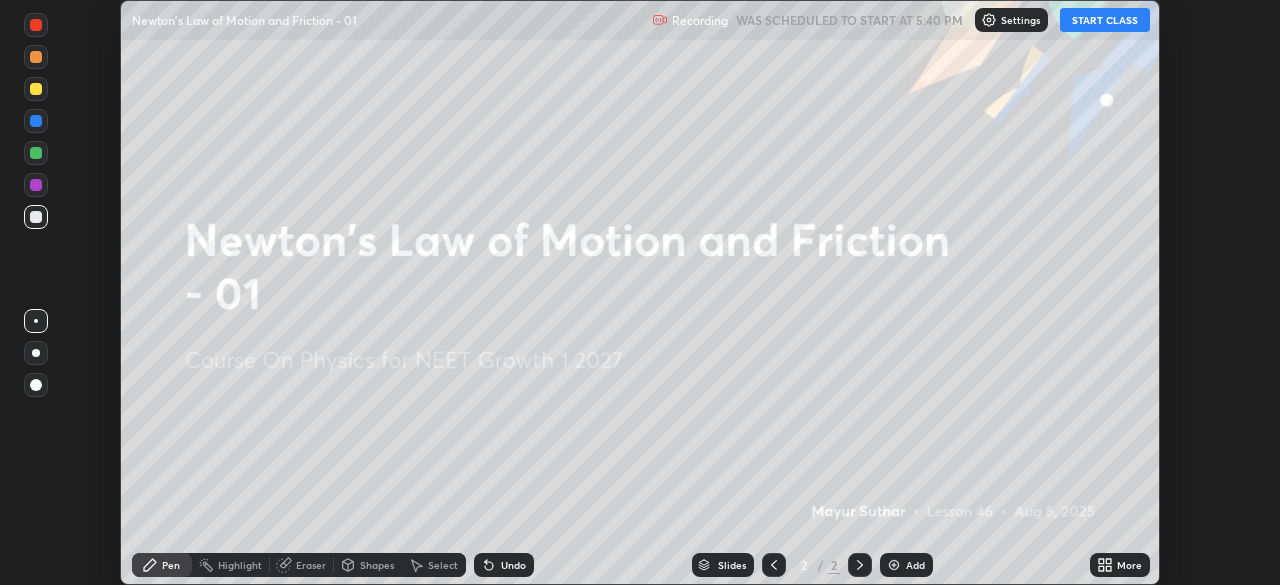 click 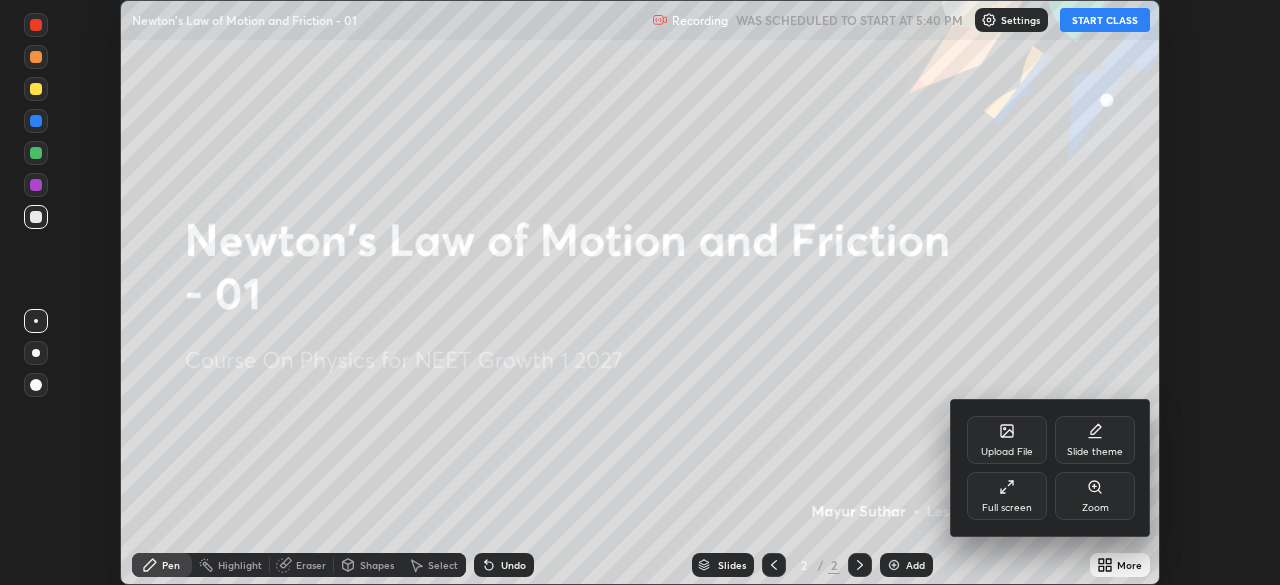 click 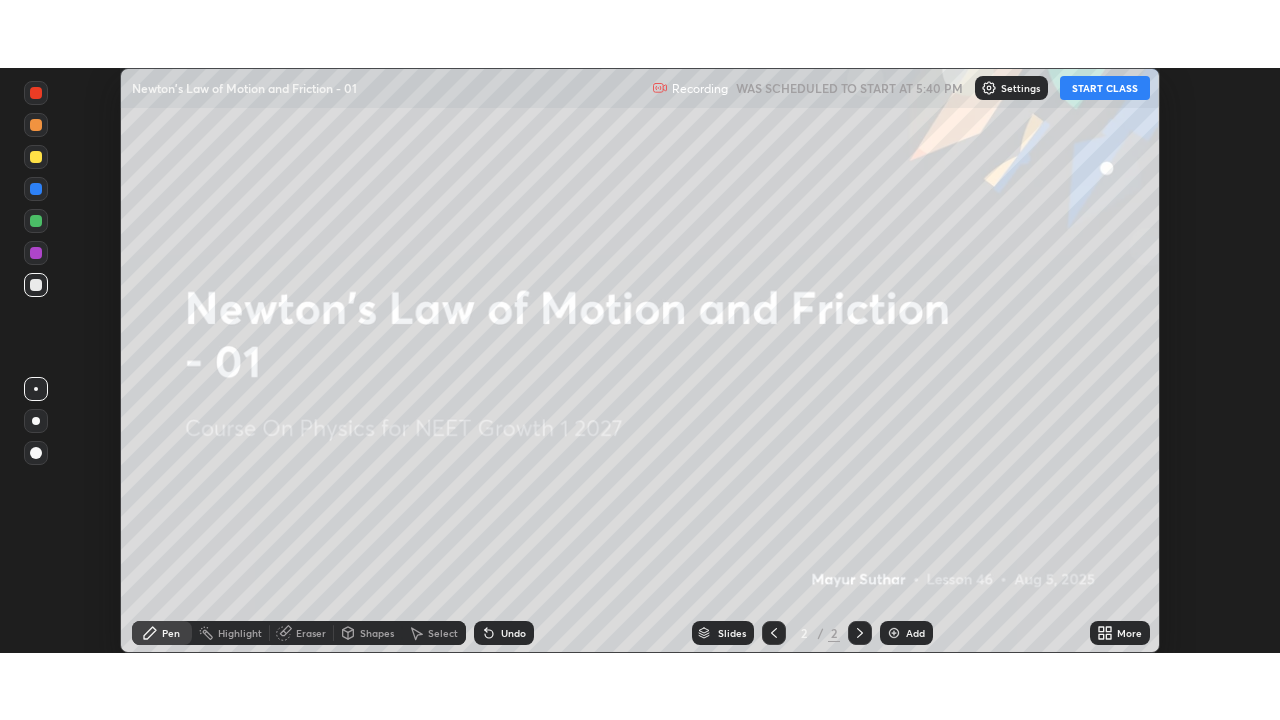 scroll, scrollTop: 99280, scrollLeft: 98720, axis: both 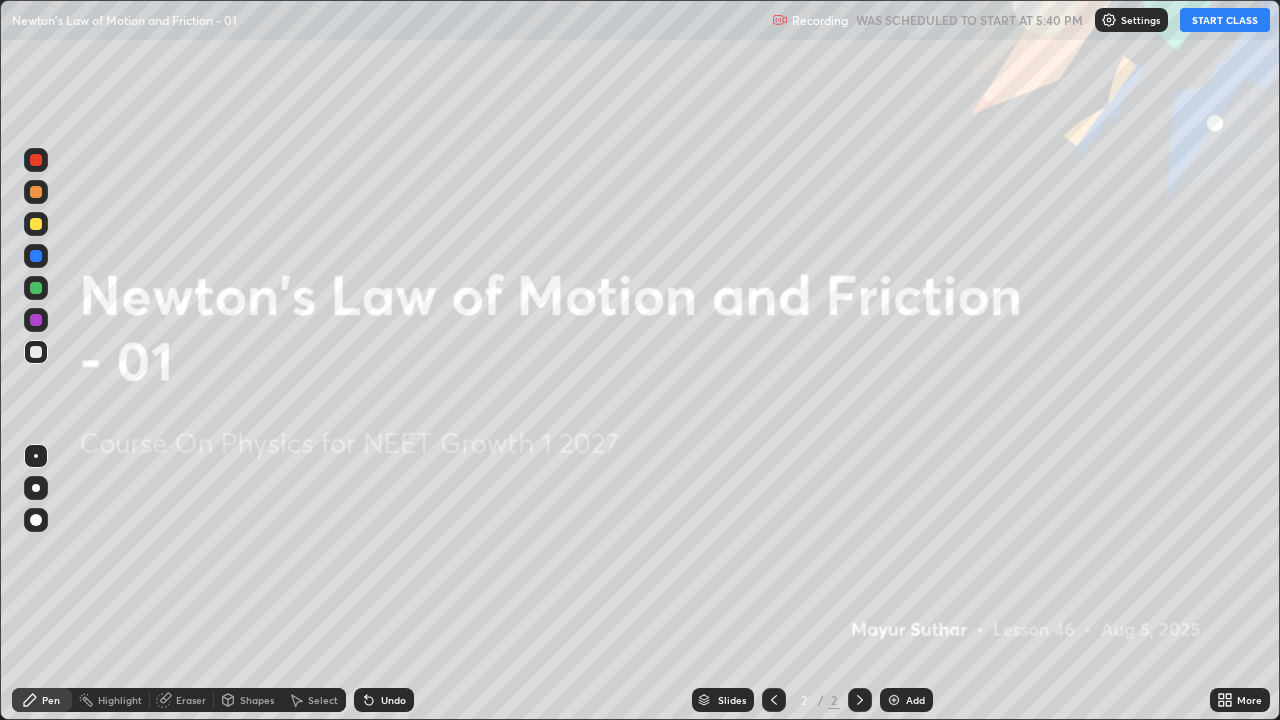 click on "START CLASS" at bounding box center (1225, 20) 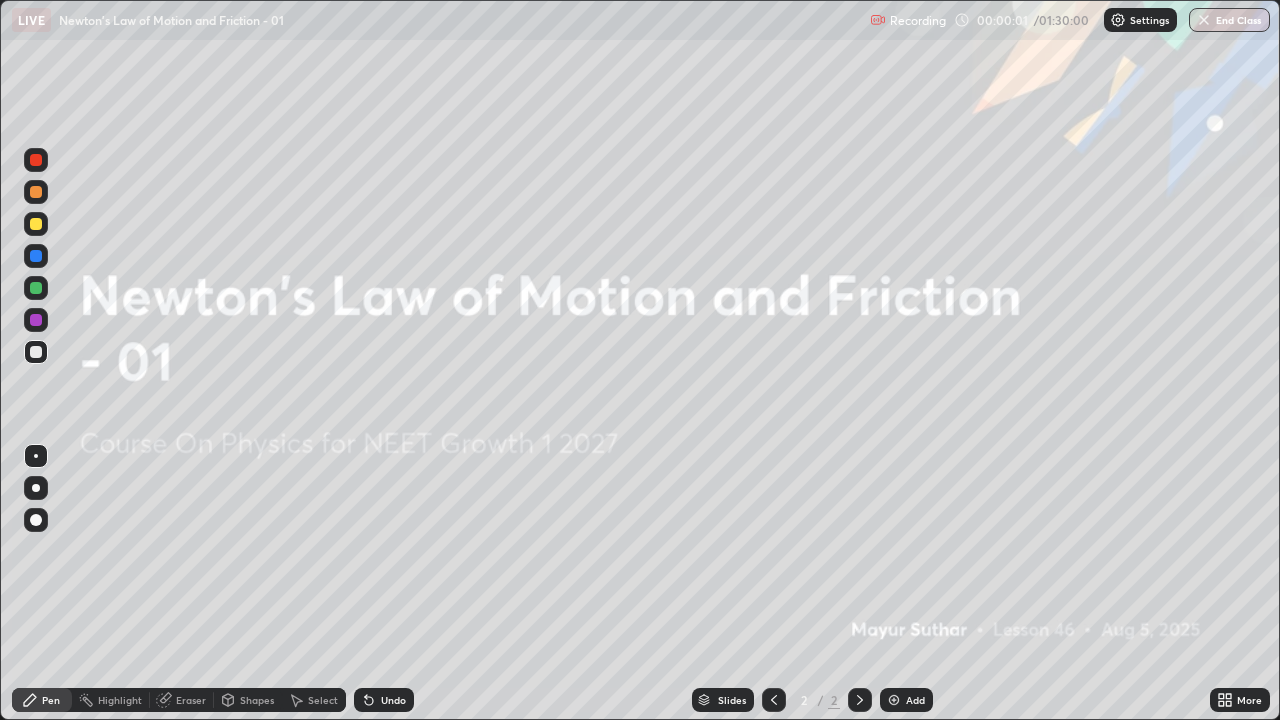 click at bounding box center (36, 520) 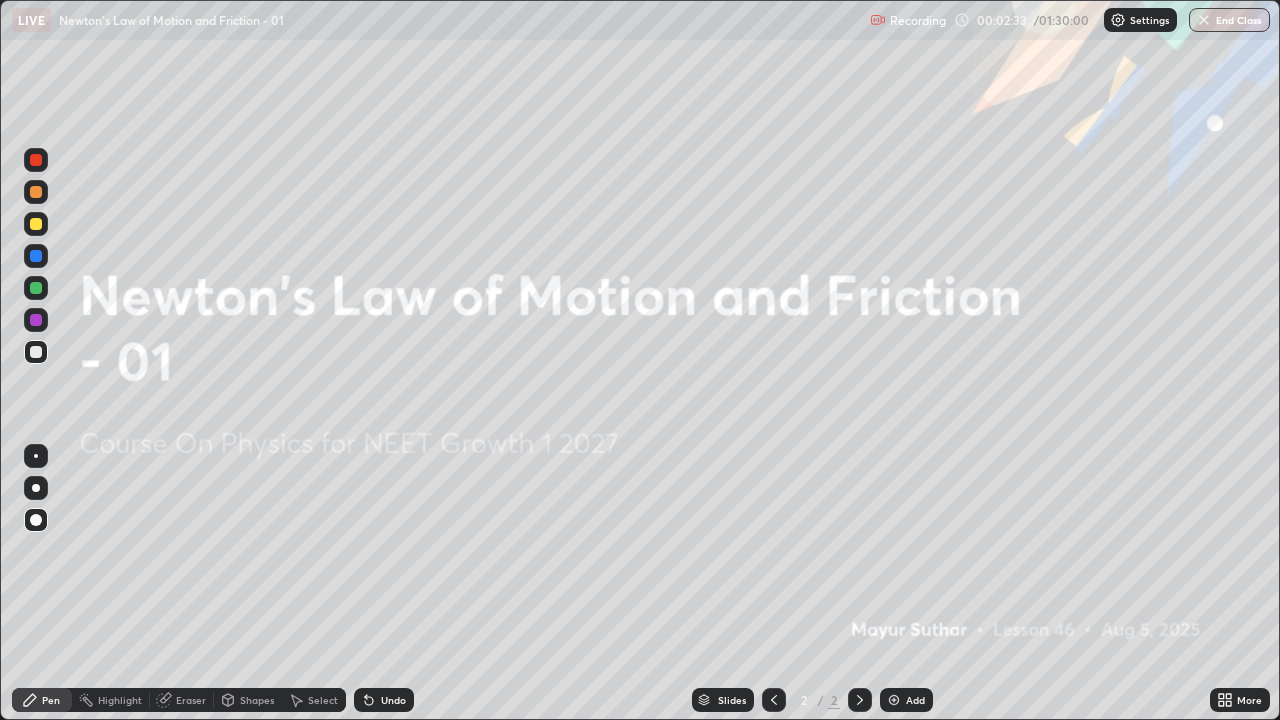 click at bounding box center (894, 700) 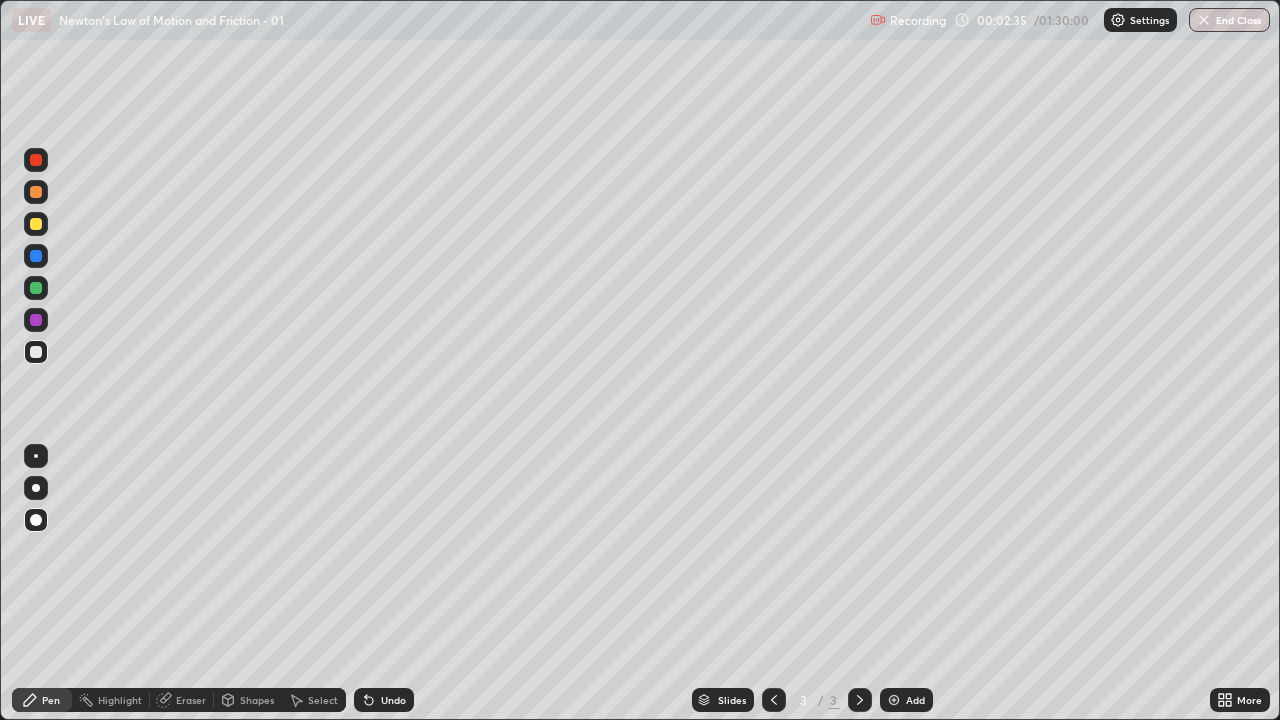 click 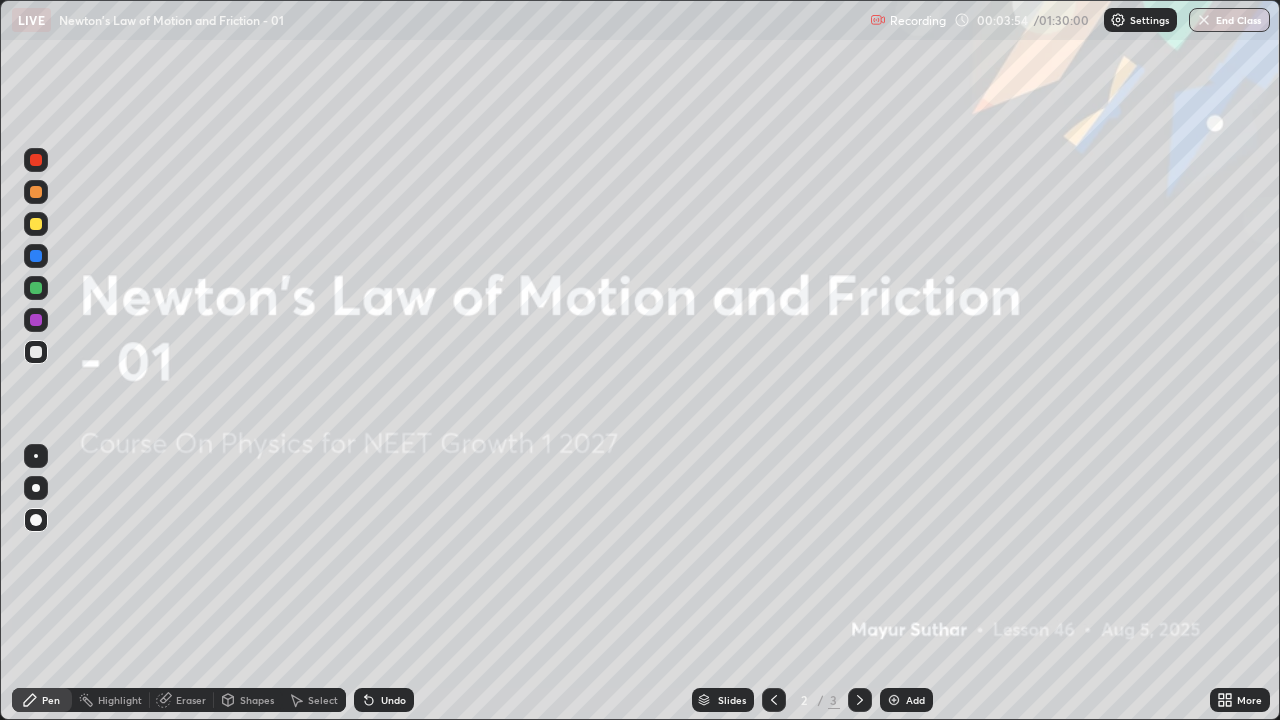 click at bounding box center (36, 520) 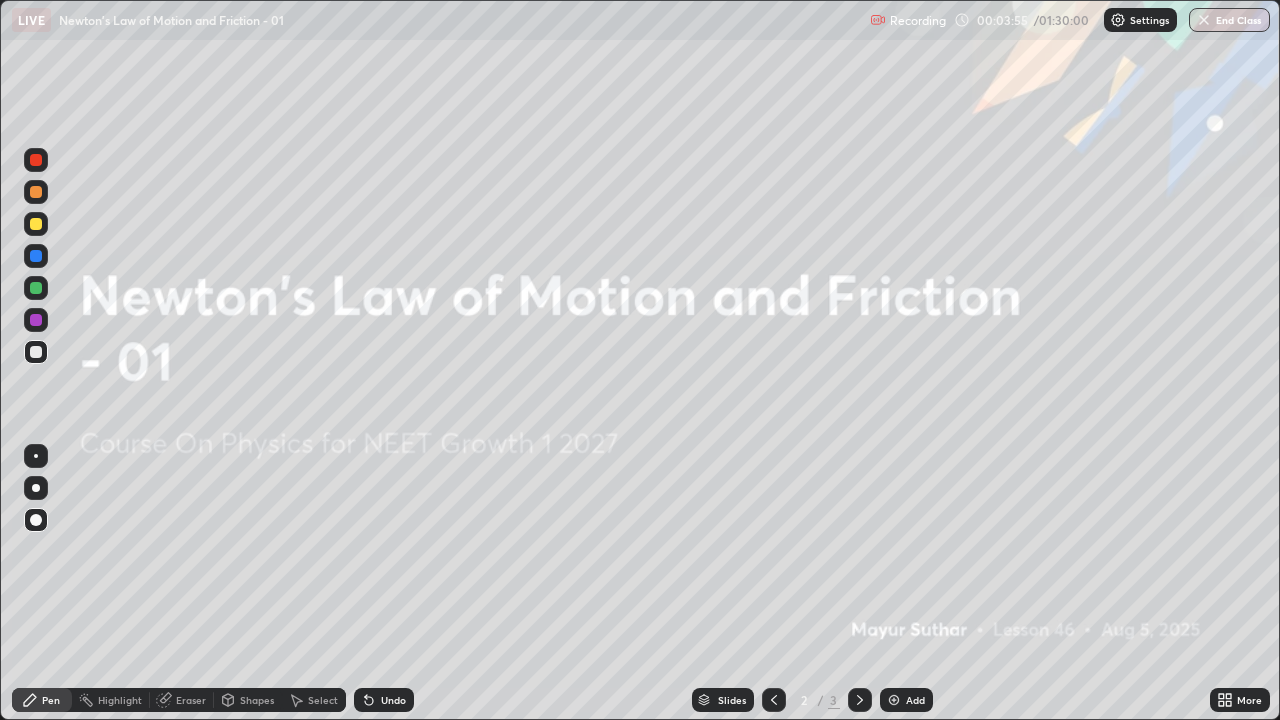 click at bounding box center (860, 700) 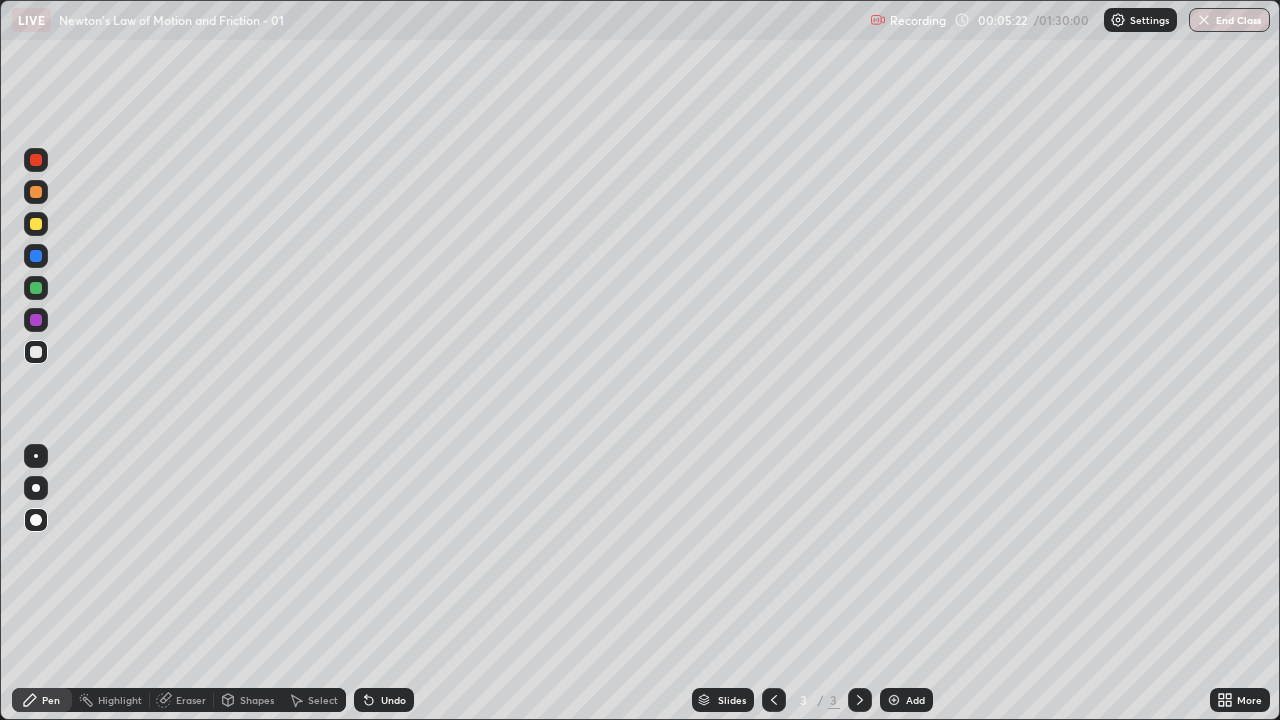 click at bounding box center [36, 352] 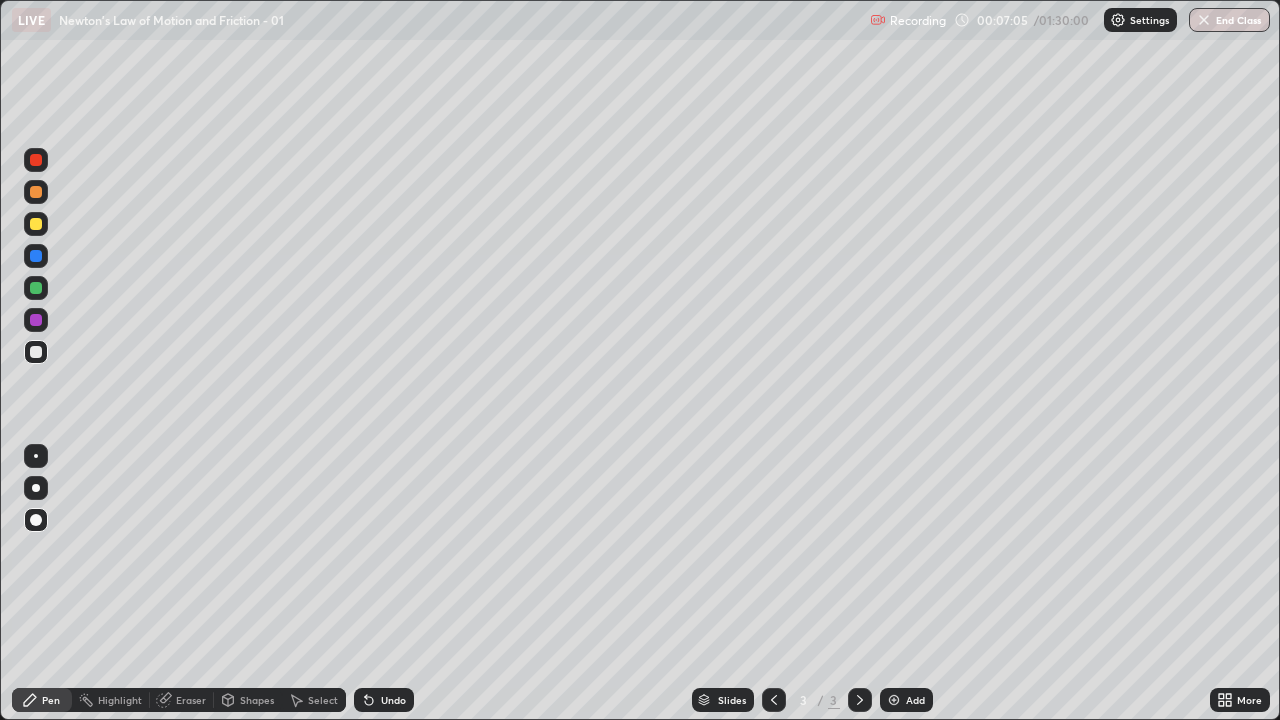 click at bounding box center [36, 224] 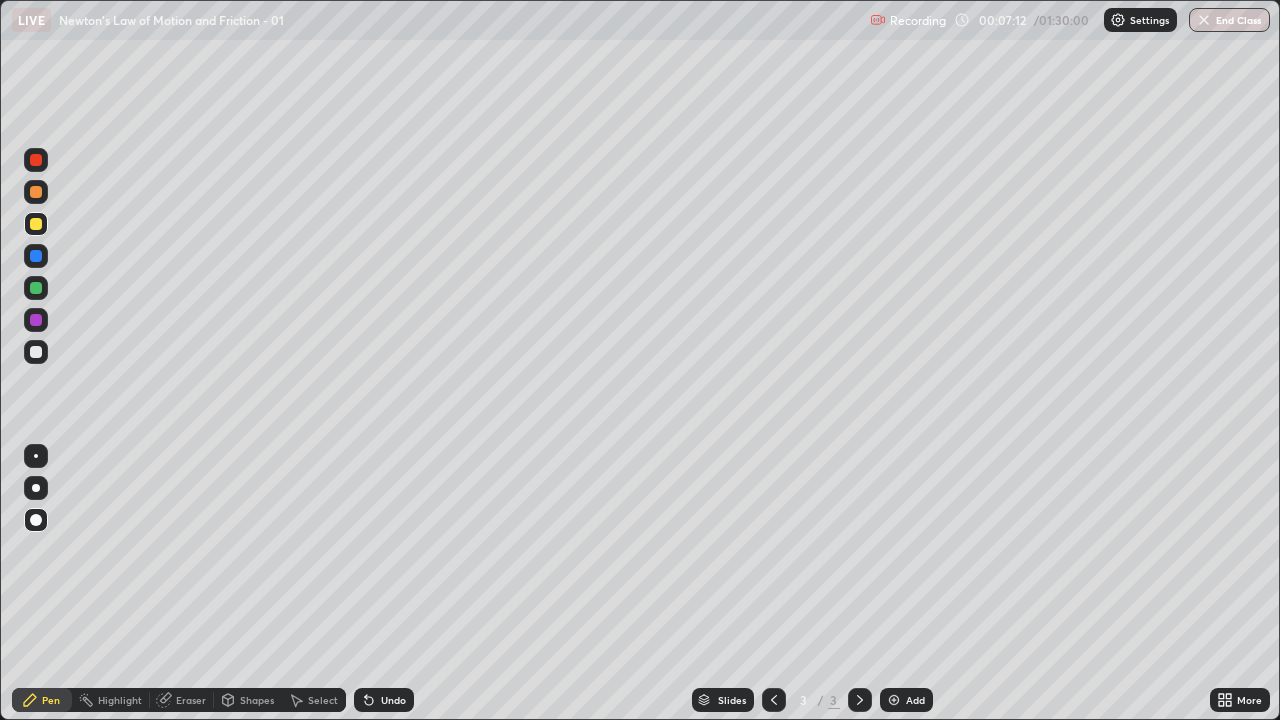 click at bounding box center (36, 192) 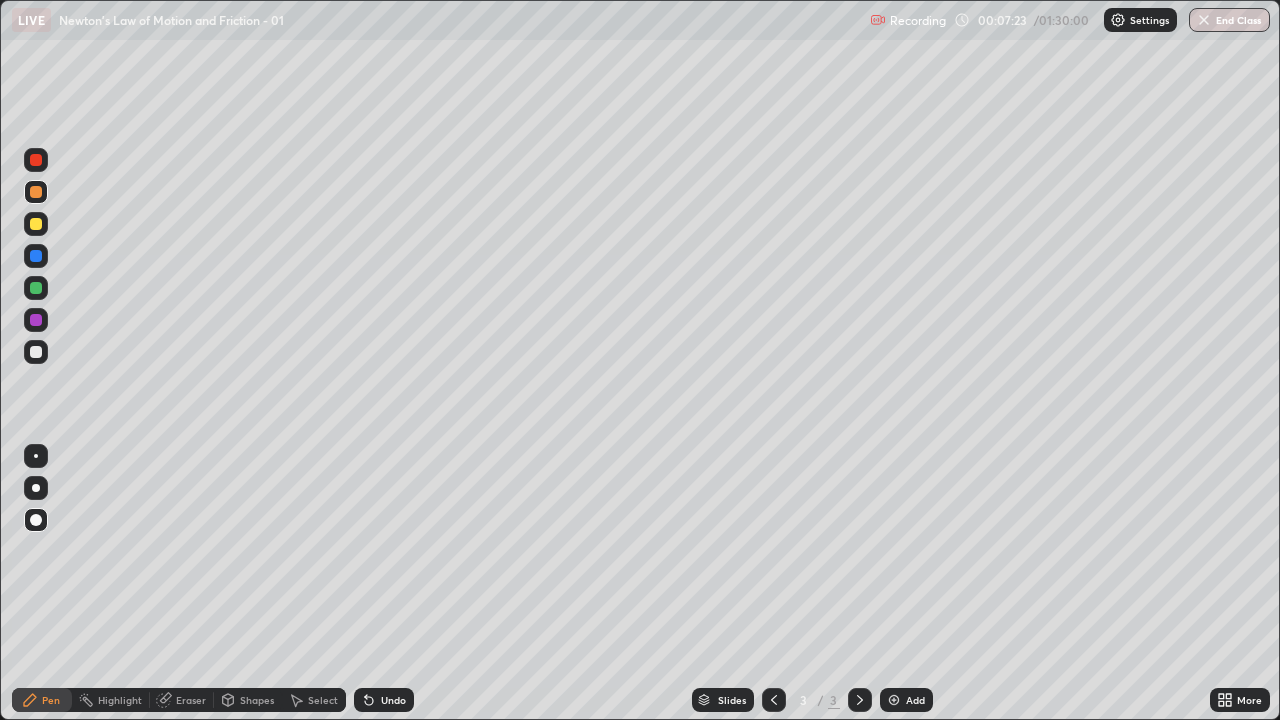 click at bounding box center [36, 224] 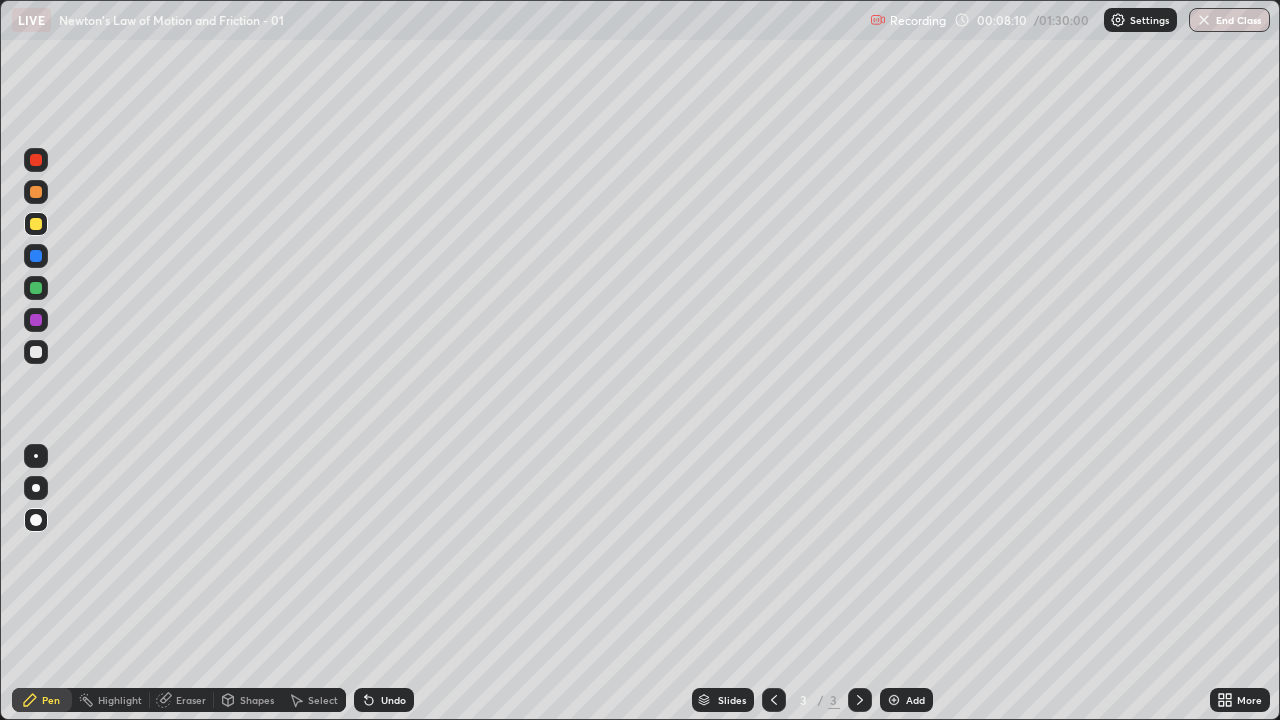 click at bounding box center (36, 192) 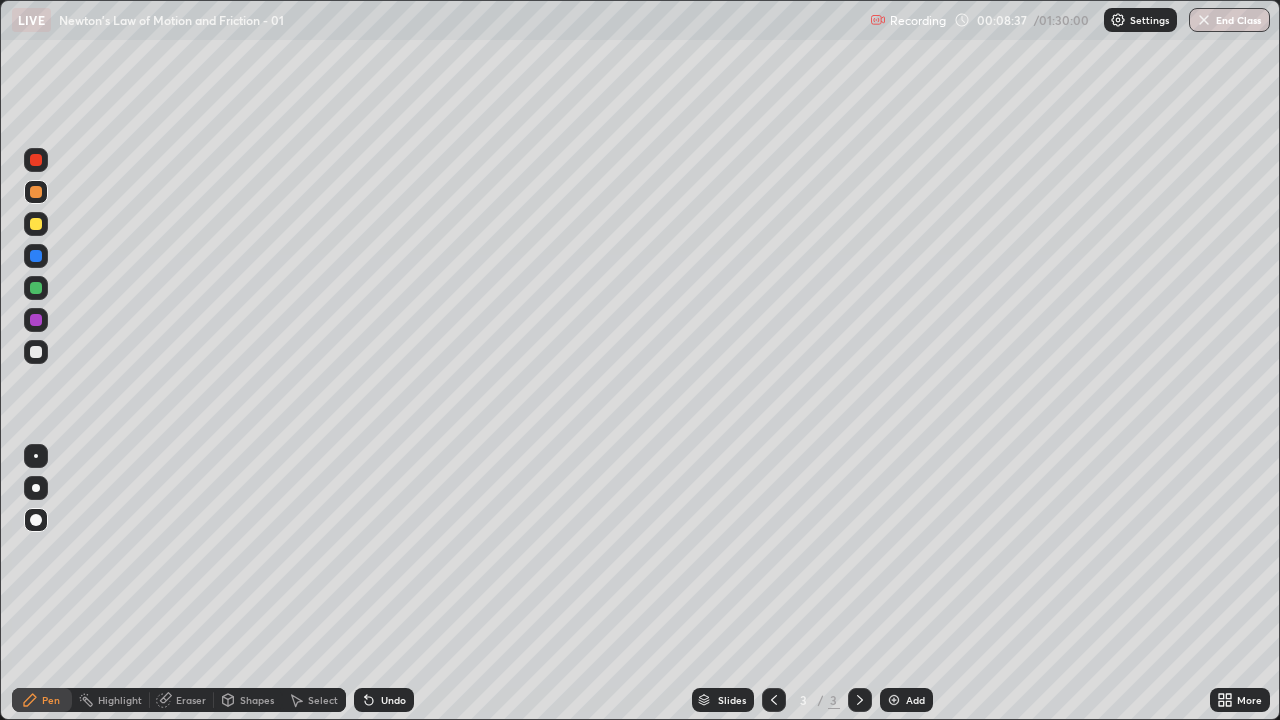 click at bounding box center [36, 320] 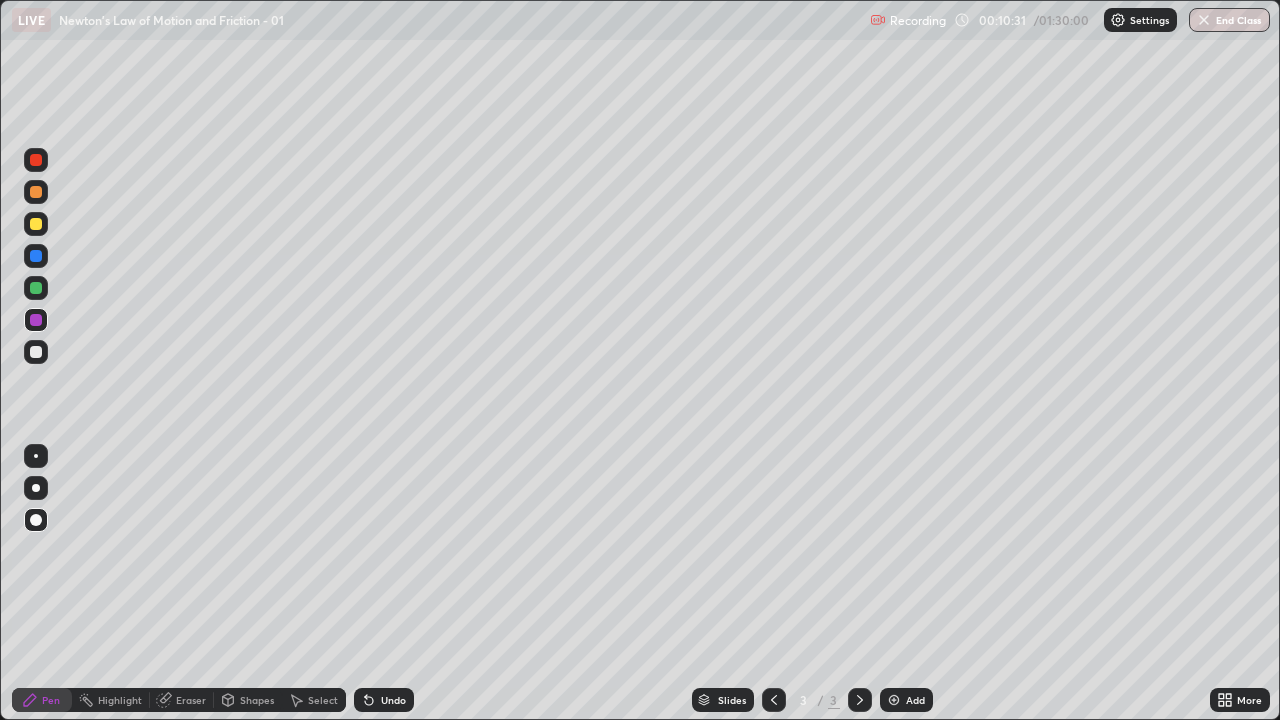 click at bounding box center [36, 256] 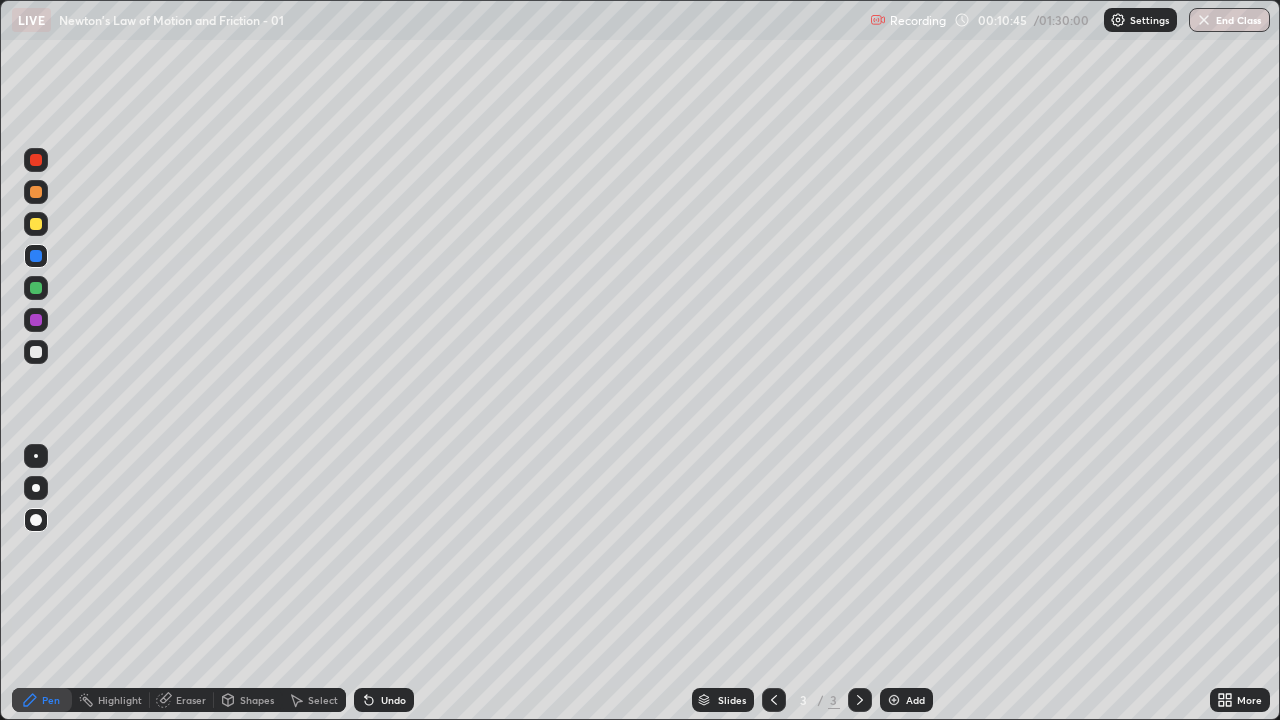 click on "Undo" at bounding box center (384, 700) 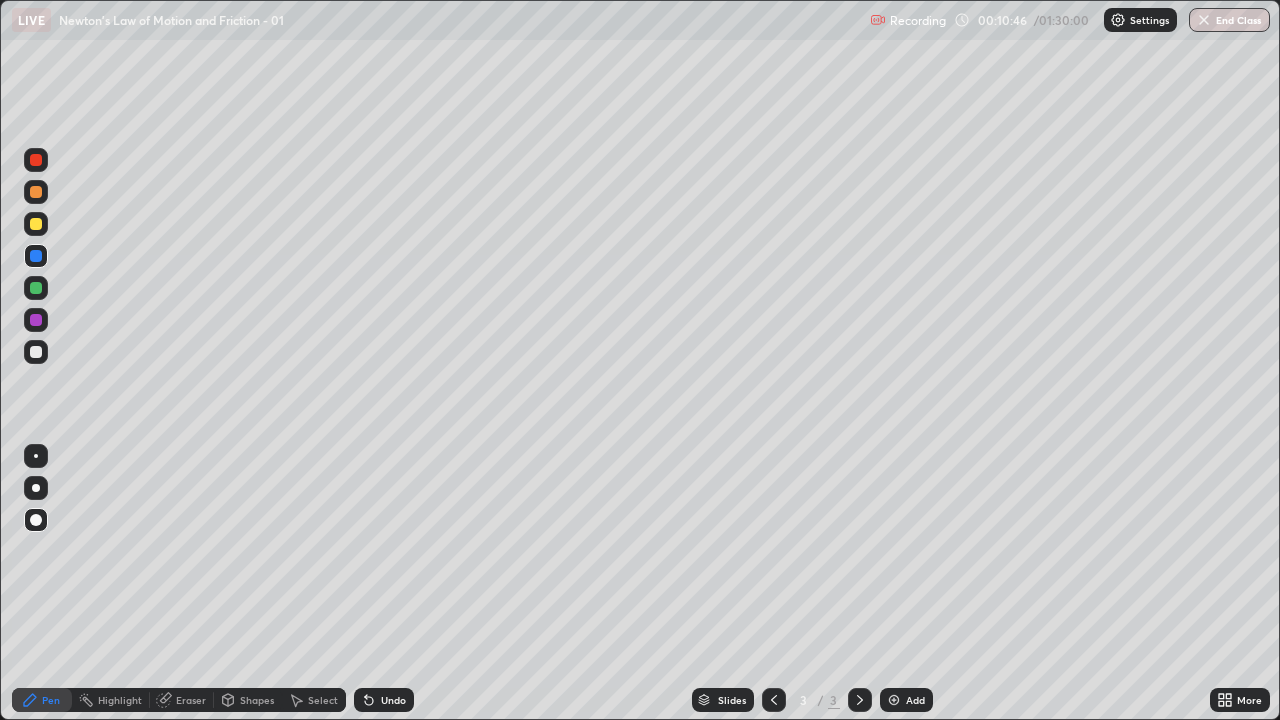 click on "Undo" at bounding box center [384, 700] 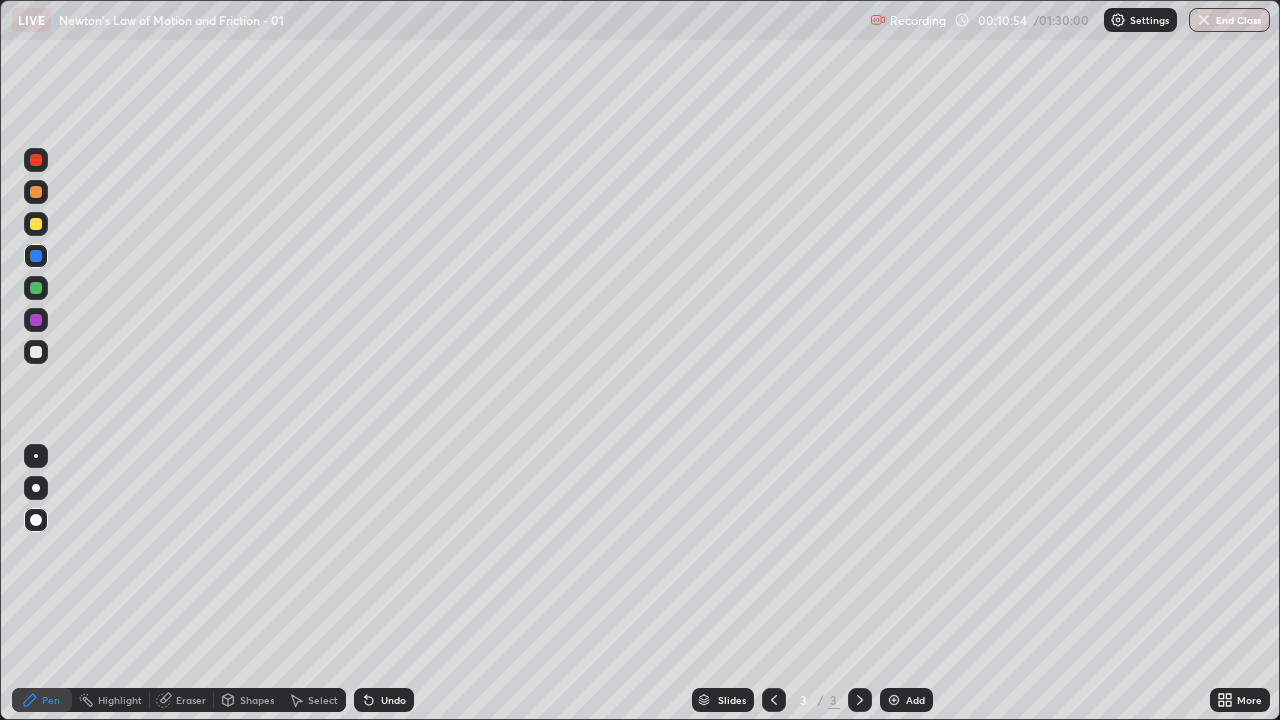 click at bounding box center [36, 288] 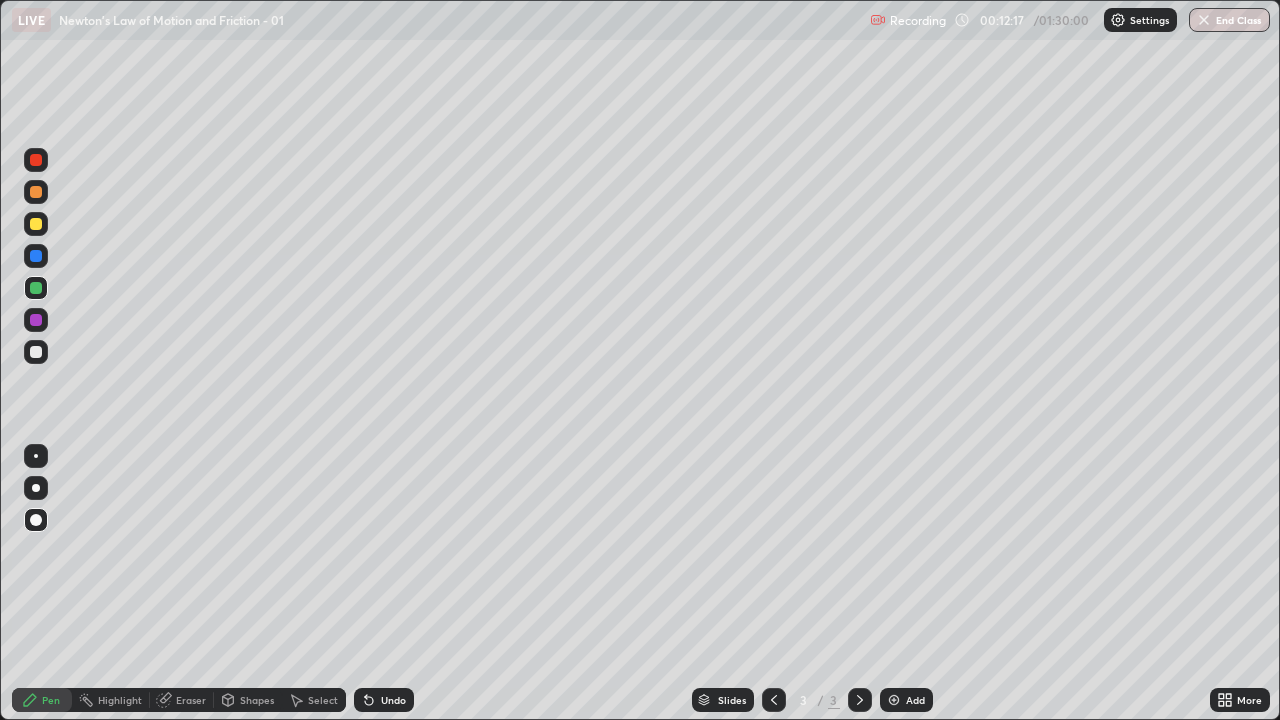 click at bounding box center [36, 352] 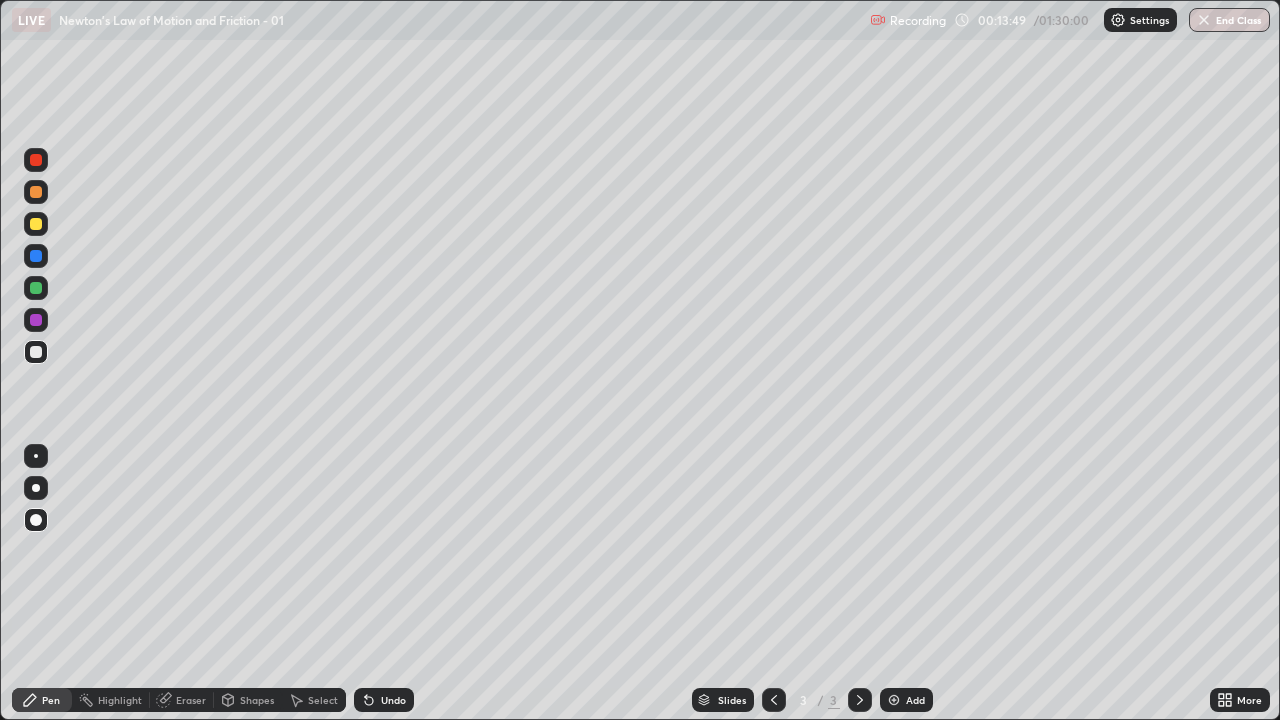 click on "Add" at bounding box center [915, 700] 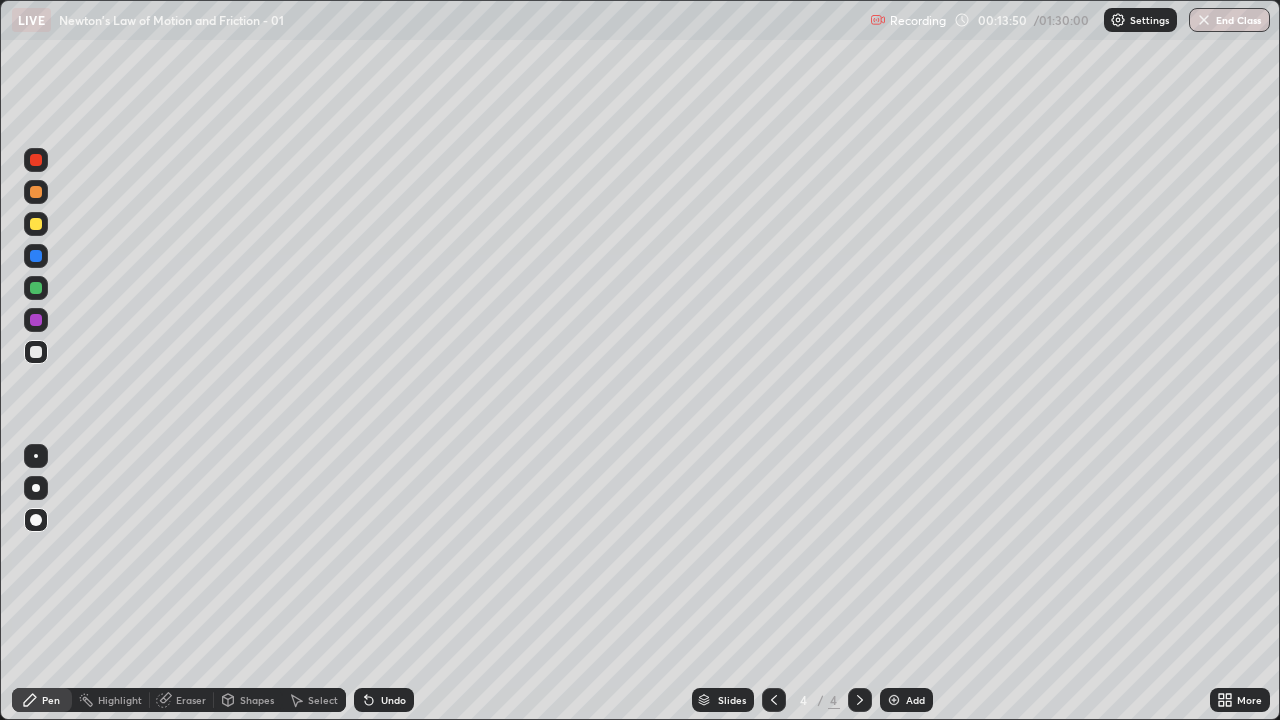click 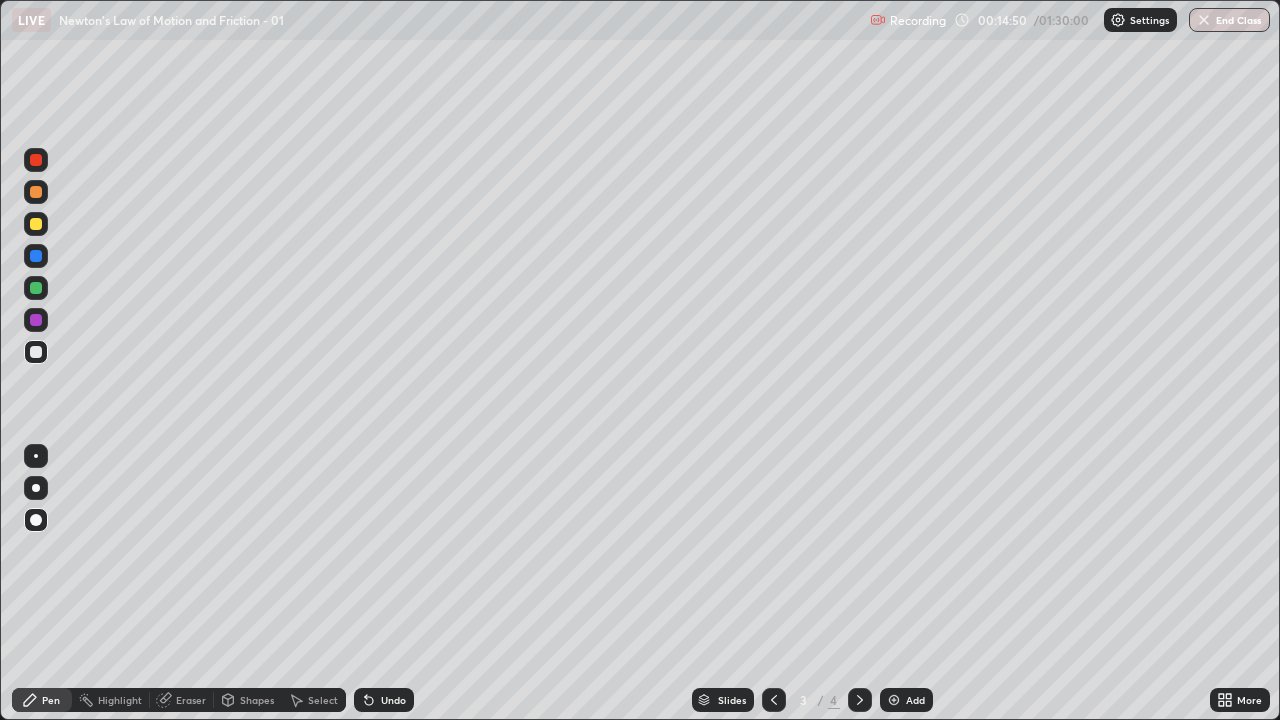 click at bounding box center (860, 700) 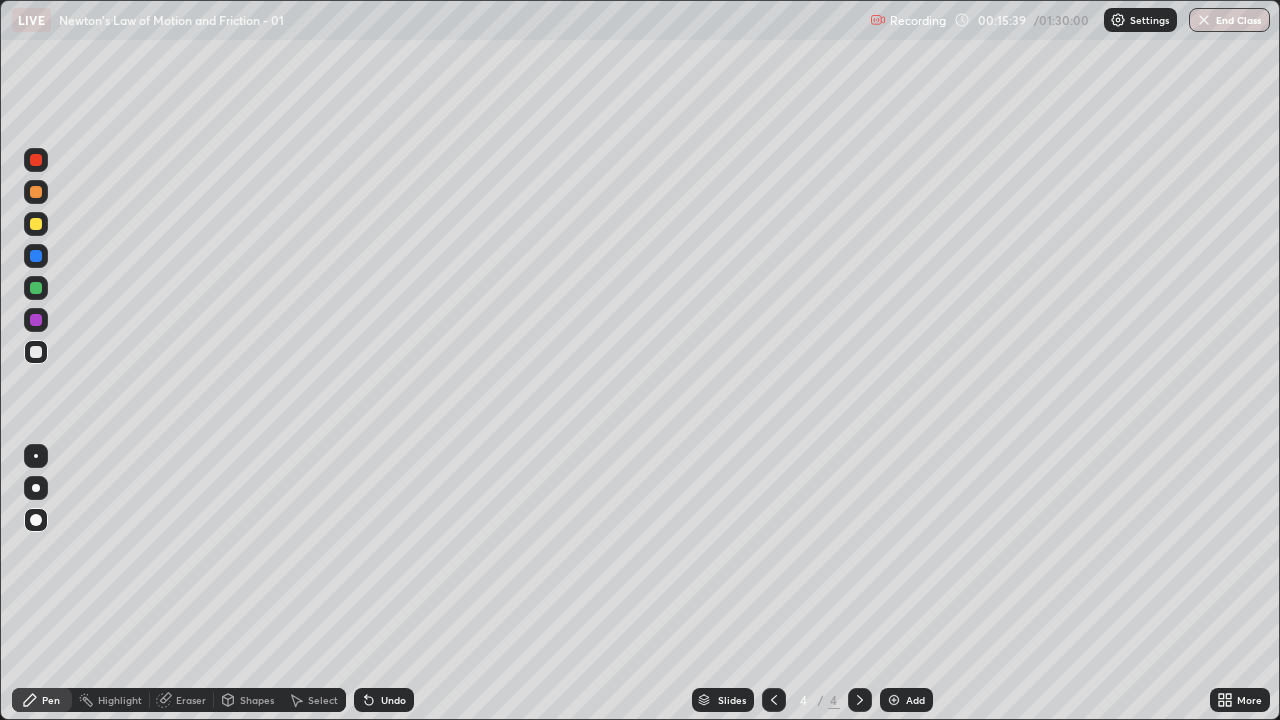 click at bounding box center [36, 288] 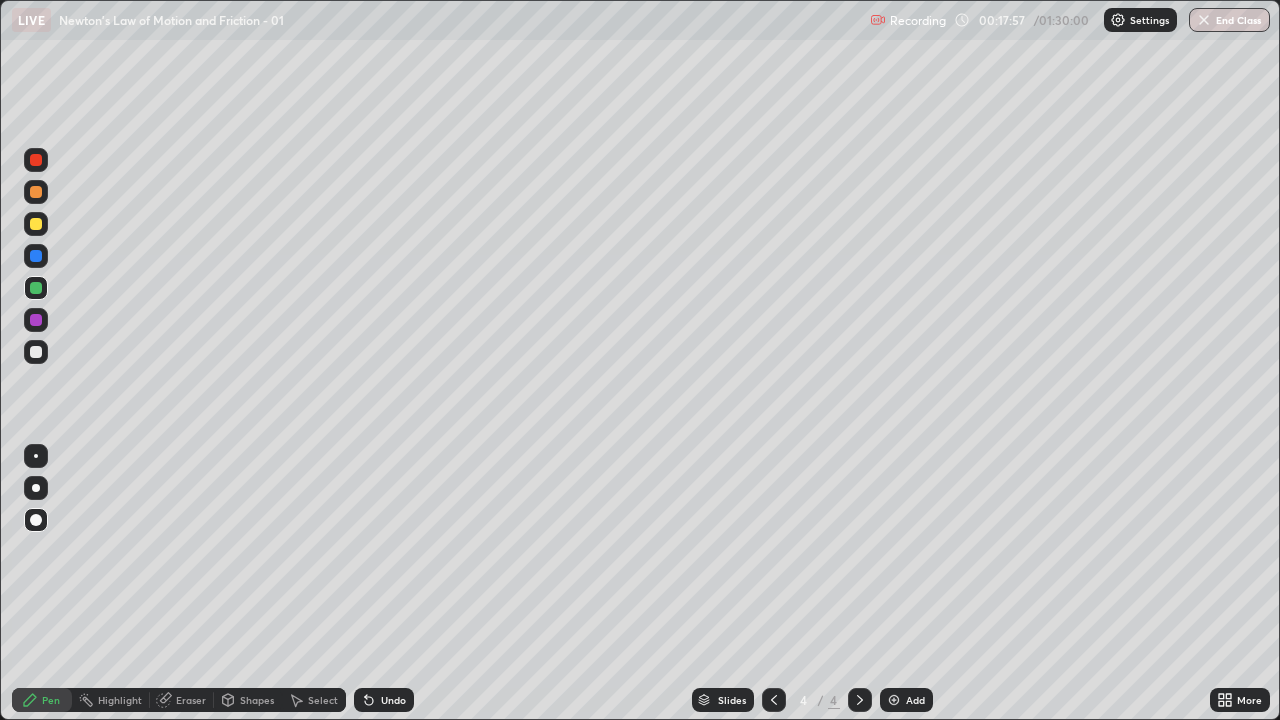 click at bounding box center (36, 320) 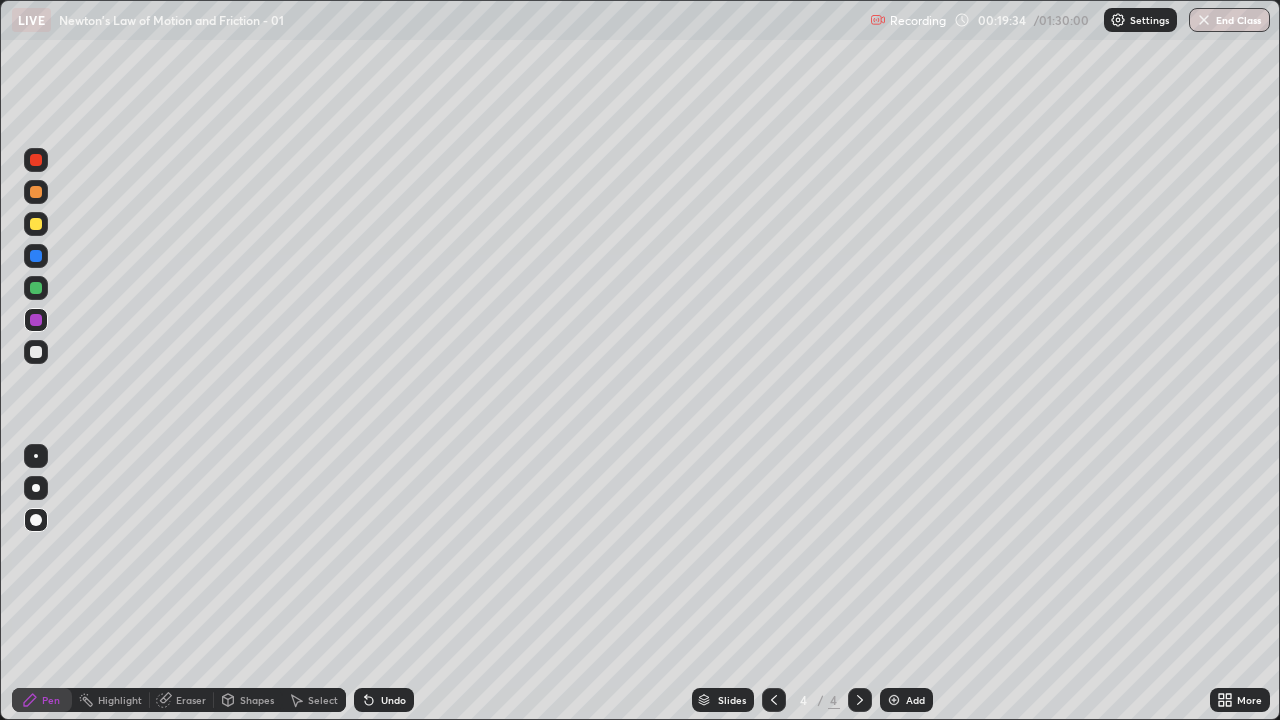 click at bounding box center [36, 288] 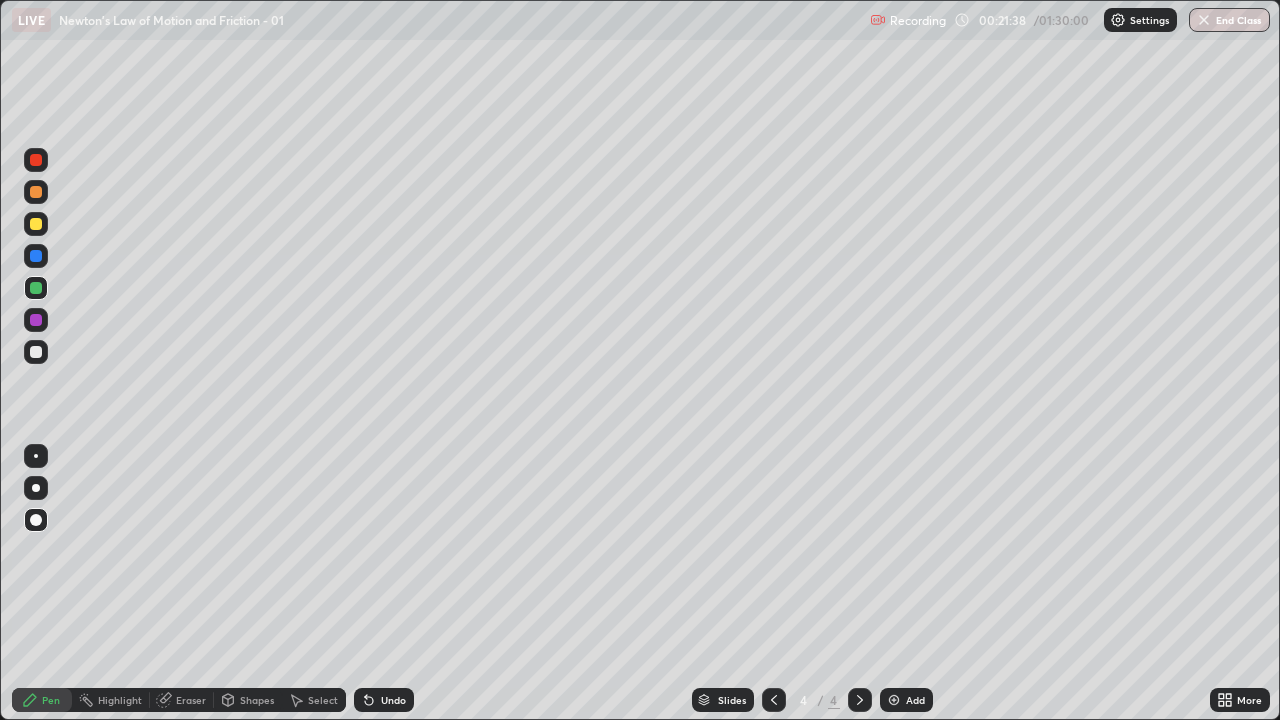 click at bounding box center (894, 700) 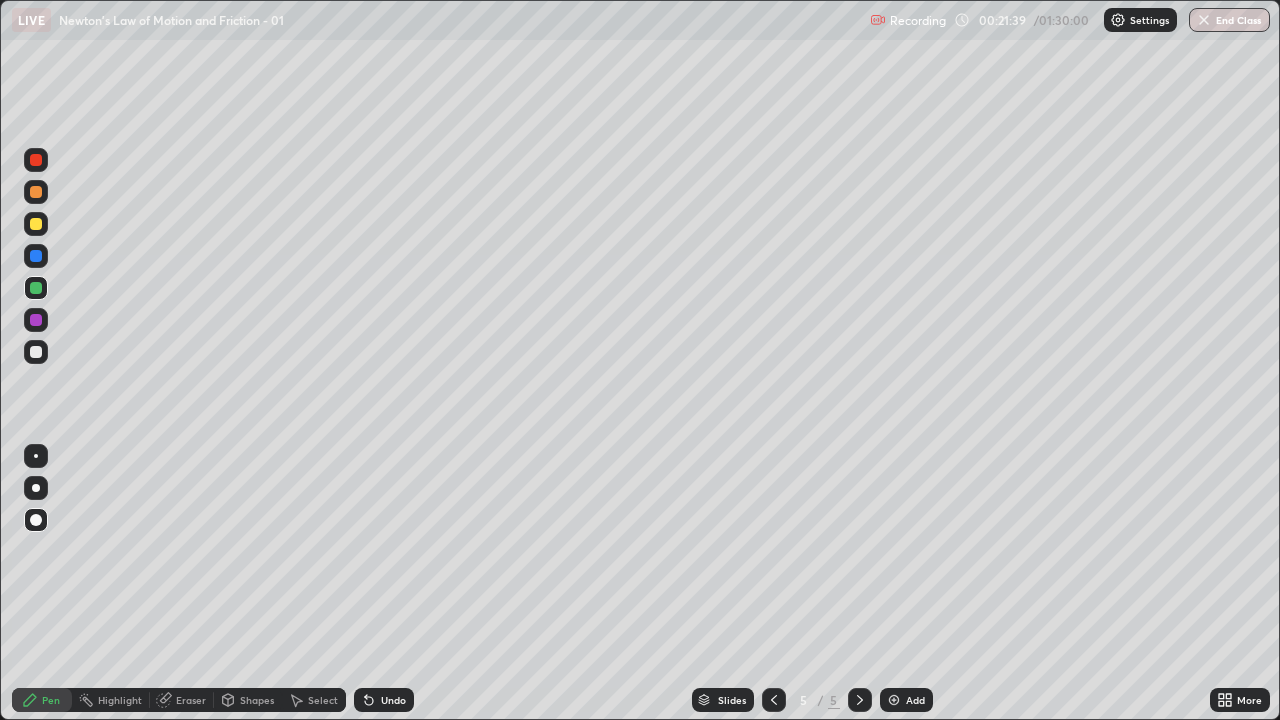 click at bounding box center (36, 352) 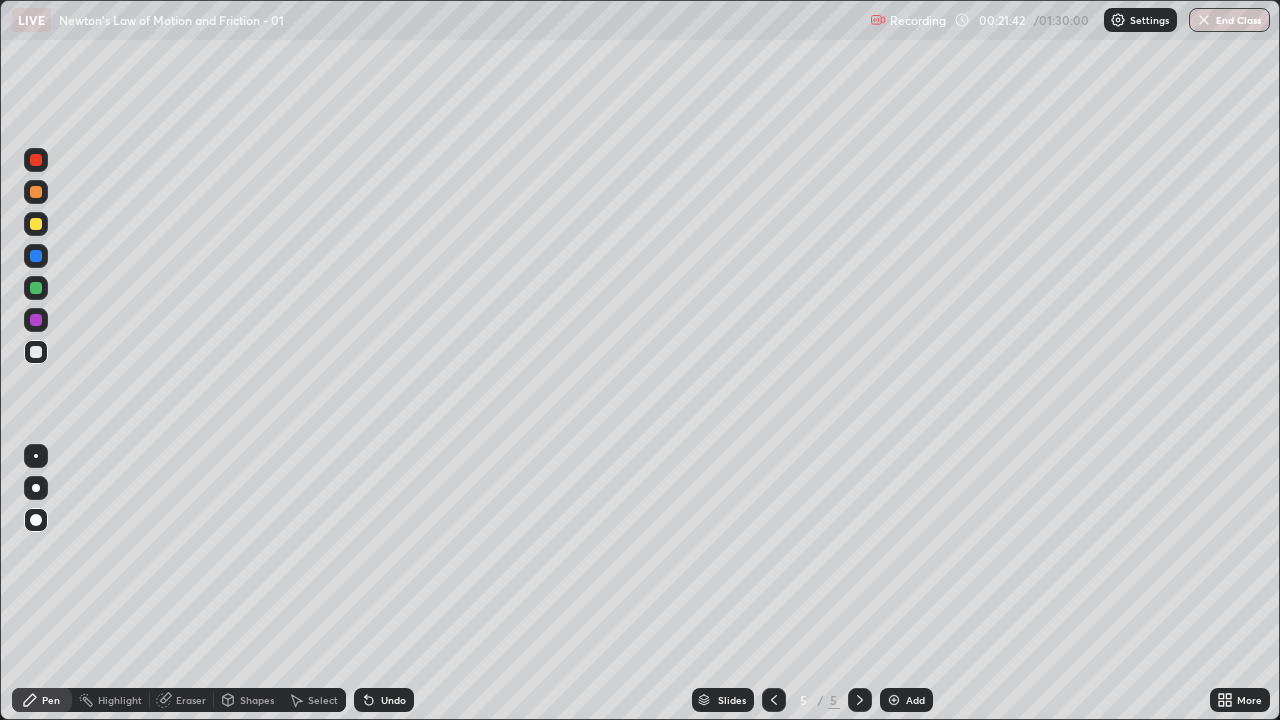 click 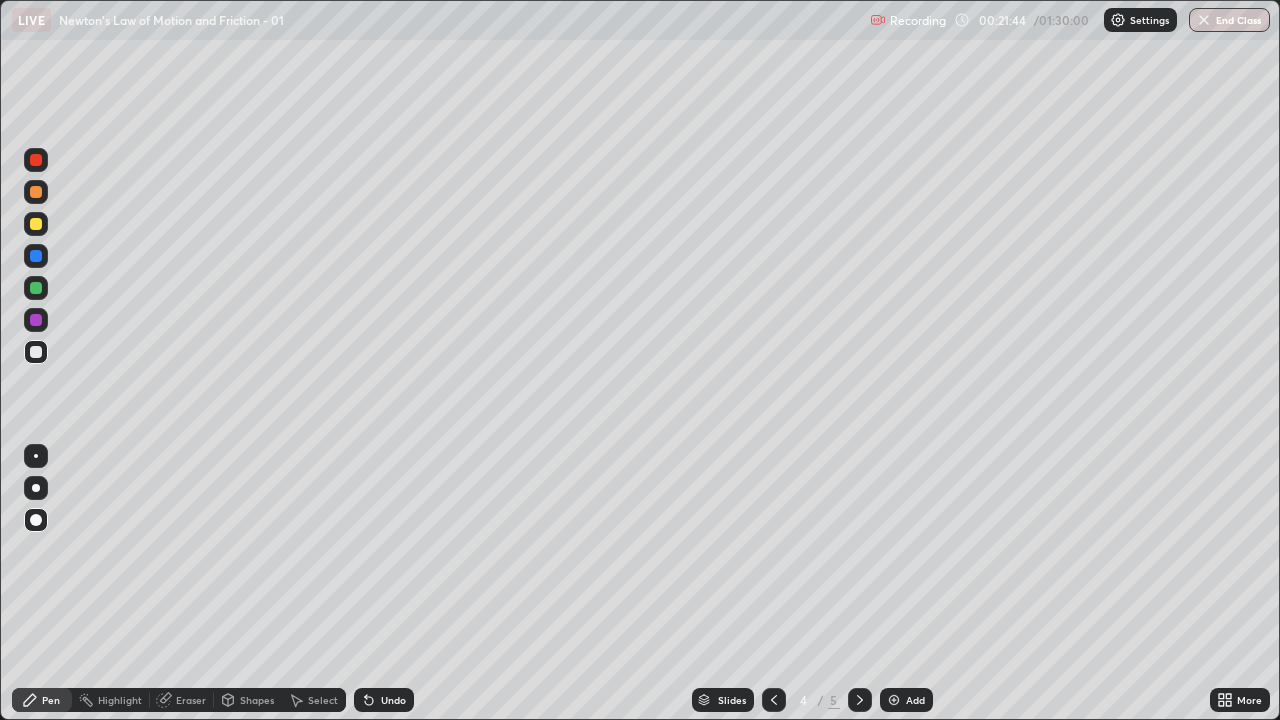click 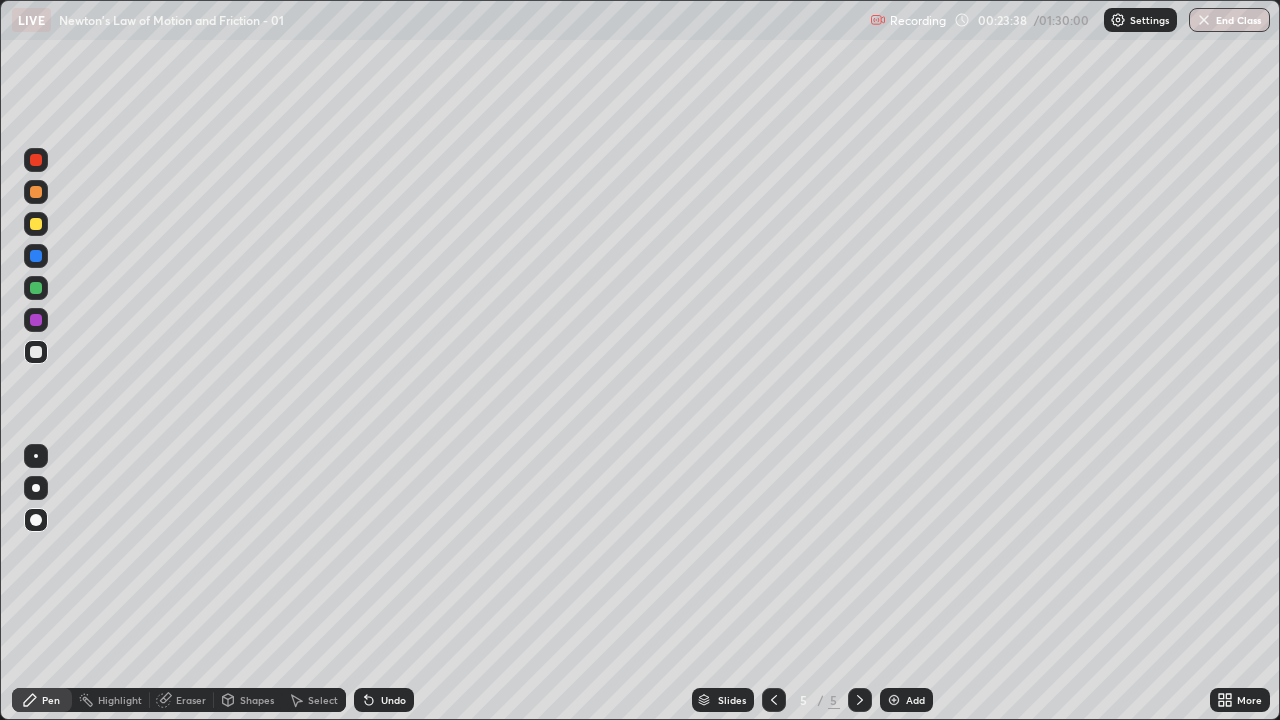 click at bounding box center [36, 352] 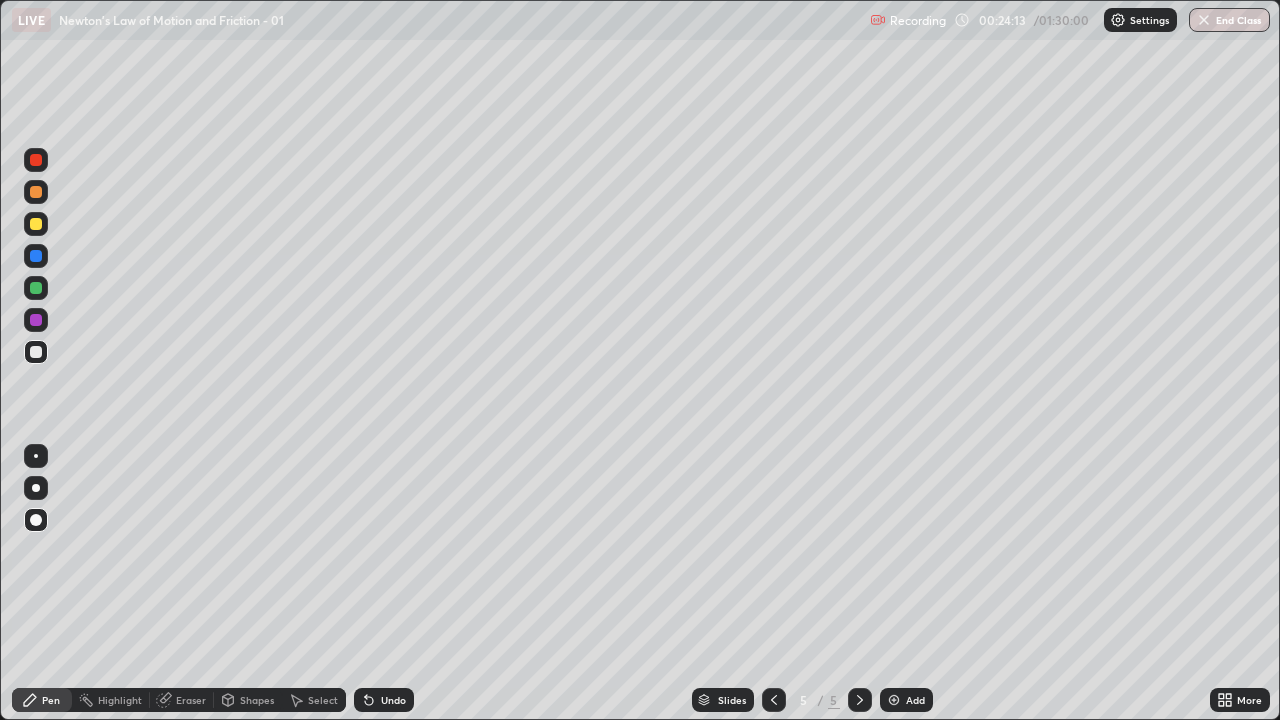 click on "Undo" at bounding box center (384, 700) 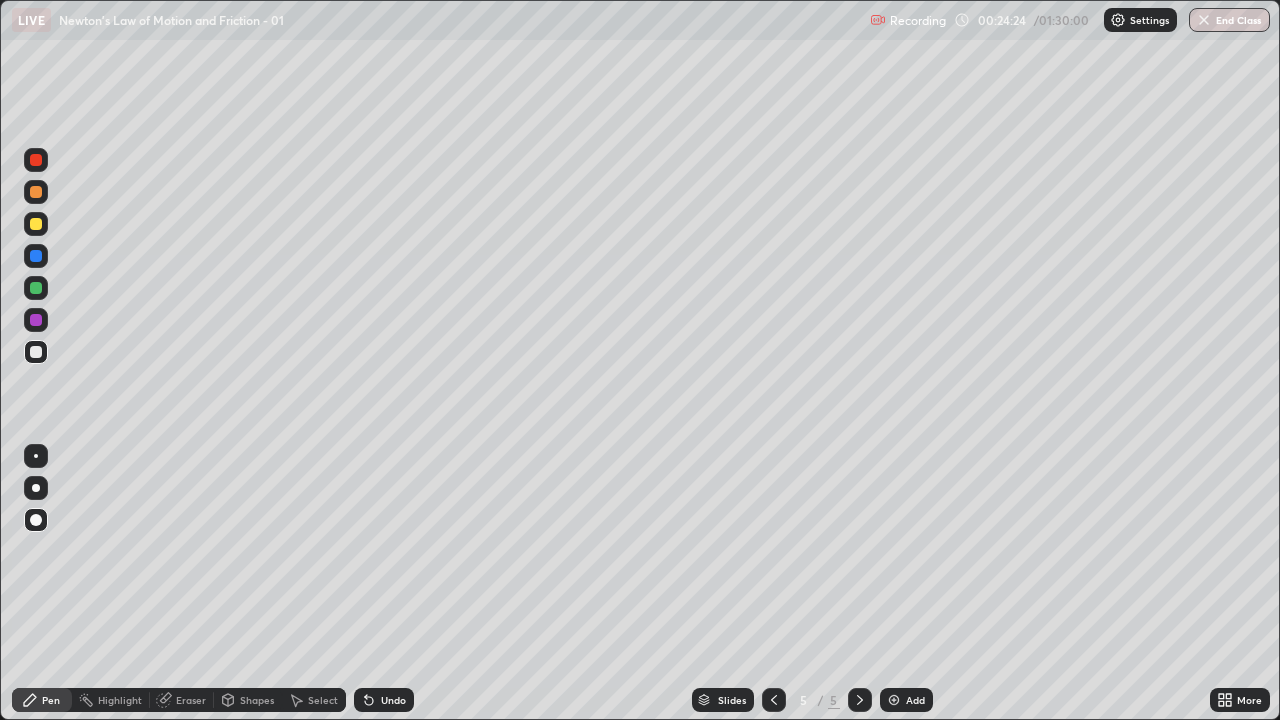 click on "Undo" at bounding box center [384, 700] 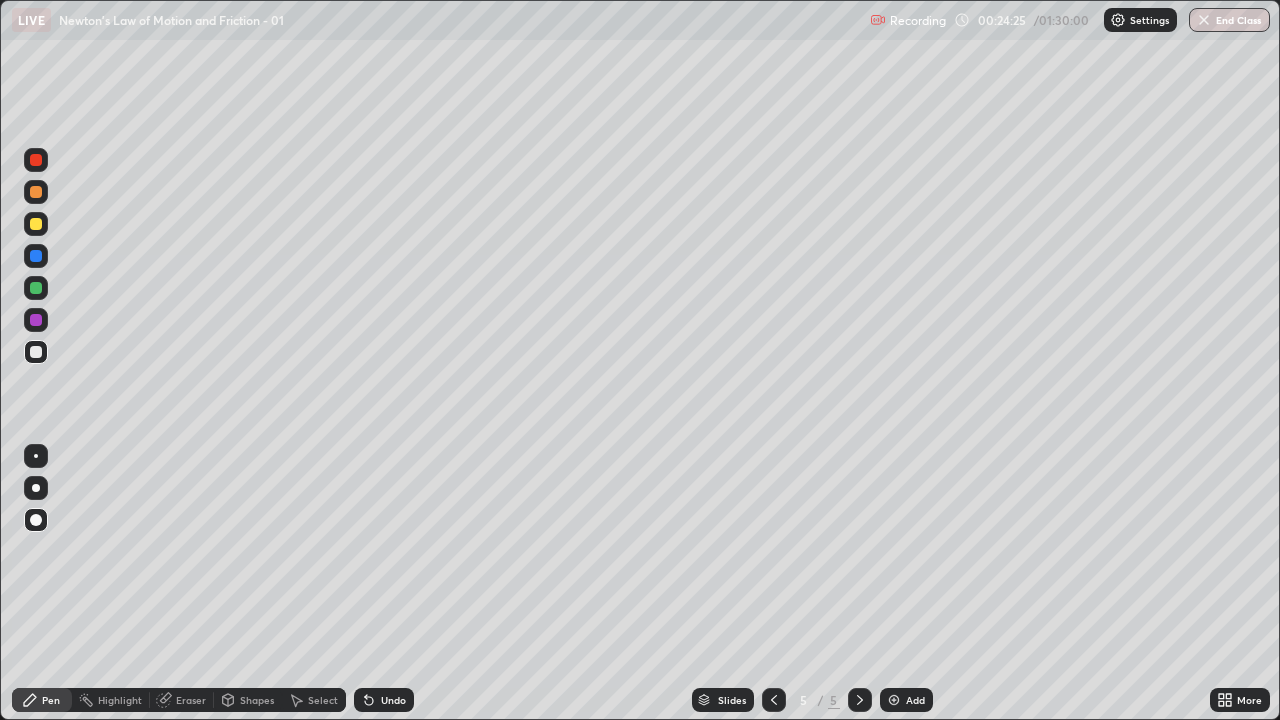 click at bounding box center (36, 320) 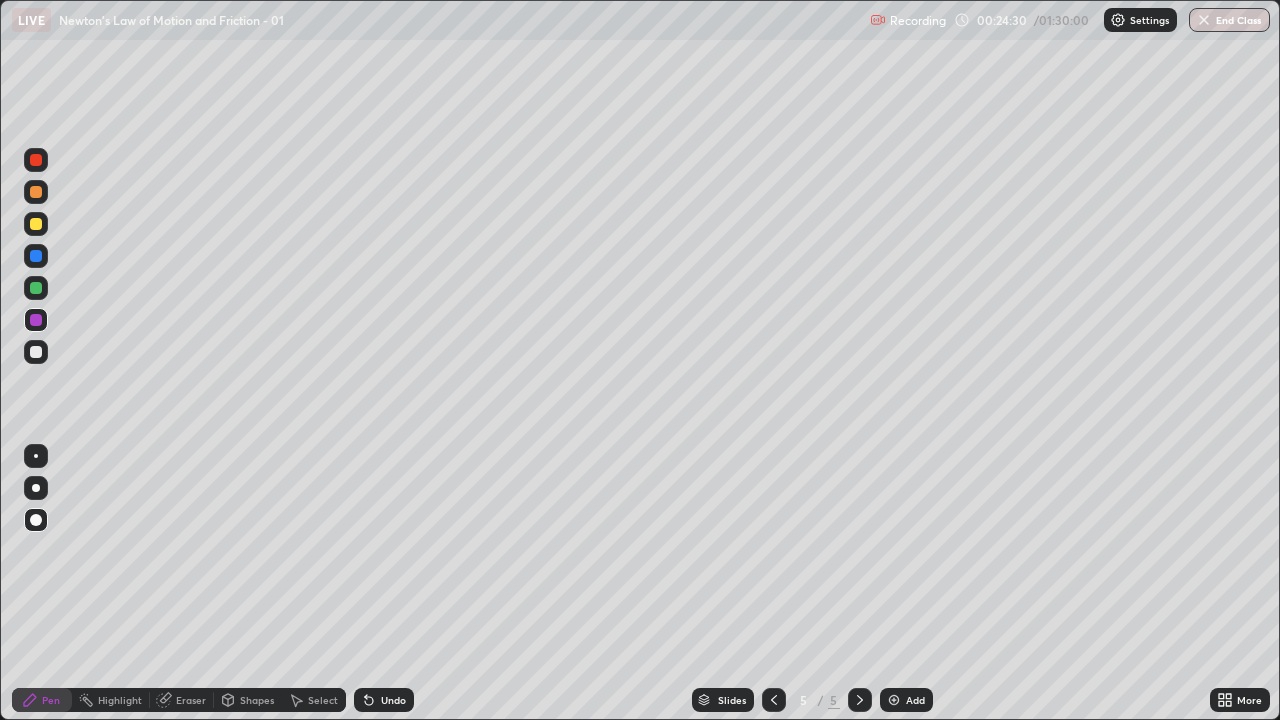 click on "Undo" at bounding box center [384, 700] 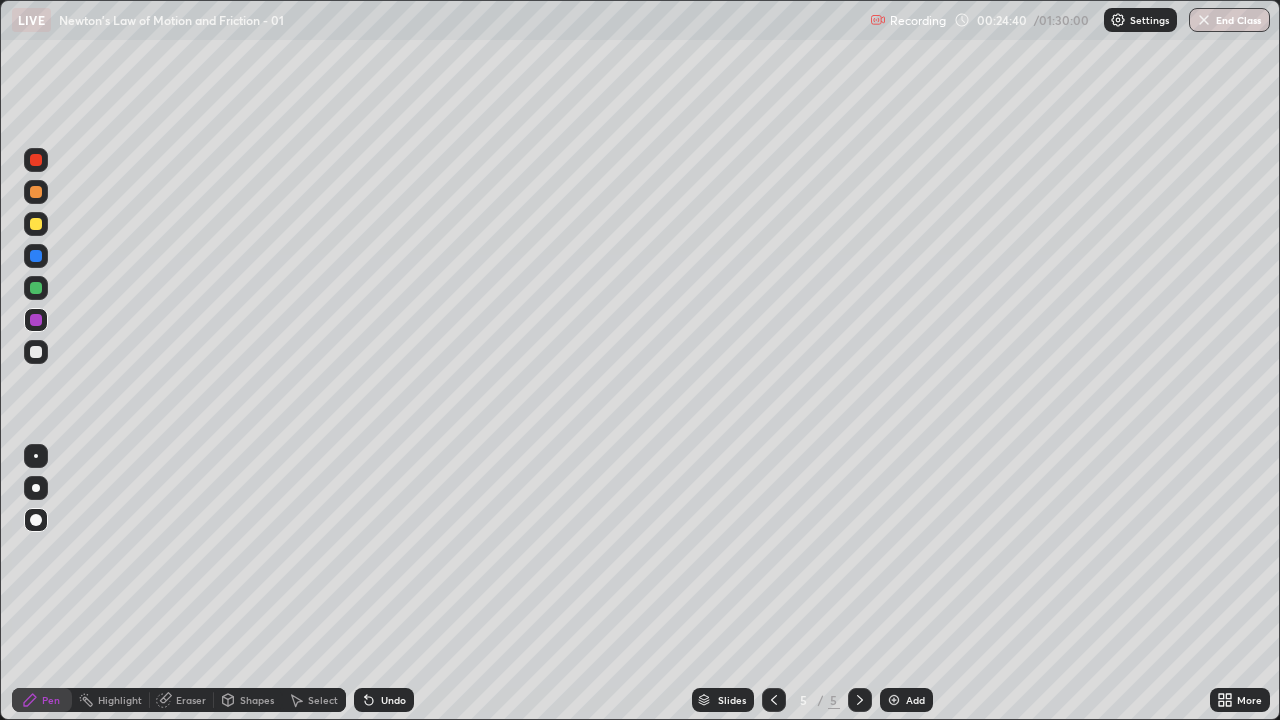 click at bounding box center (36, 352) 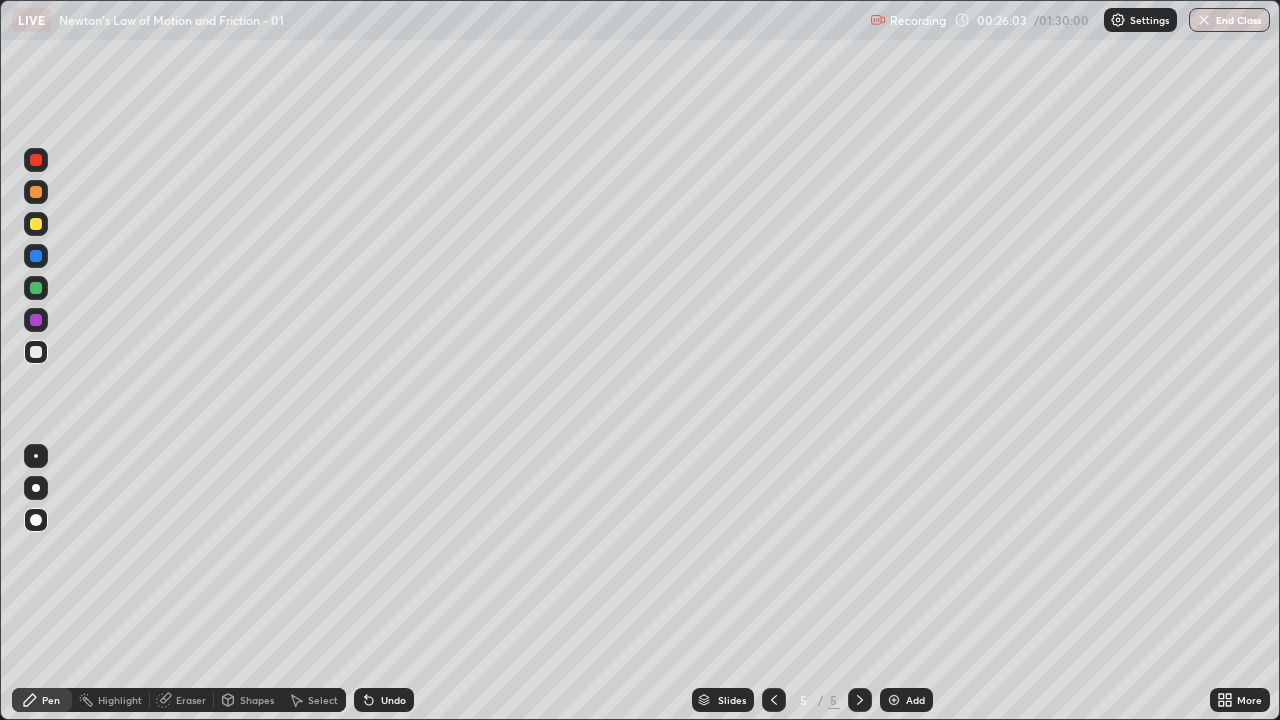 click at bounding box center (36, 320) 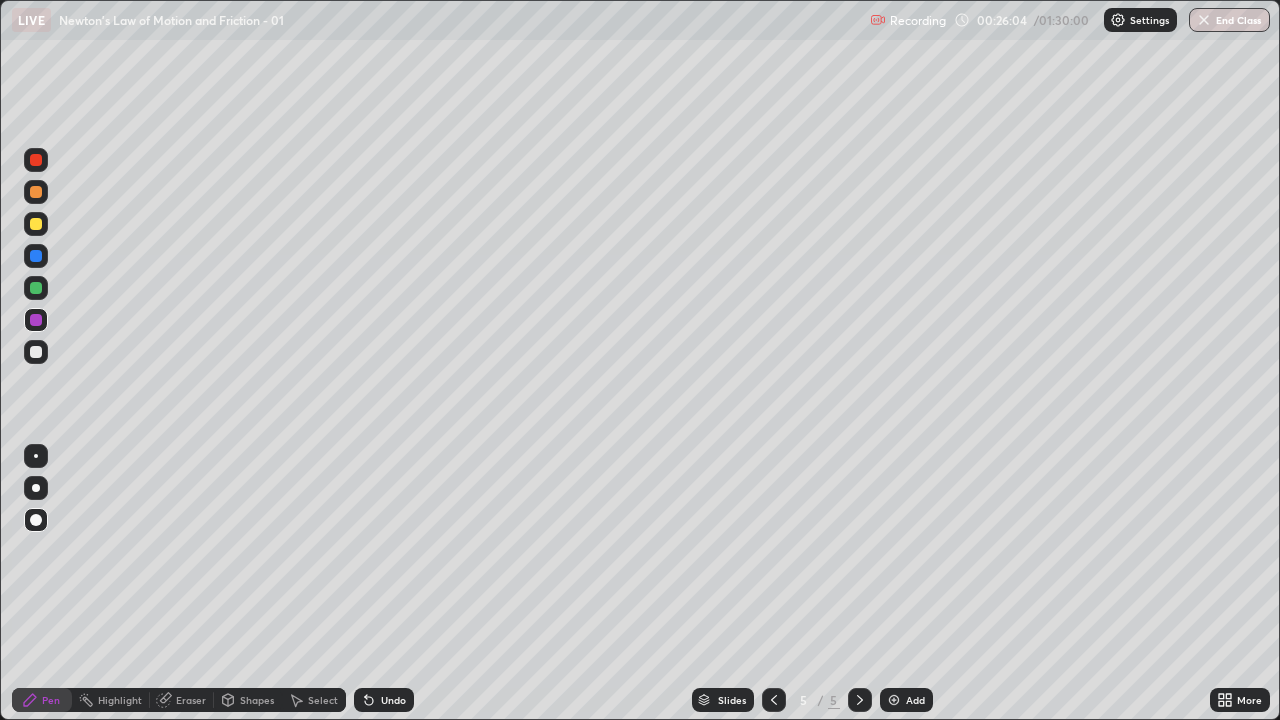 click at bounding box center [36, 288] 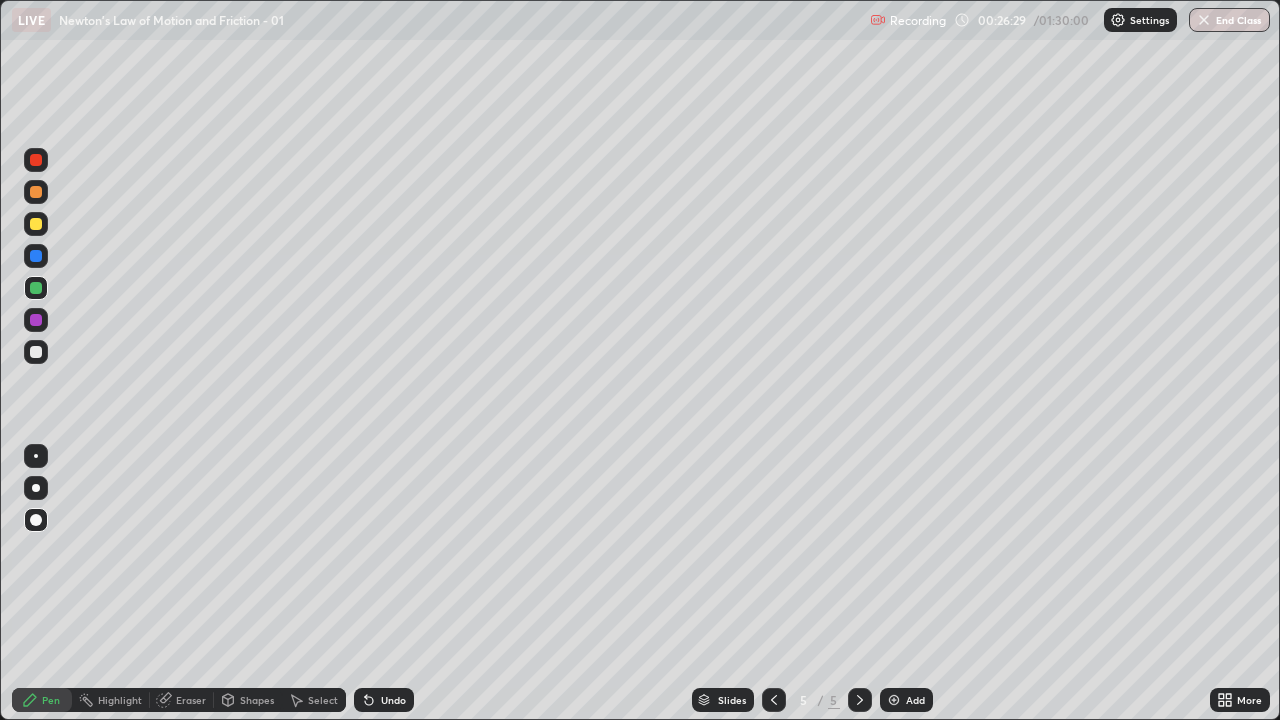 click at bounding box center (36, 320) 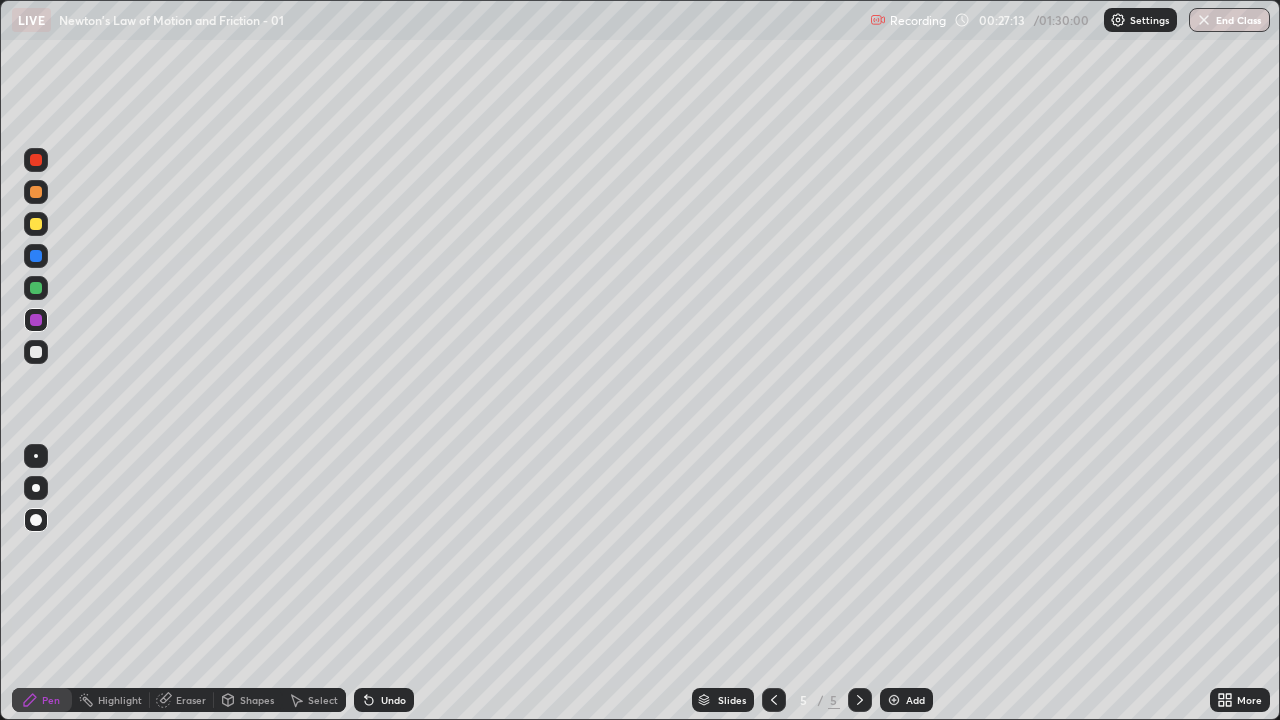 click at bounding box center (36, 352) 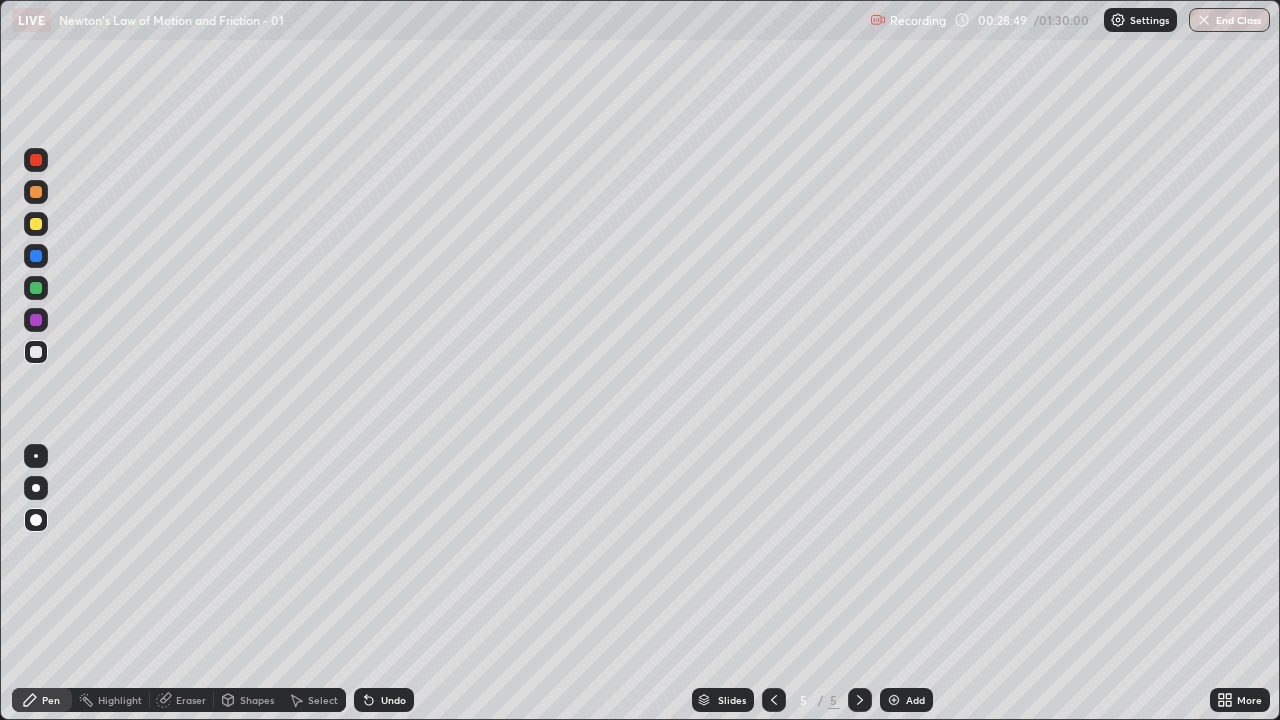 click on "Add" at bounding box center (906, 700) 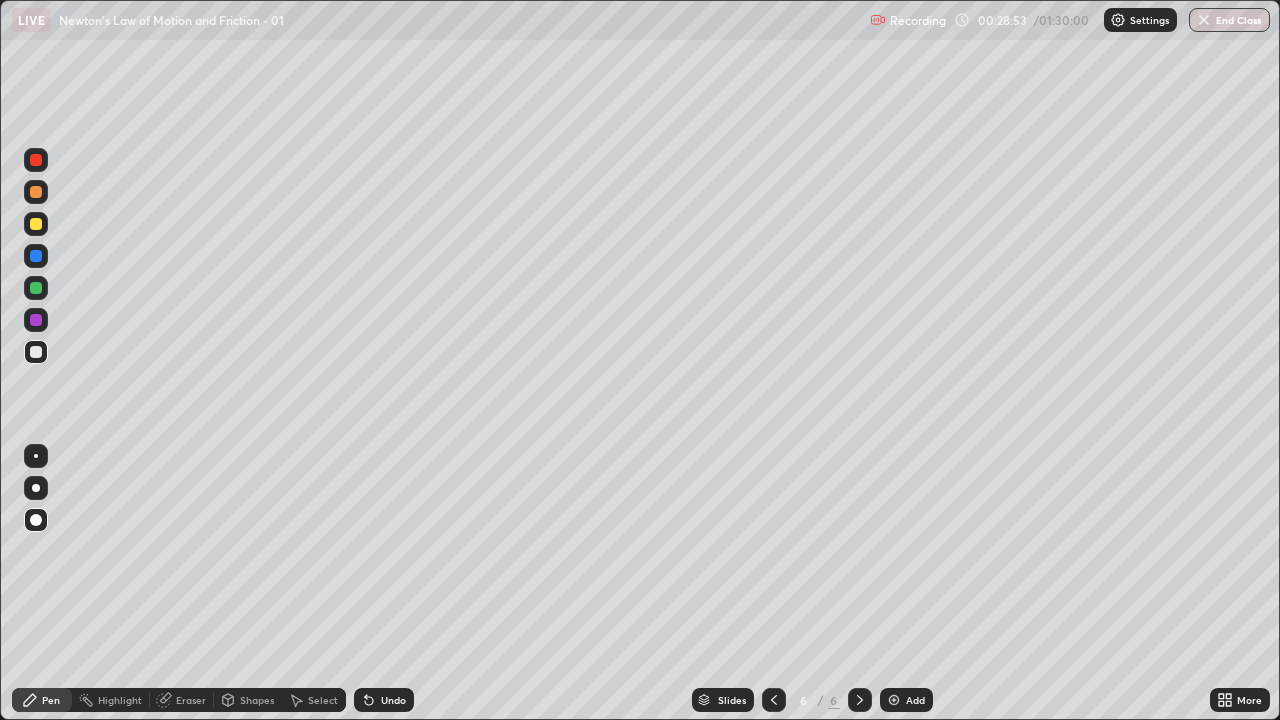 click 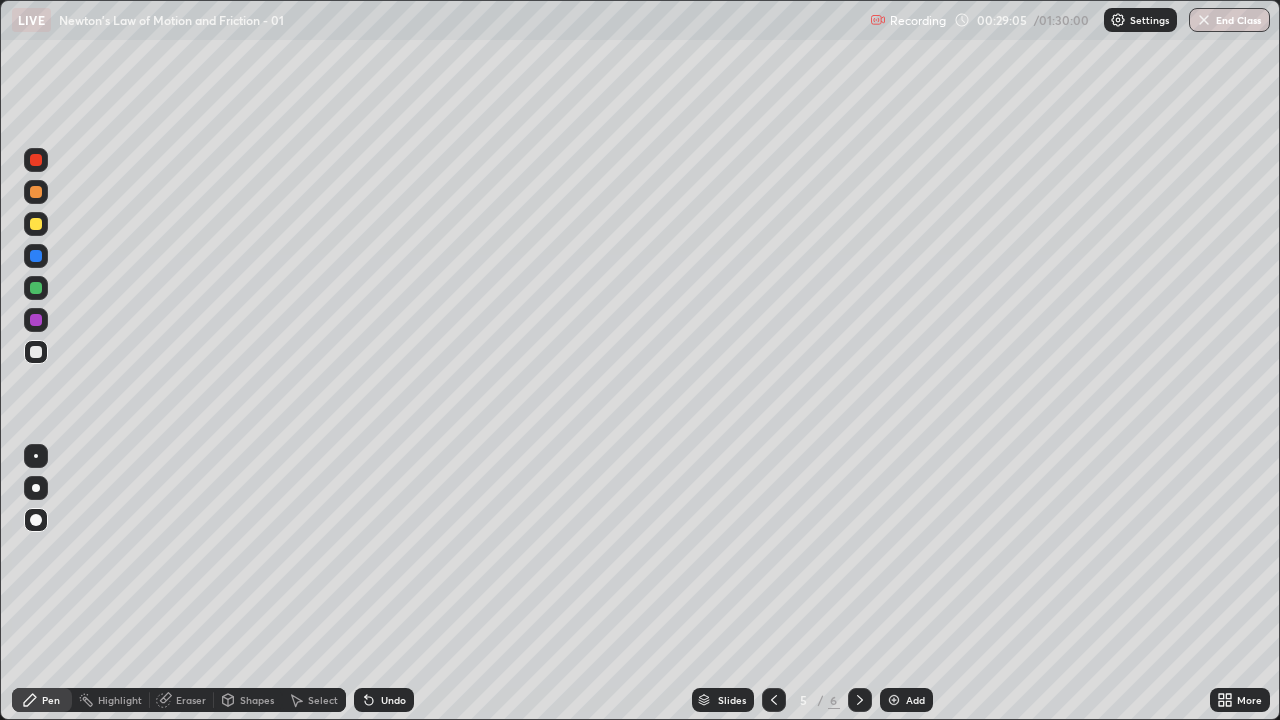click at bounding box center [36, 352] 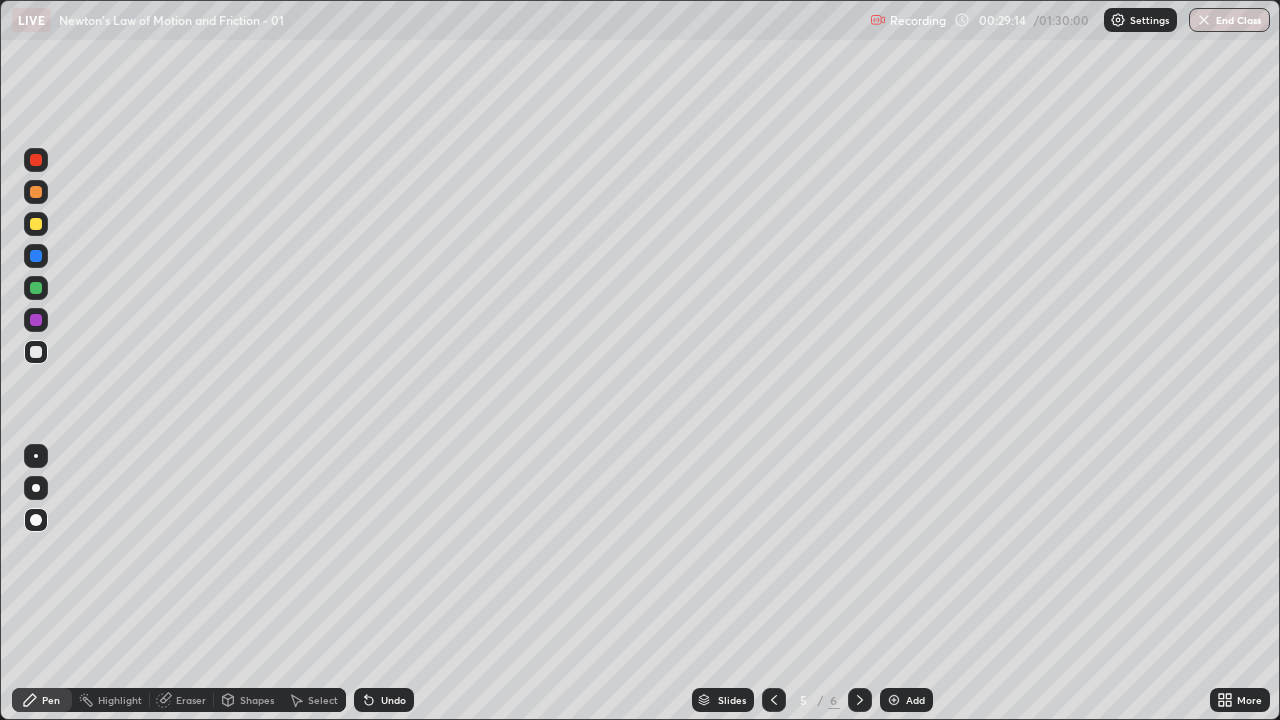 click 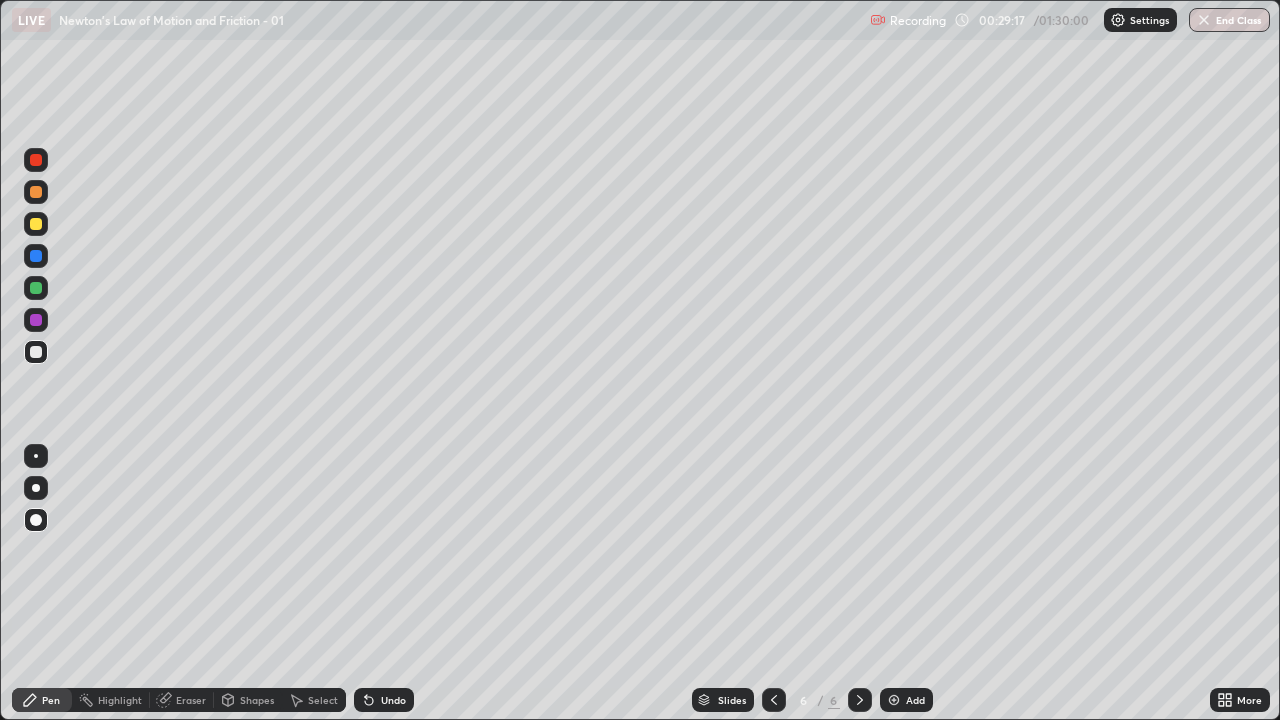click at bounding box center [36, 288] 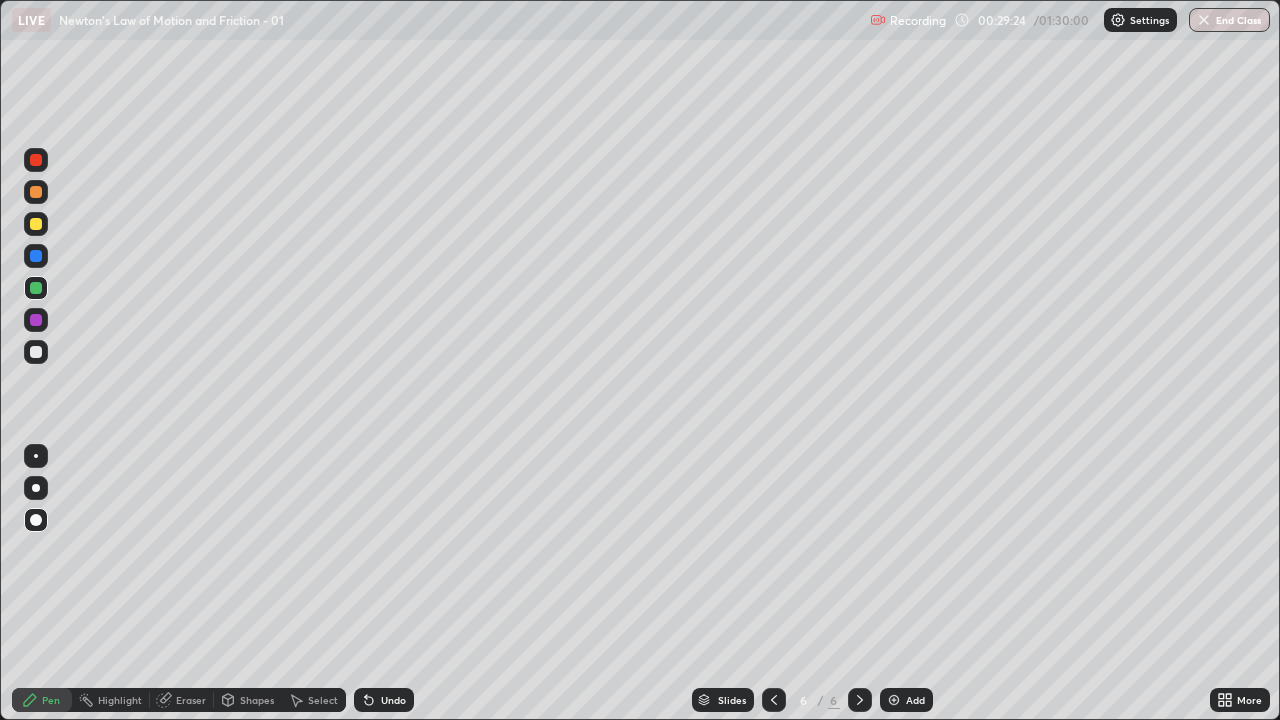 click at bounding box center (36, 160) 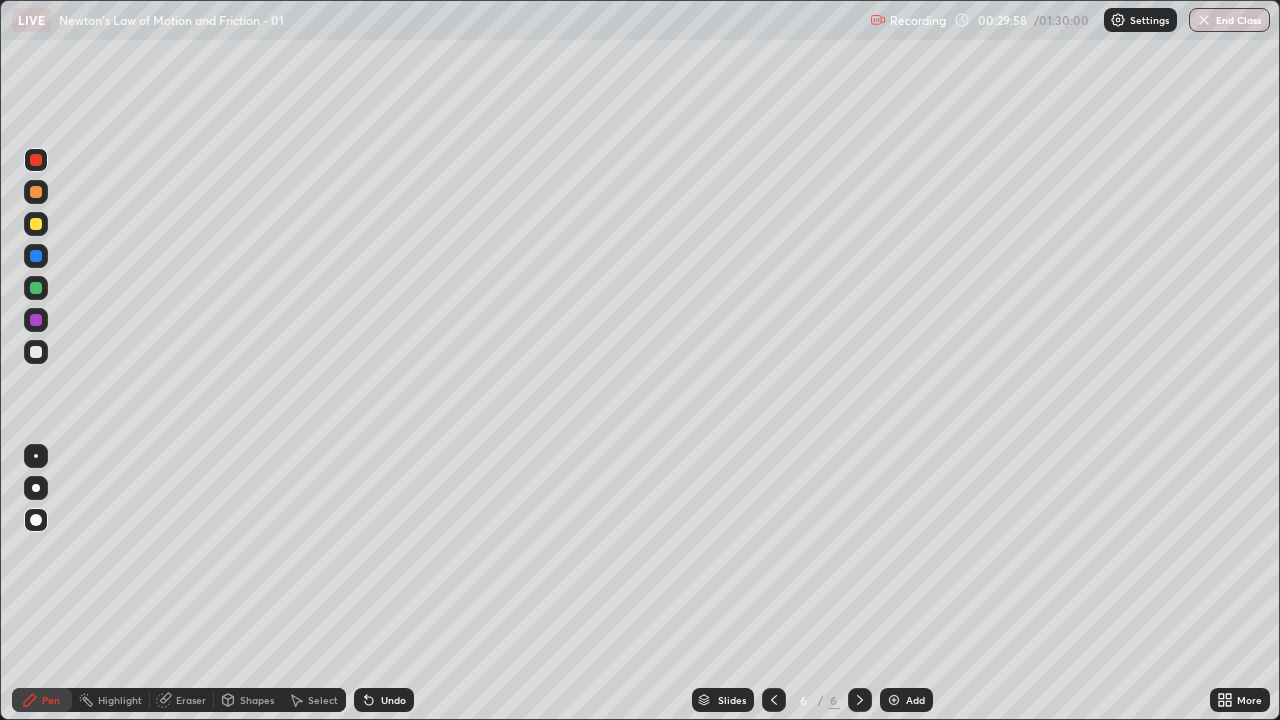 click 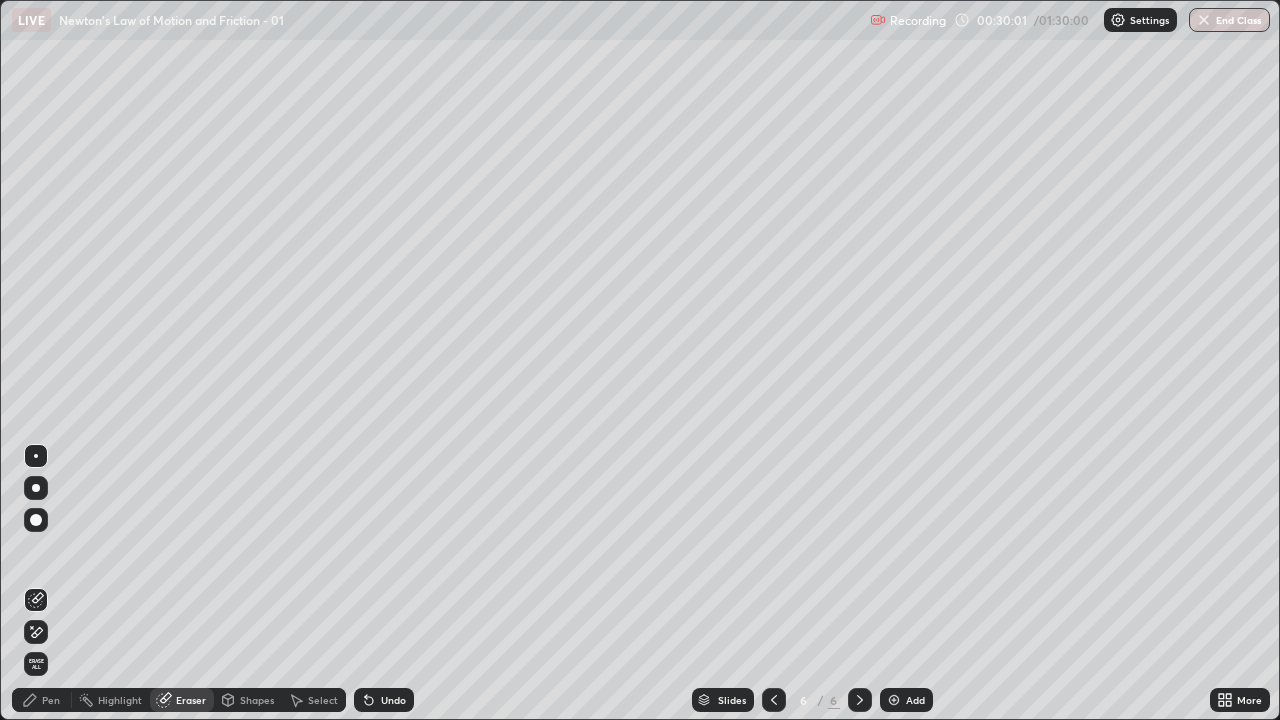 click on "Pen" at bounding box center [42, 700] 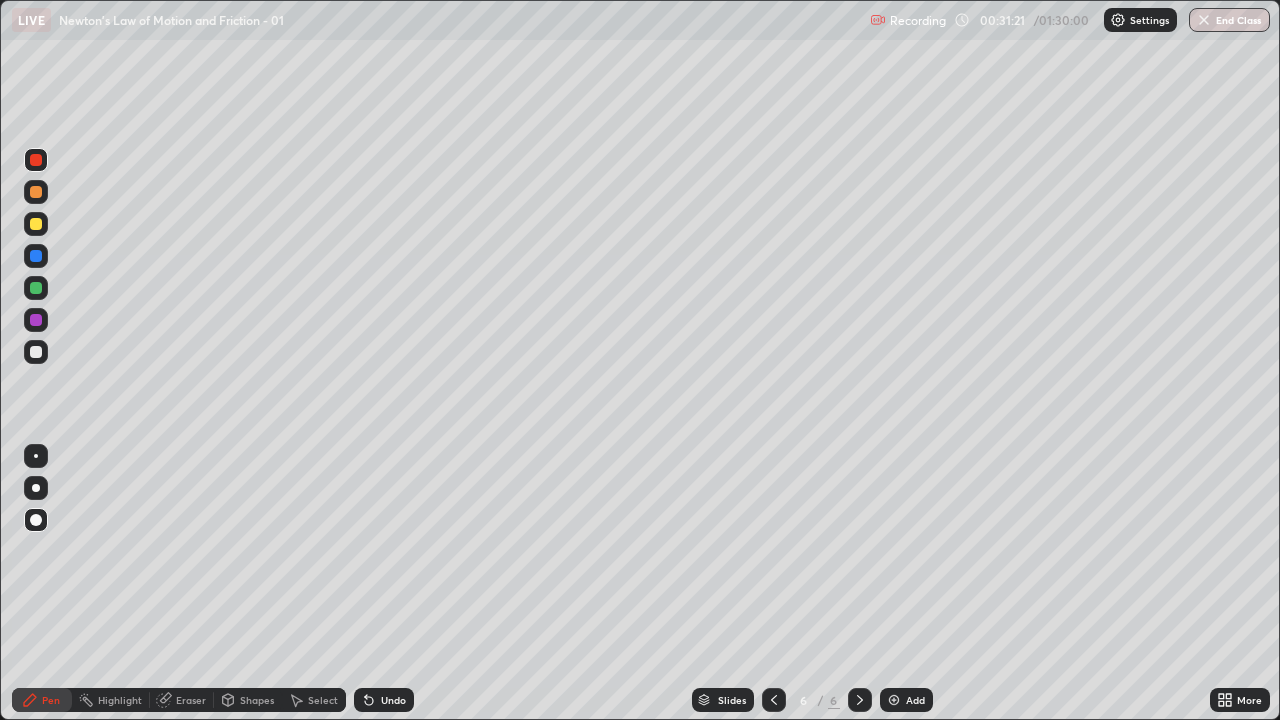 click at bounding box center (36, 320) 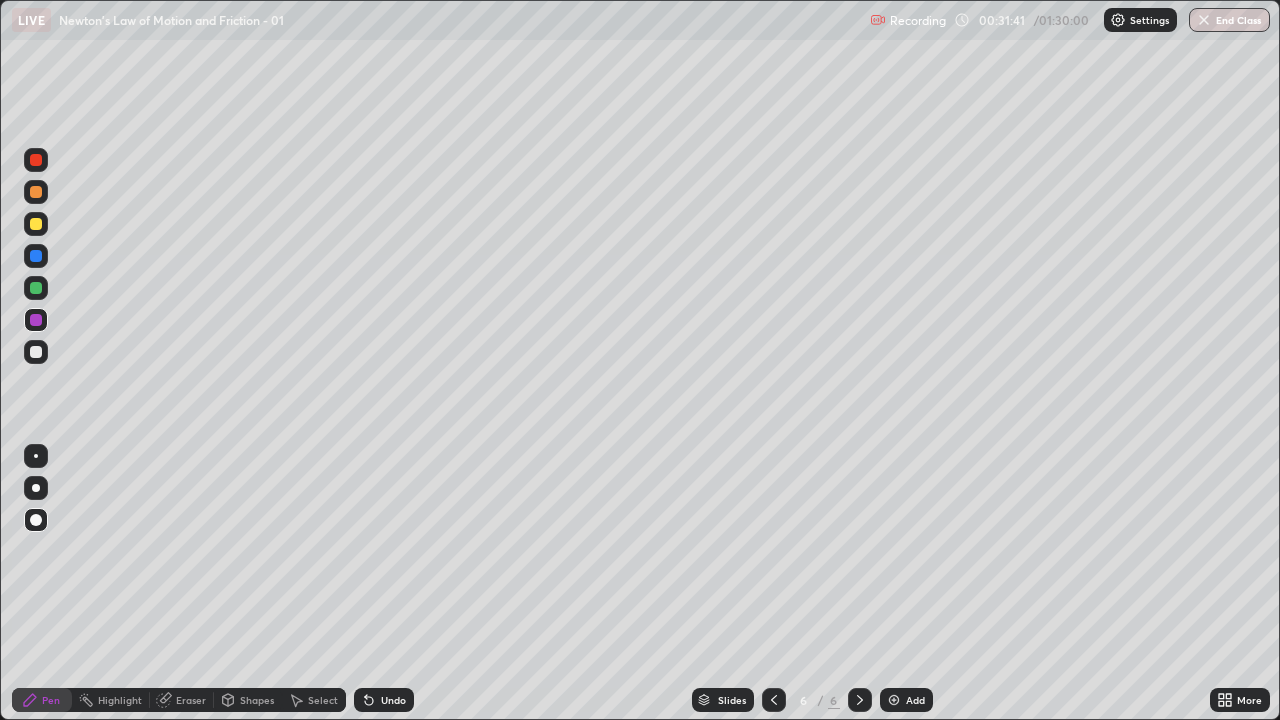 click at bounding box center (36, 224) 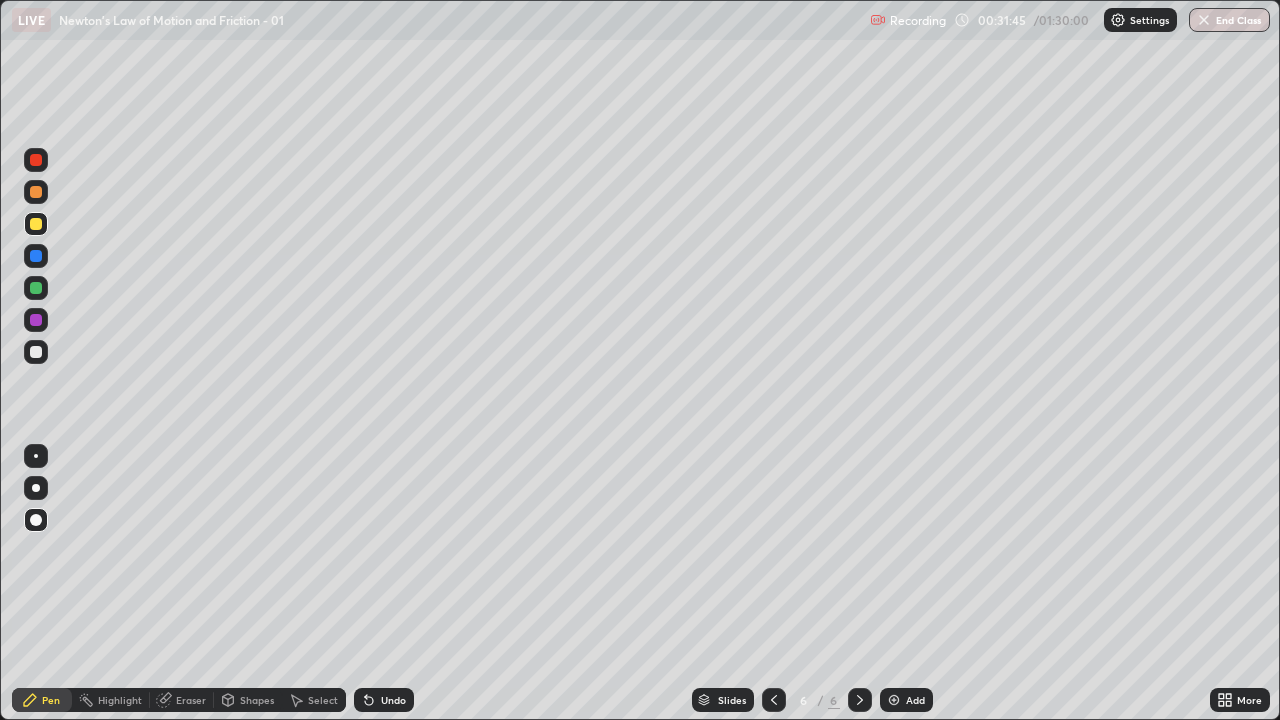 click on "Eraser" at bounding box center (191, 700) 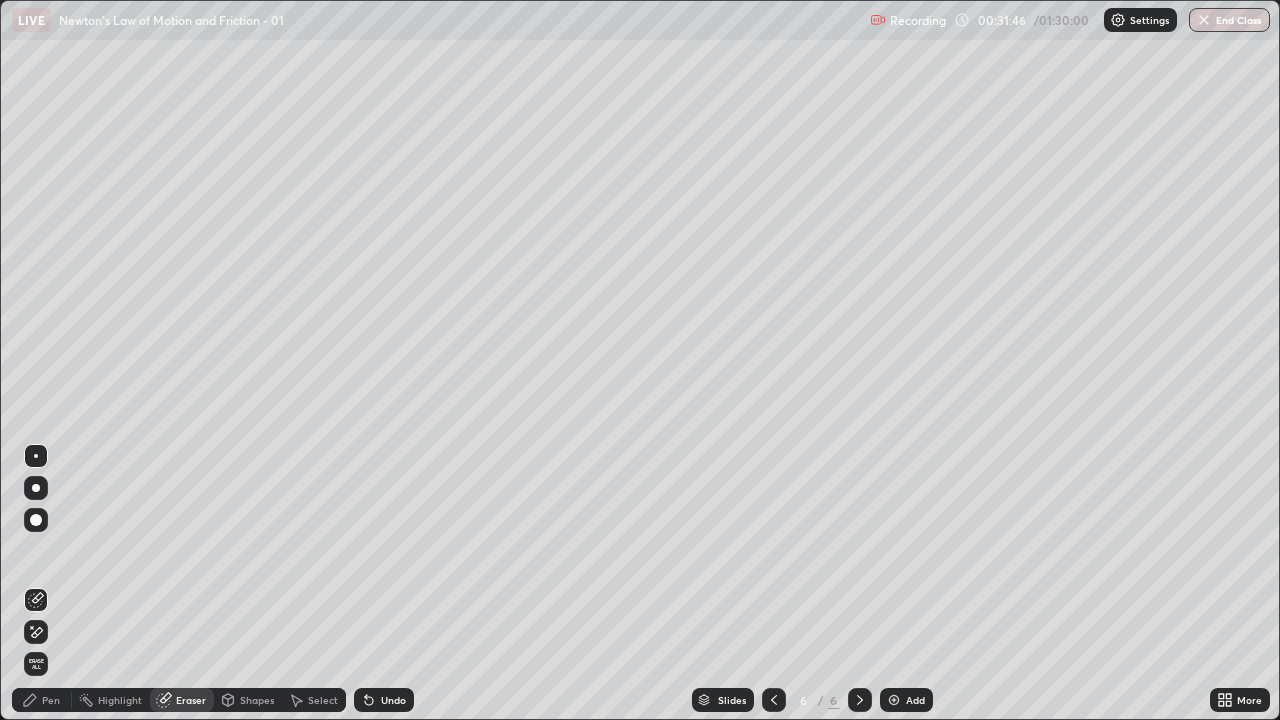 click on "Pen" at bounding box center [51, 700] 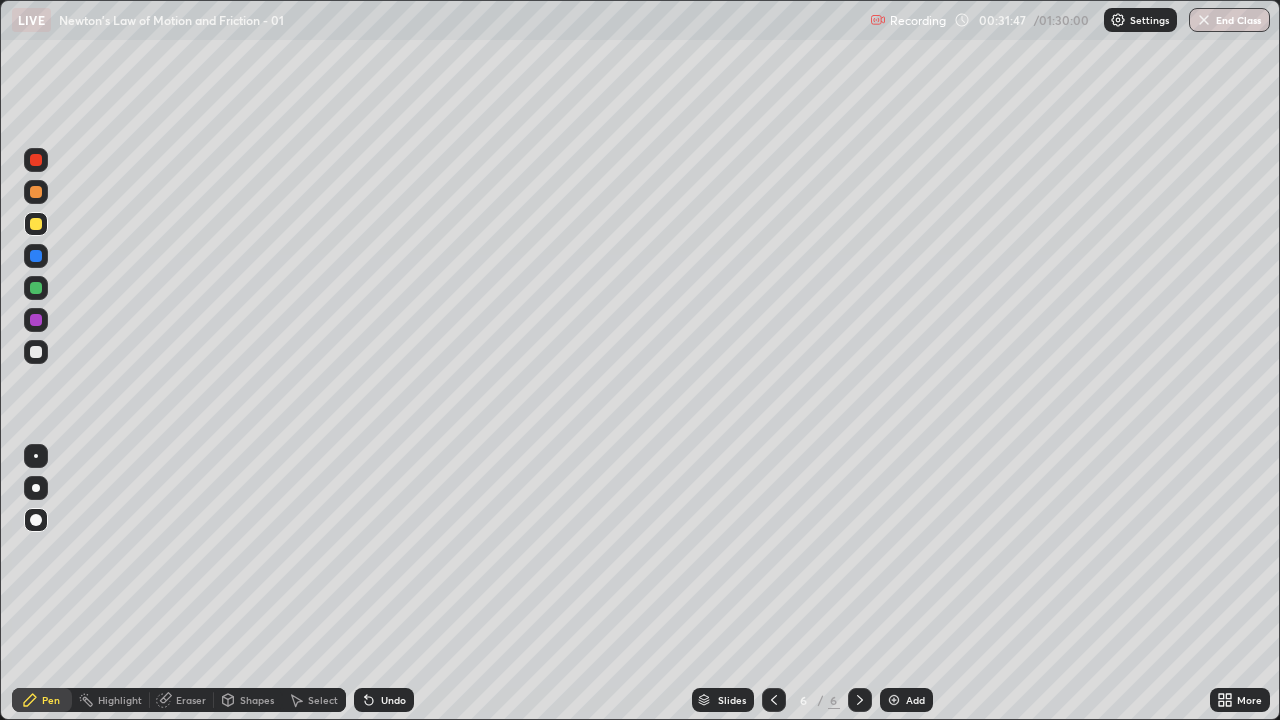 click at bounding box center [36, 352] 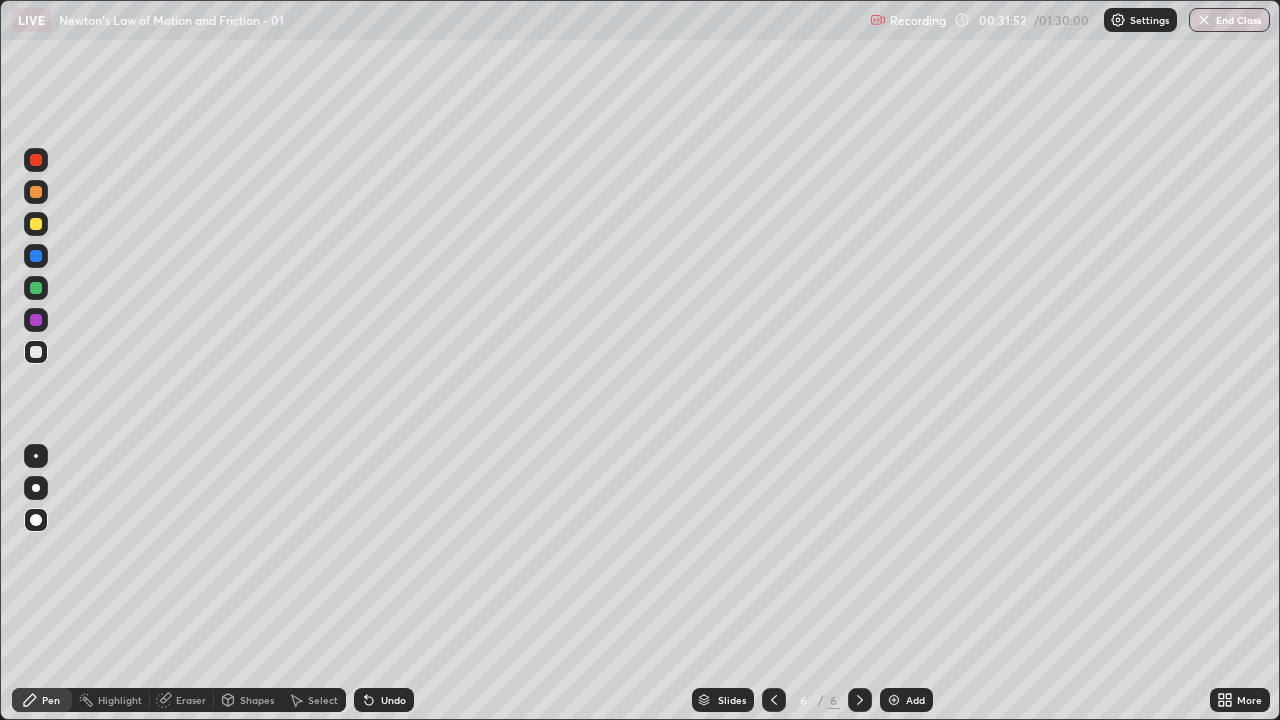click at bounding box center [36, 320] 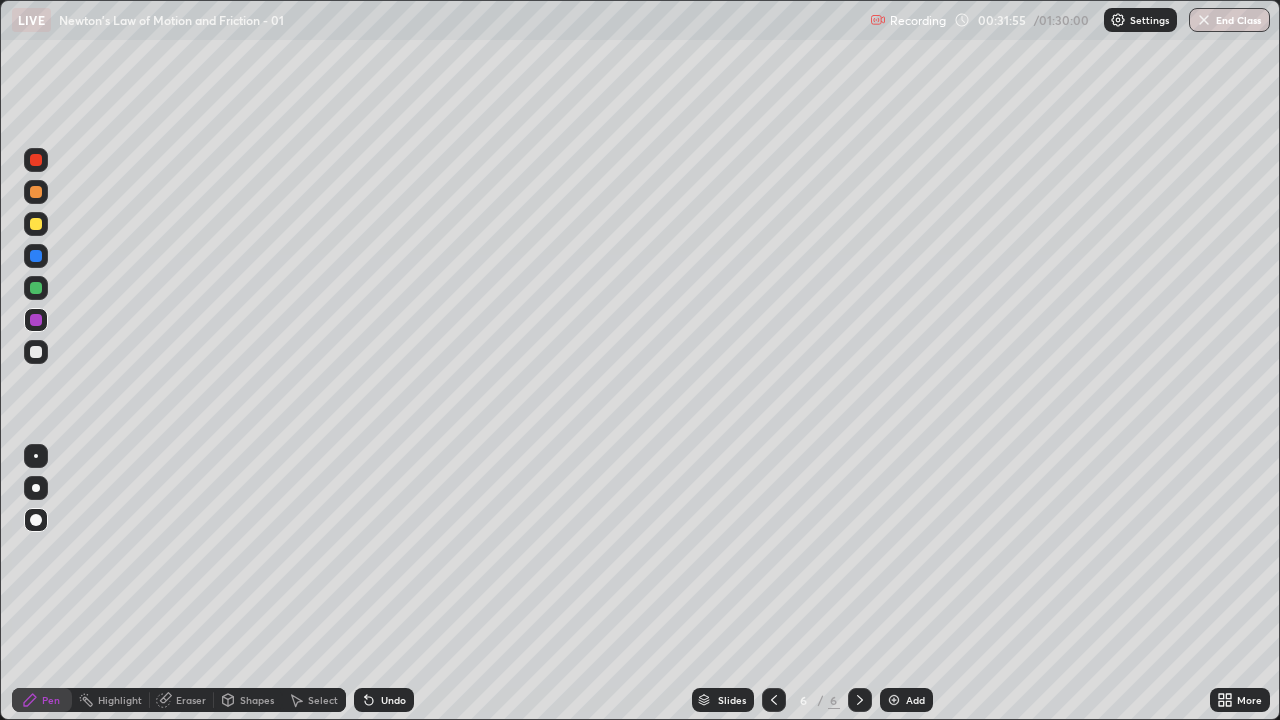 click at bounding box center (36, 224) 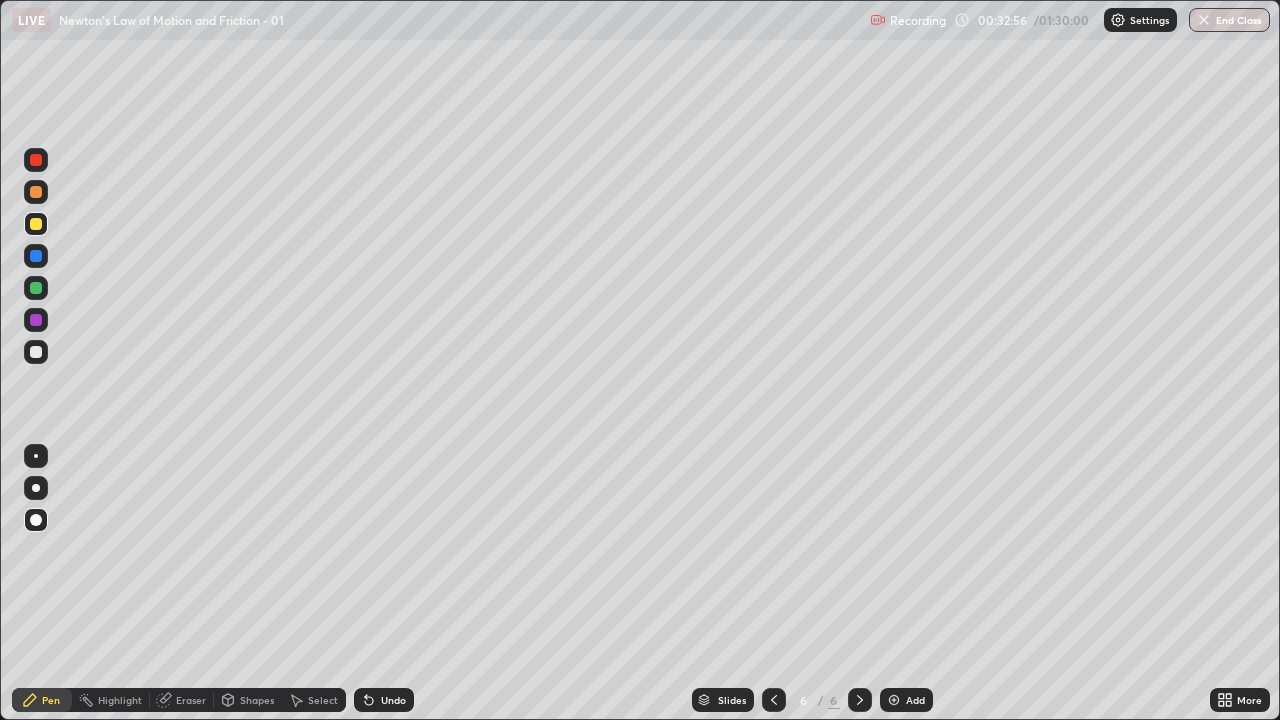 click on "Undo" at bounding box center [384, 700] 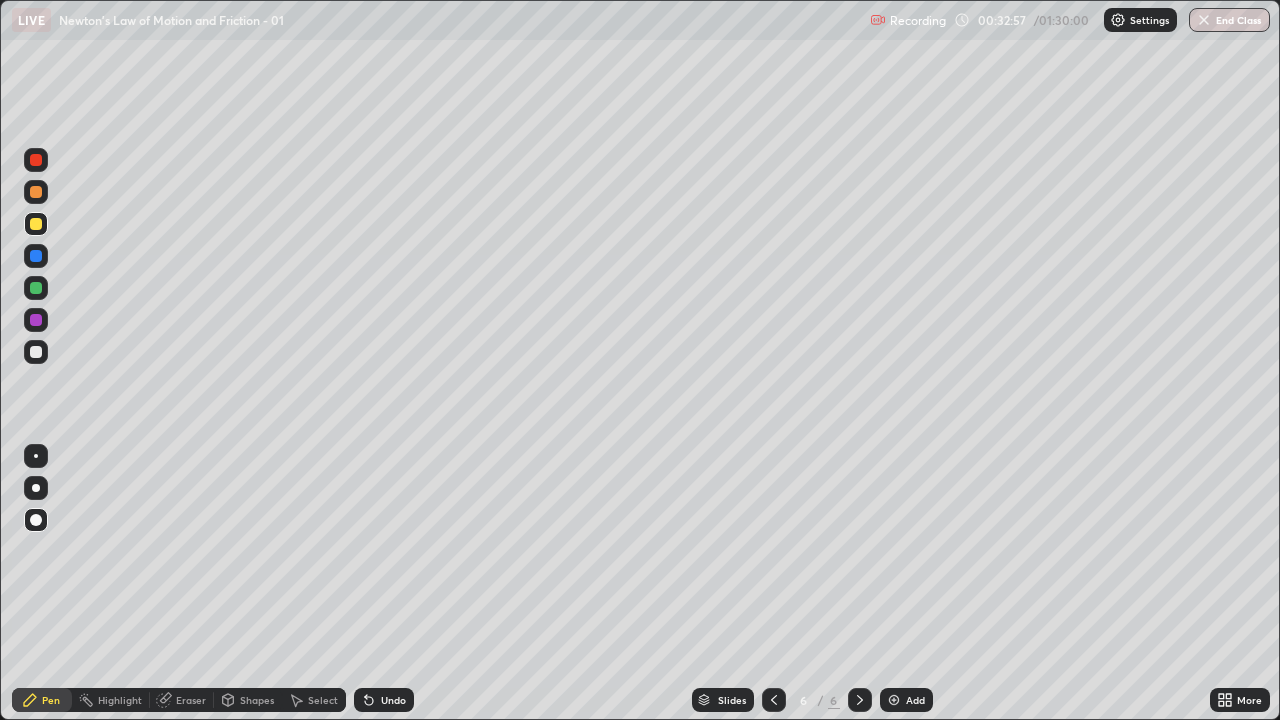 click on "Undo" at bounding box center [393, 700] 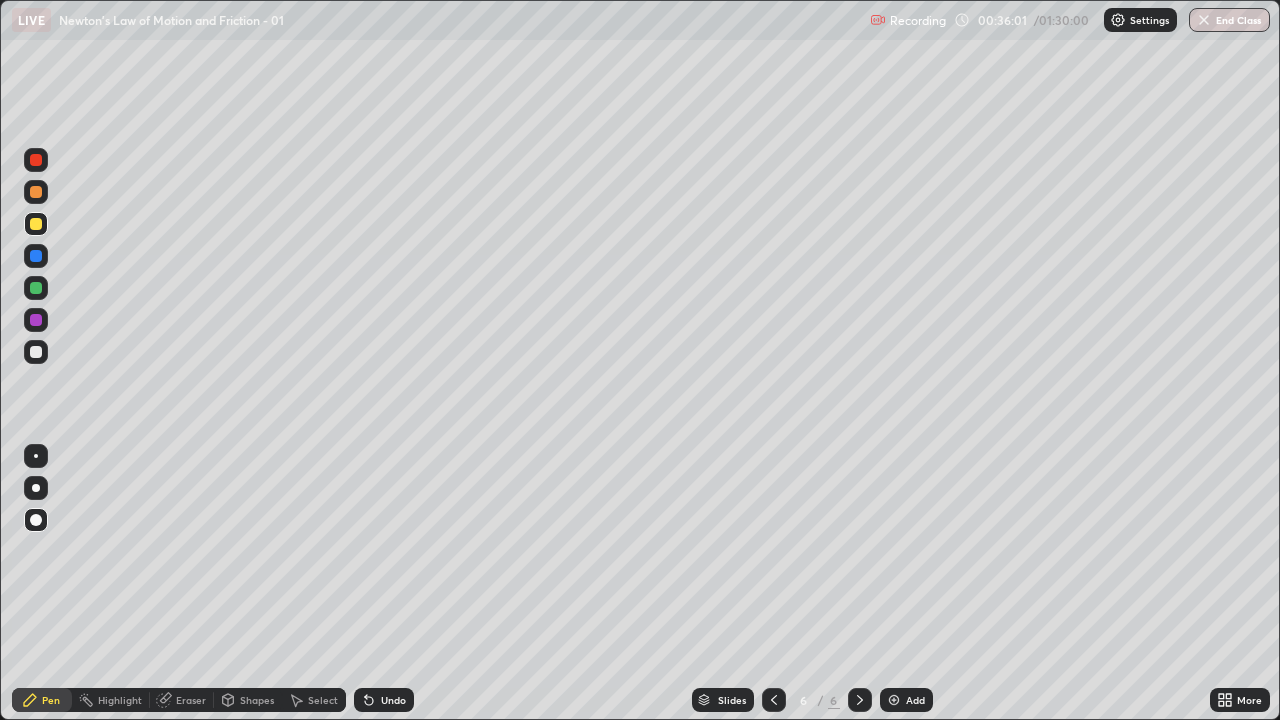 click at bounding box center (36, 352) 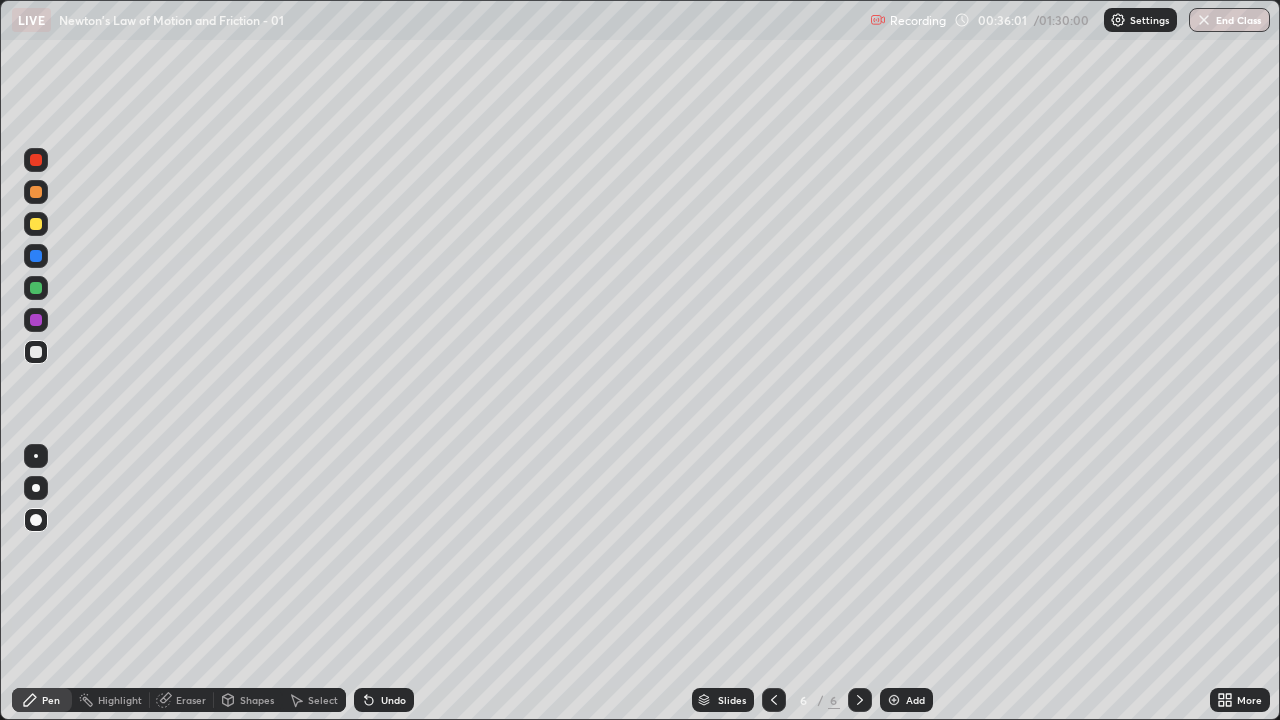 click at bounding box center [36, 352] 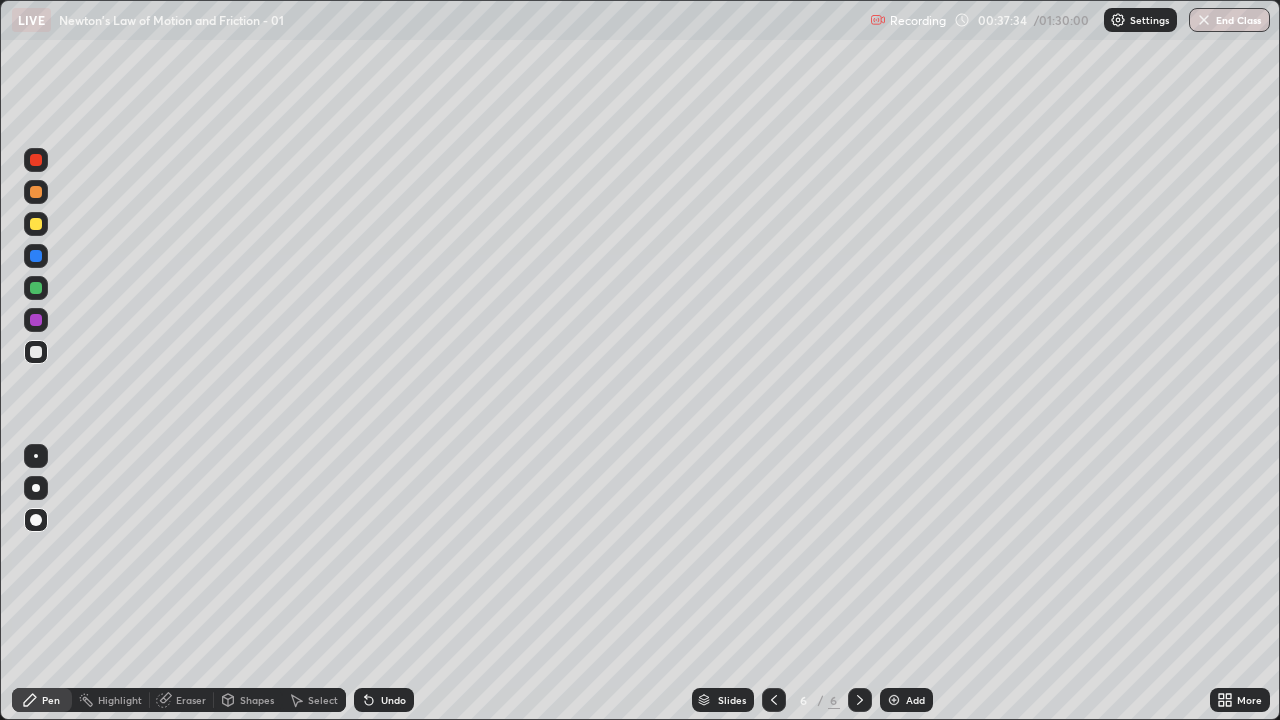 click at bounding box center (36, 320) 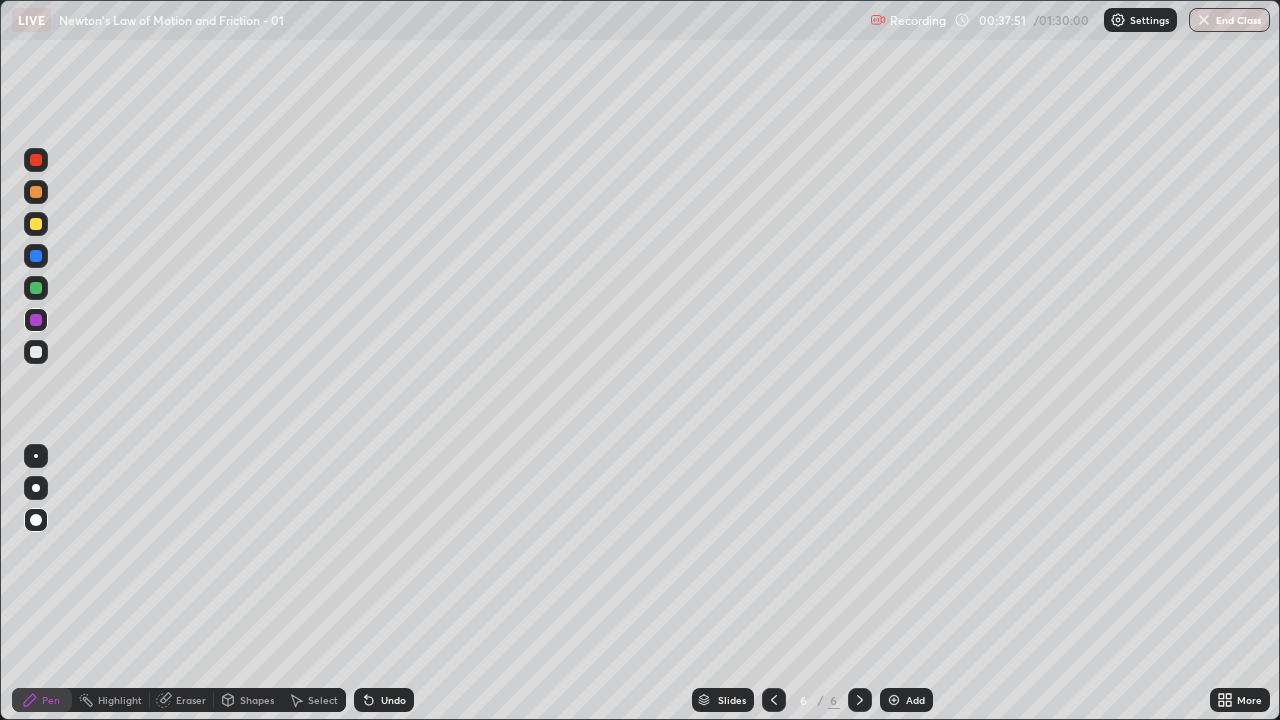 click at bounding box center (36, 224) 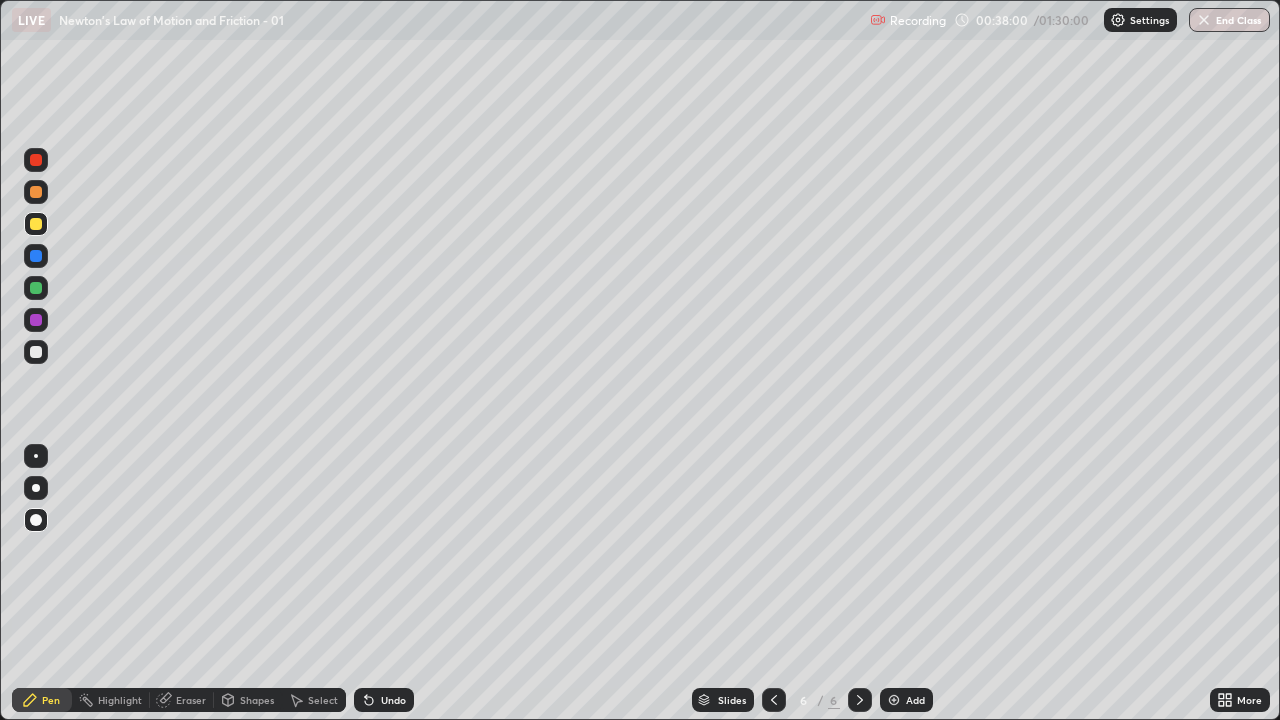 click at bounding box center [36, 160] 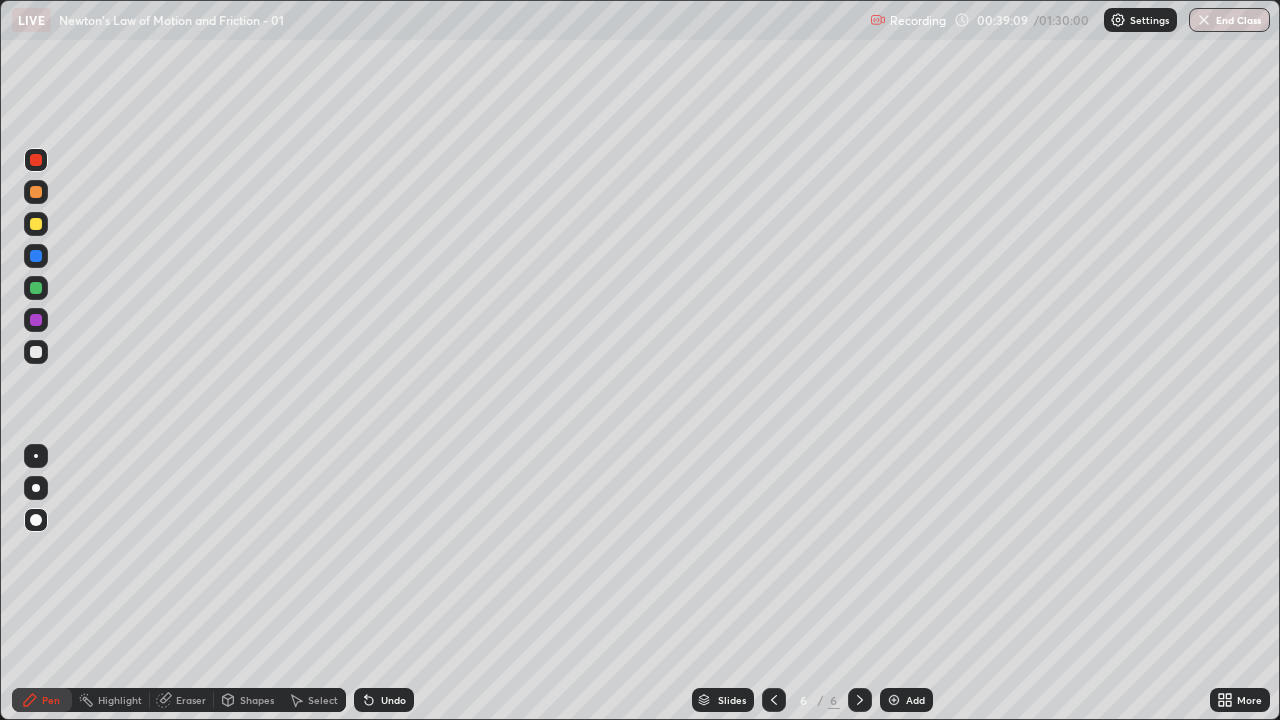 click at bounding box center (36, 224) 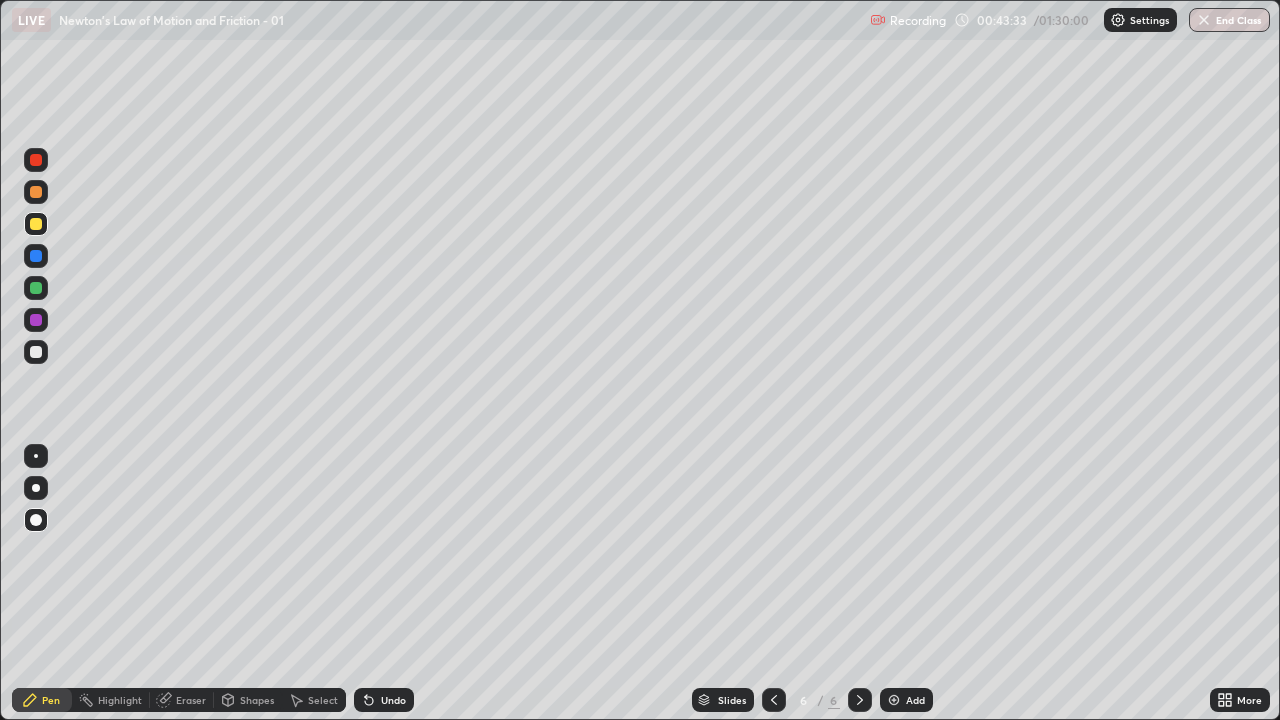 click on "Add" at bounding box center (906, 700) 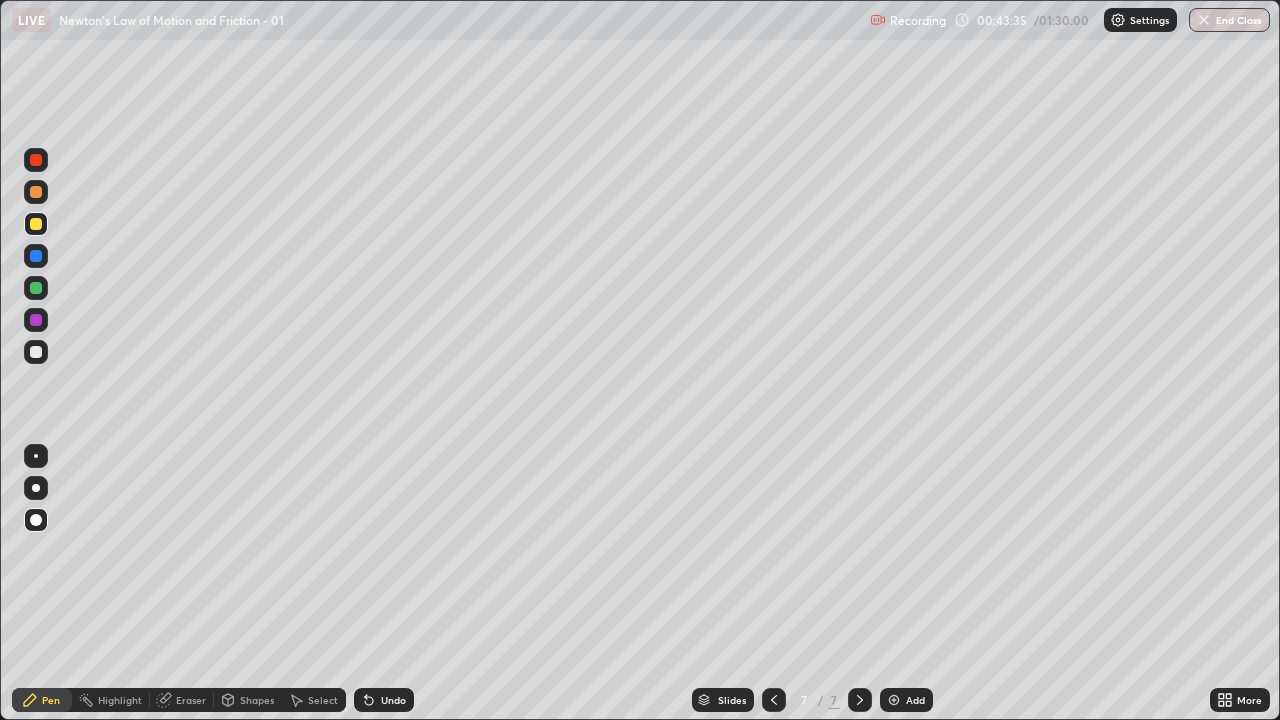 click at bounding box center (36, 352) 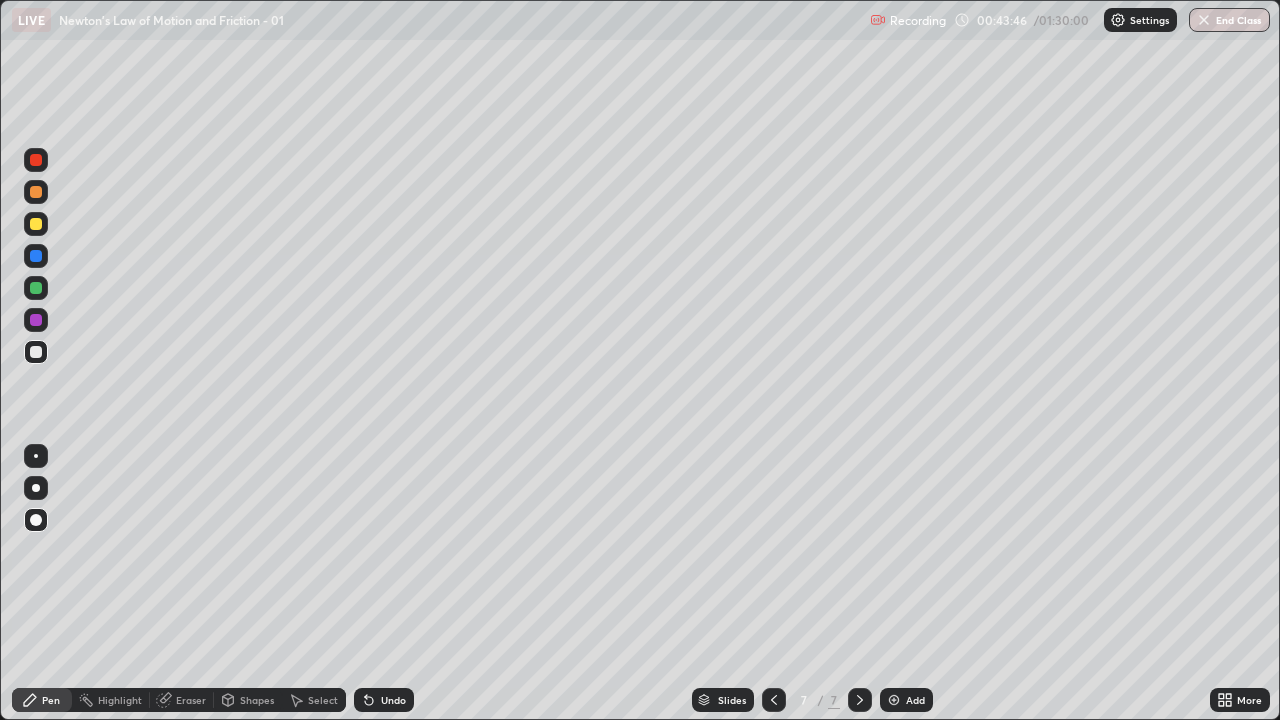 click at bounding box center [36, 160] 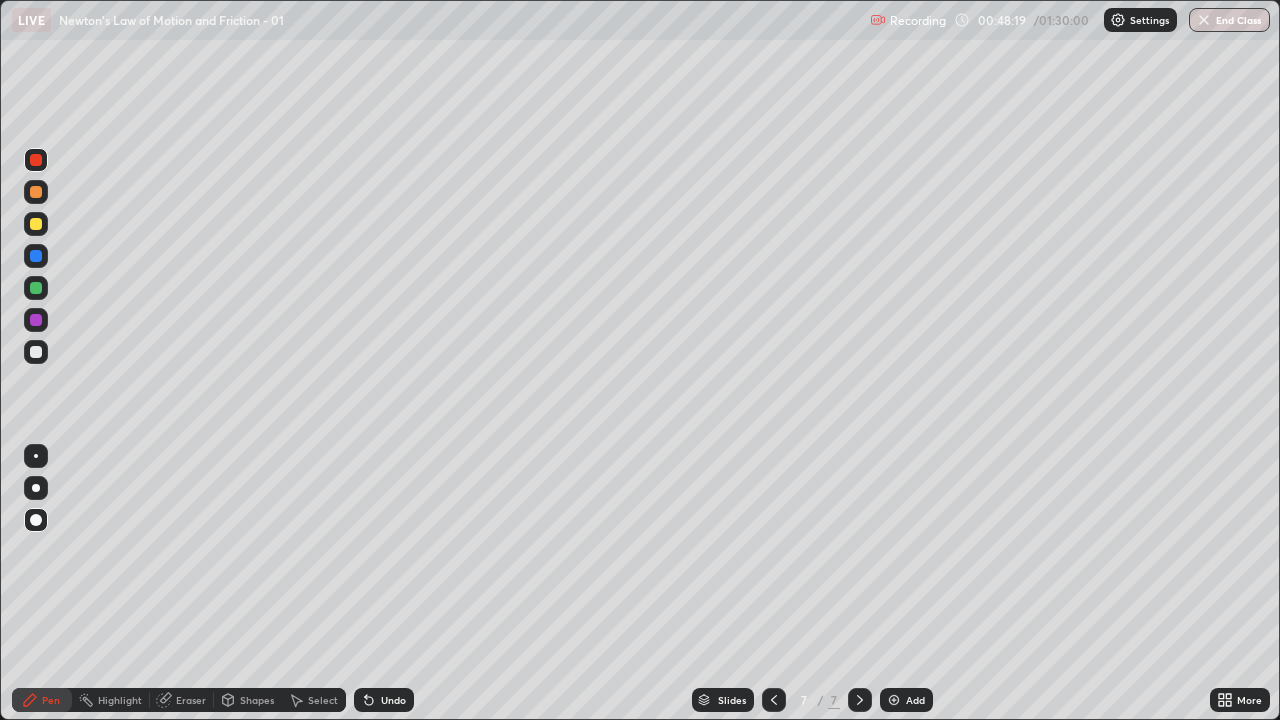 click at bounding box center (36, 320) 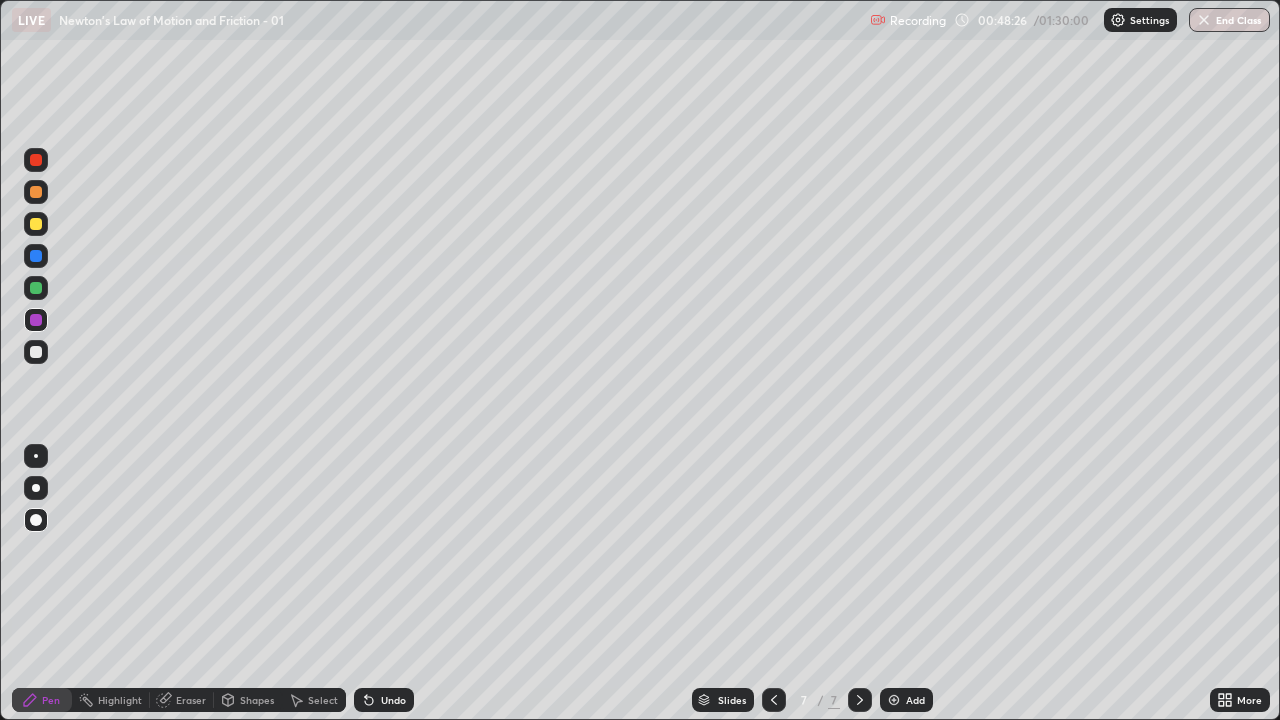 click at bounding box center [36, 288] 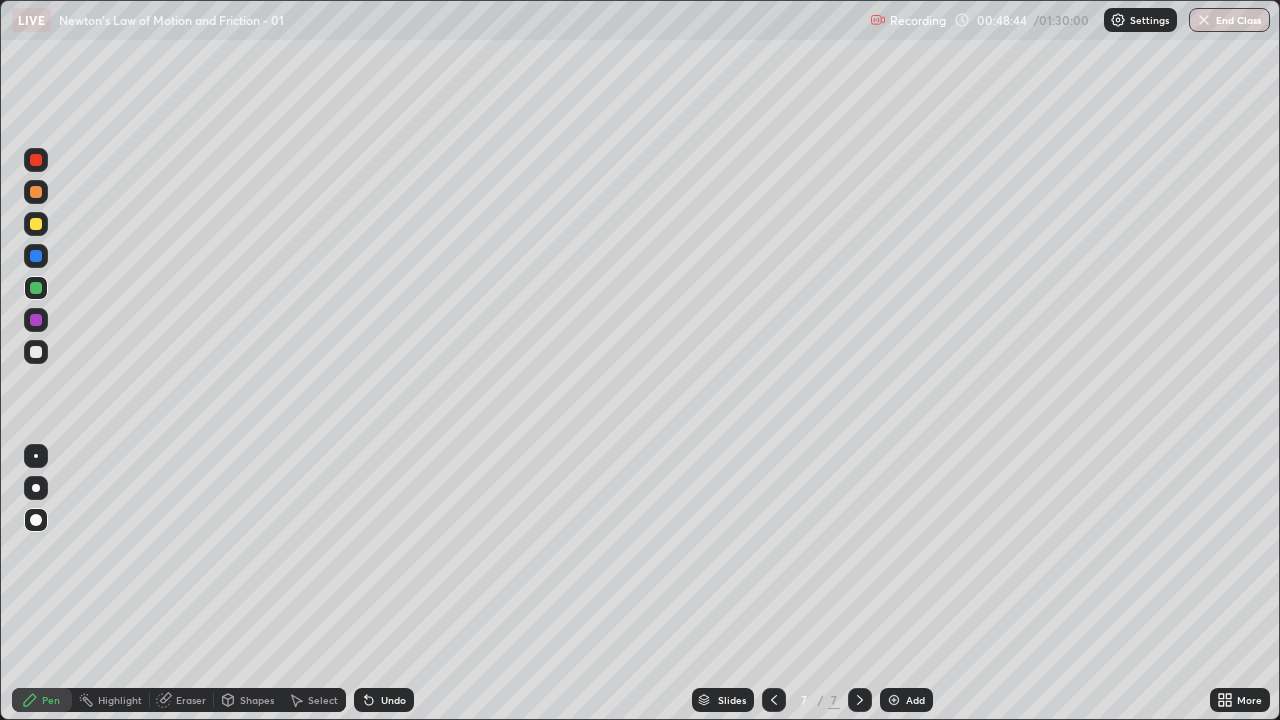 click at bounding box center (36, 352) 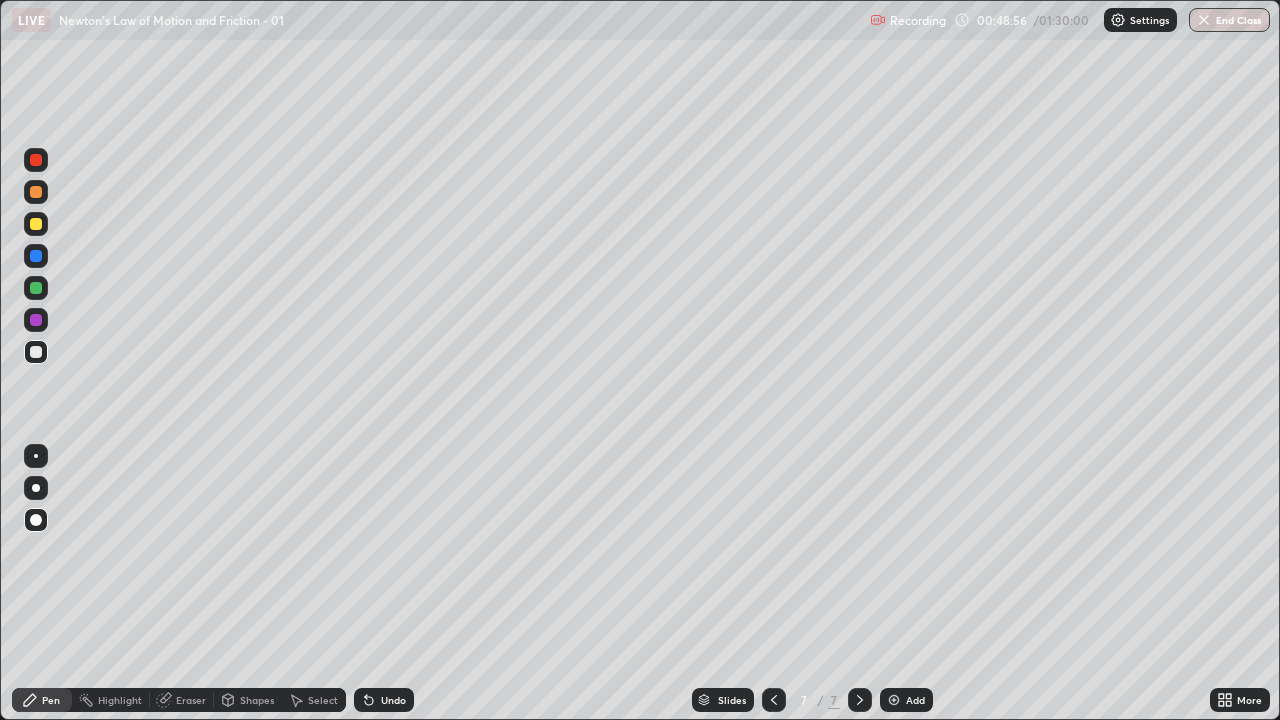 click at bounding box center [36, 288] 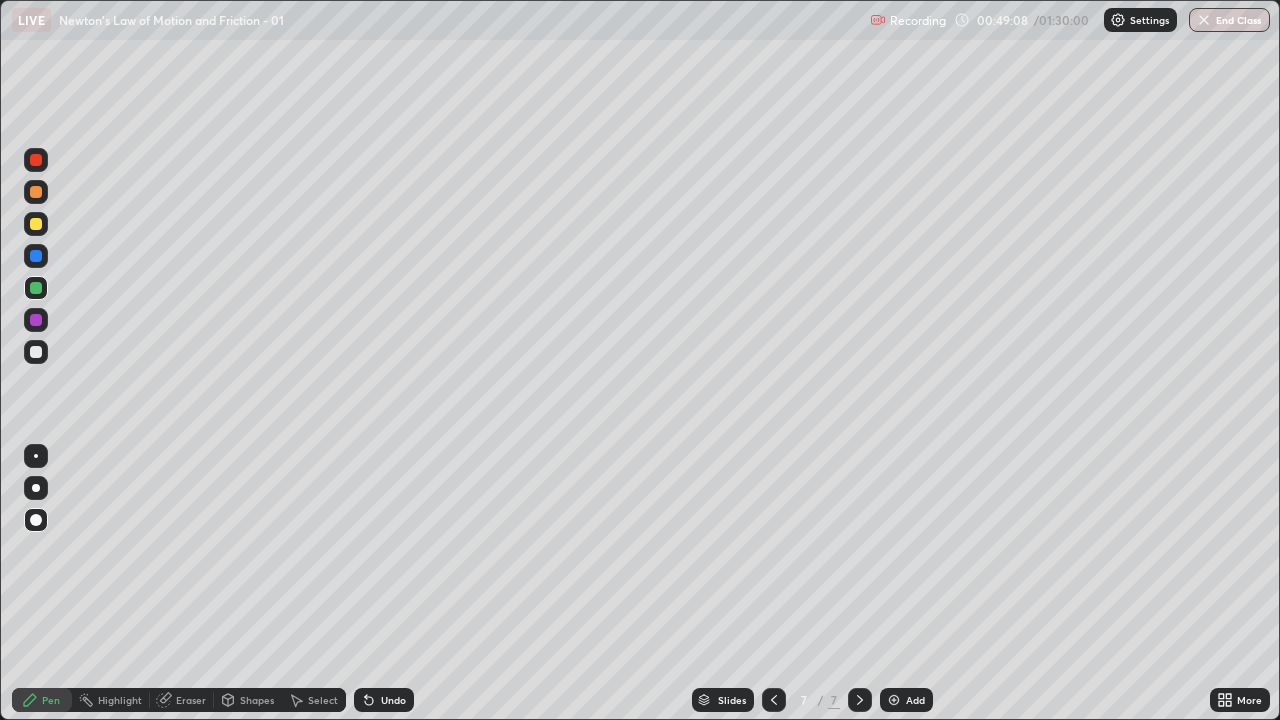 click at bounding box center [36, 224] 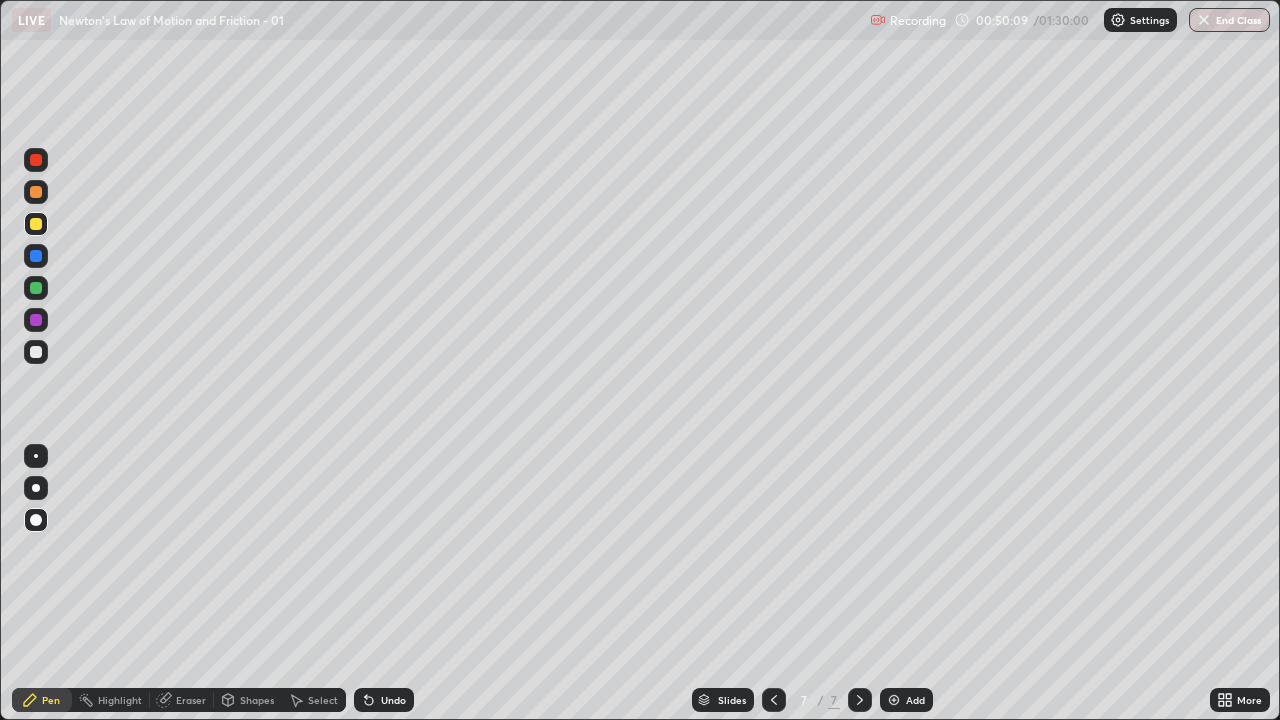 click at bounding box center [36, 352] 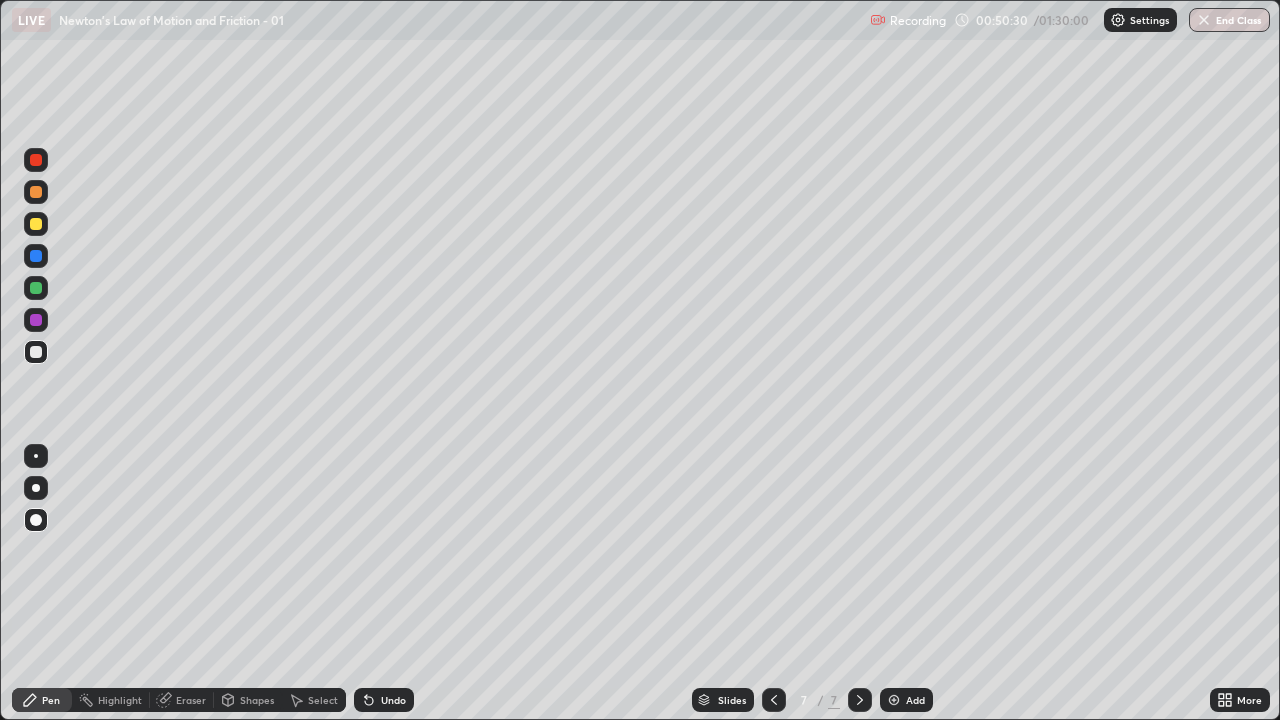 click at bounding box center (36, 224) 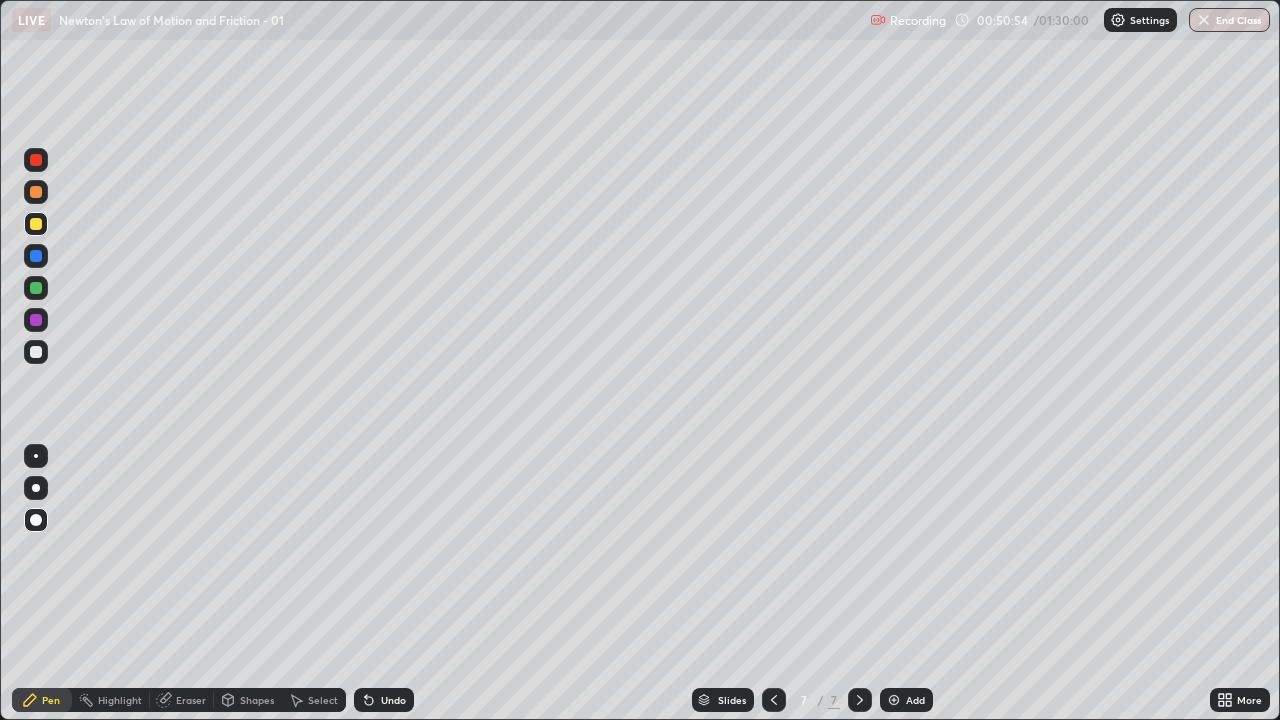click at bounding box center [36, 160] 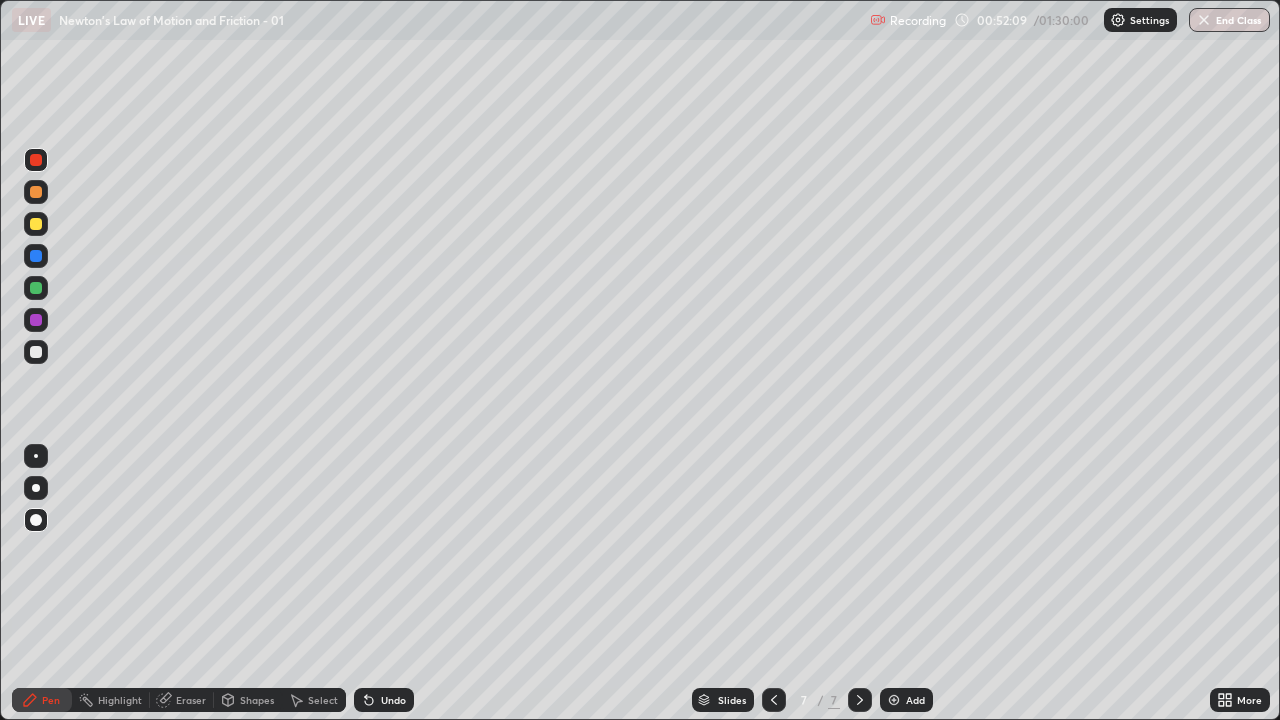 click at bounding box center (36, 288) 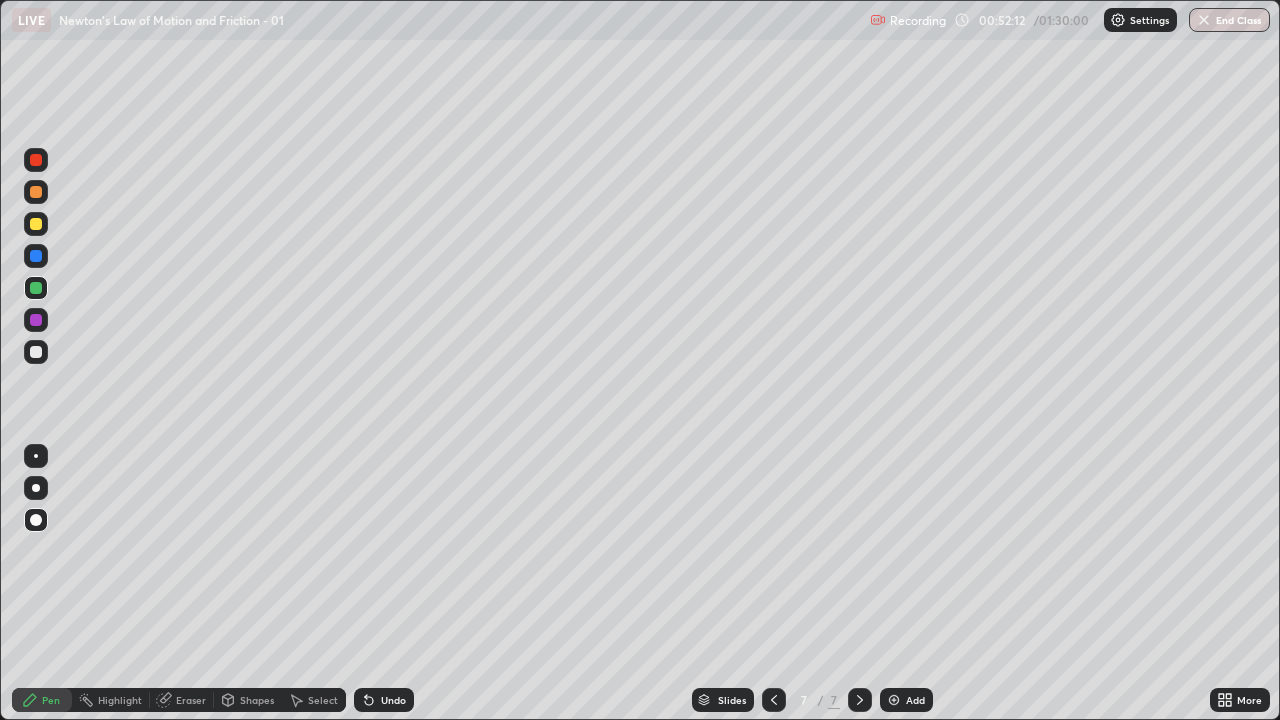 click at bounding box center (36, 320) 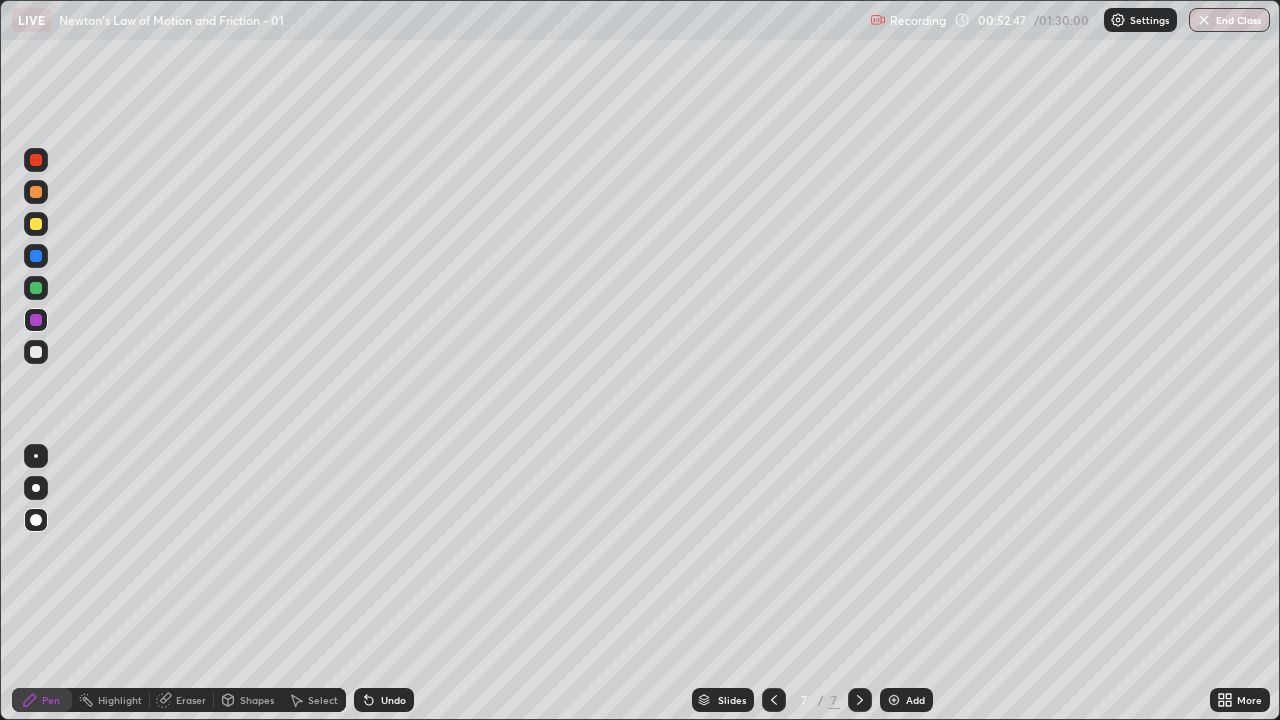 click at bounding box center [36, 224] 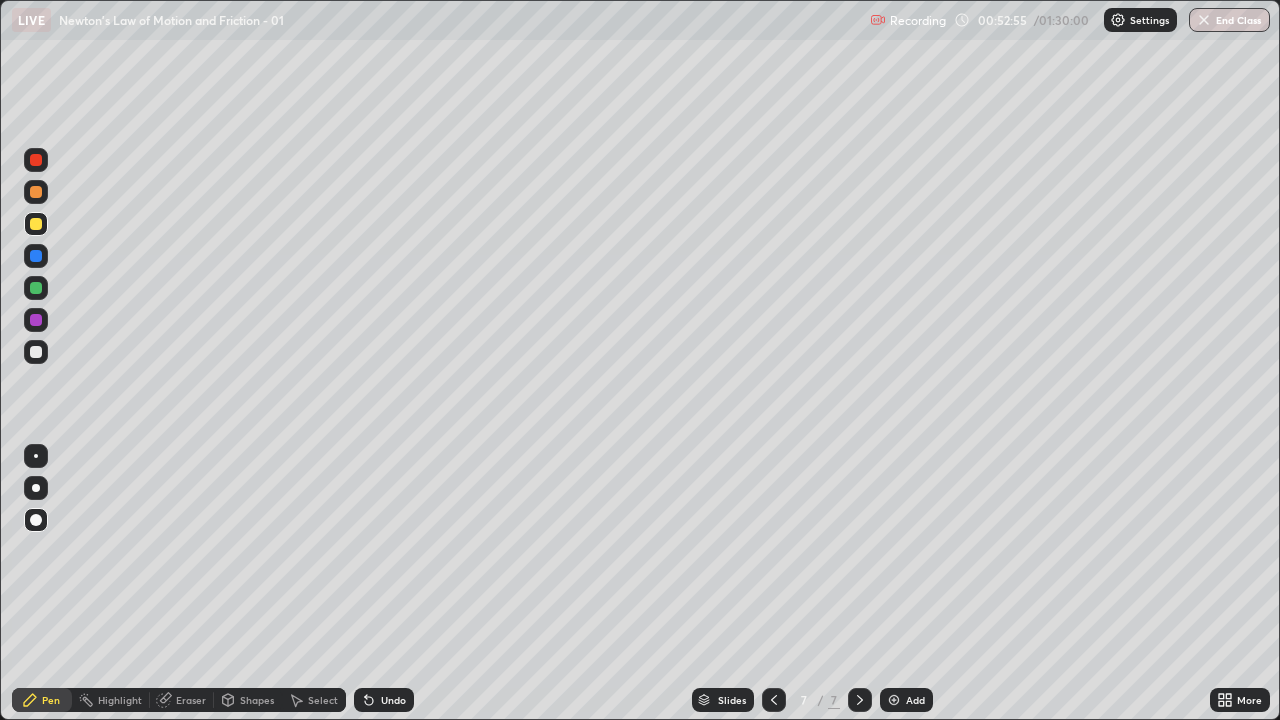 click at bounding box center [36, 160] 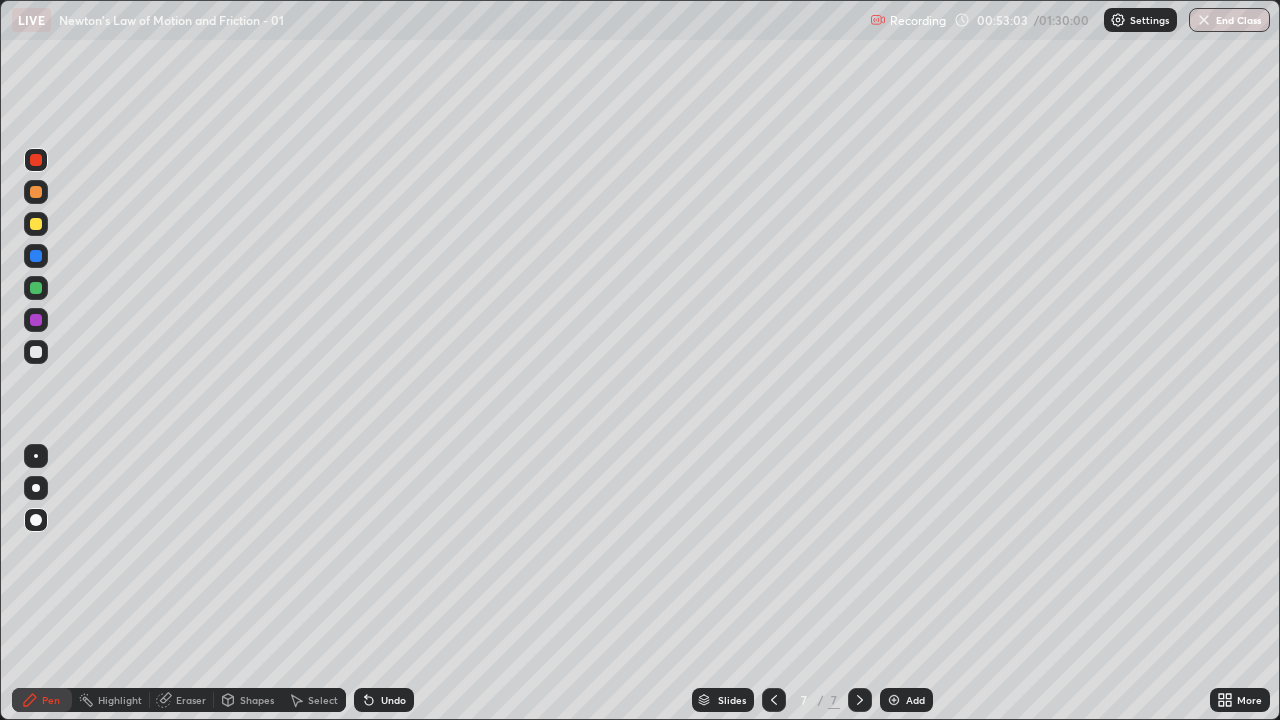 click on "Undo" at bounding box center [384, 700] 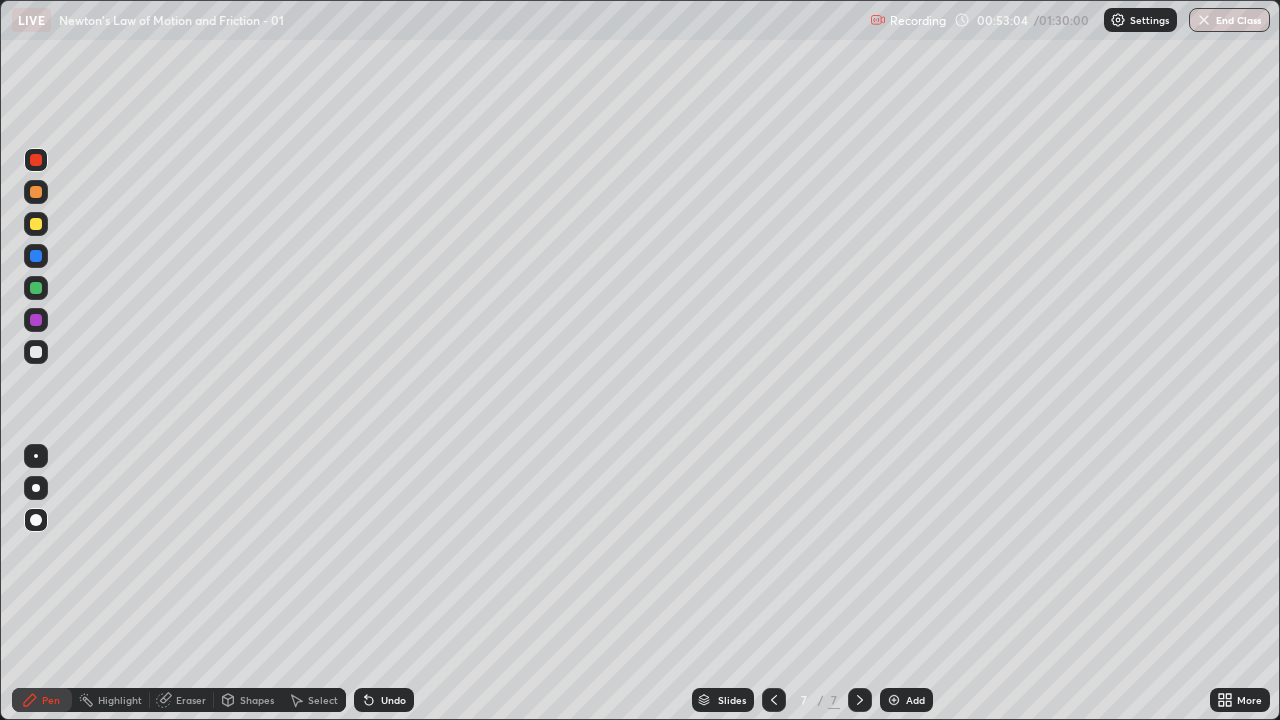 click on "Undo" at bounding box center (384, 700) 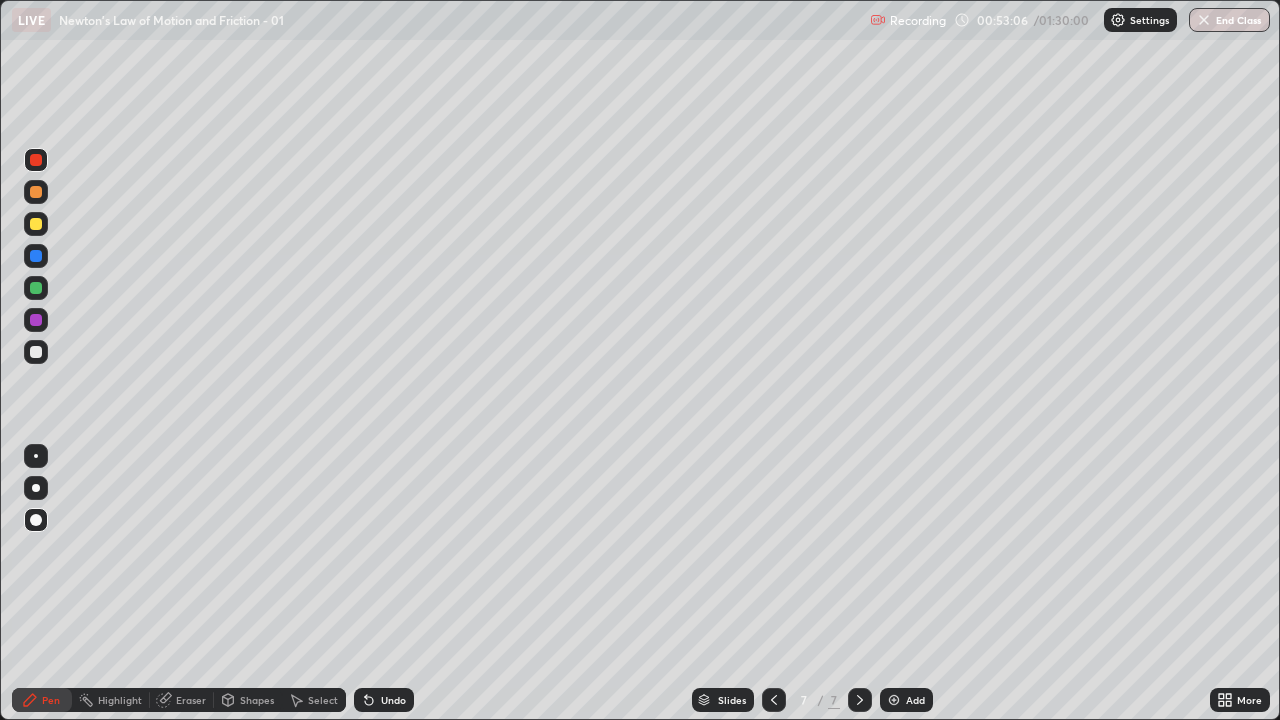 click at bounding box center (36, 224) 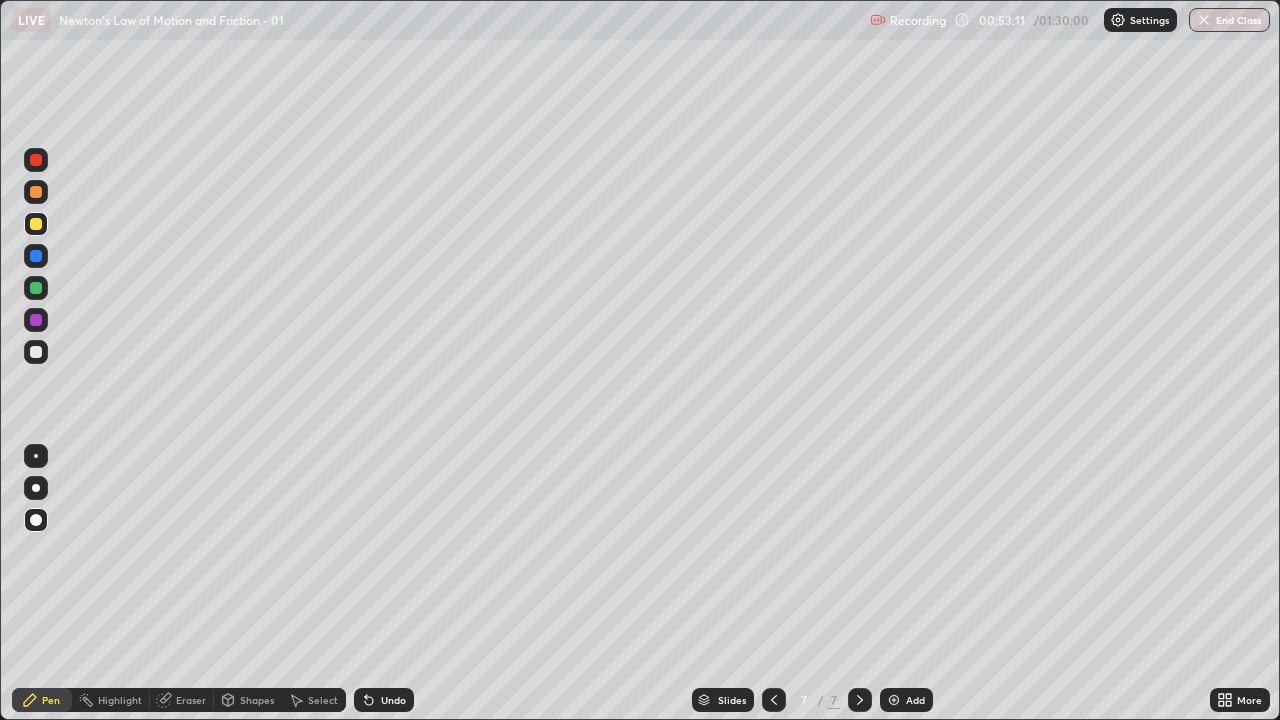 click at bounding box center (36, 160) 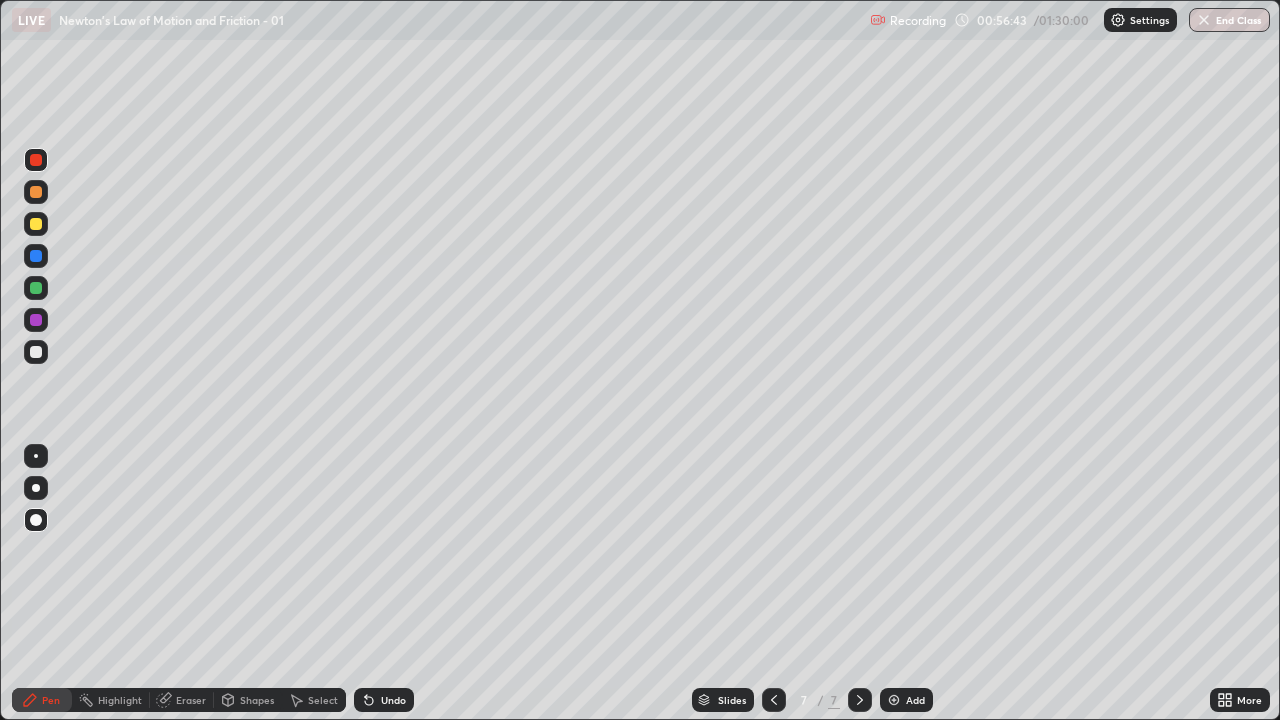 click on "Undo" at bounding box center [393, 700] 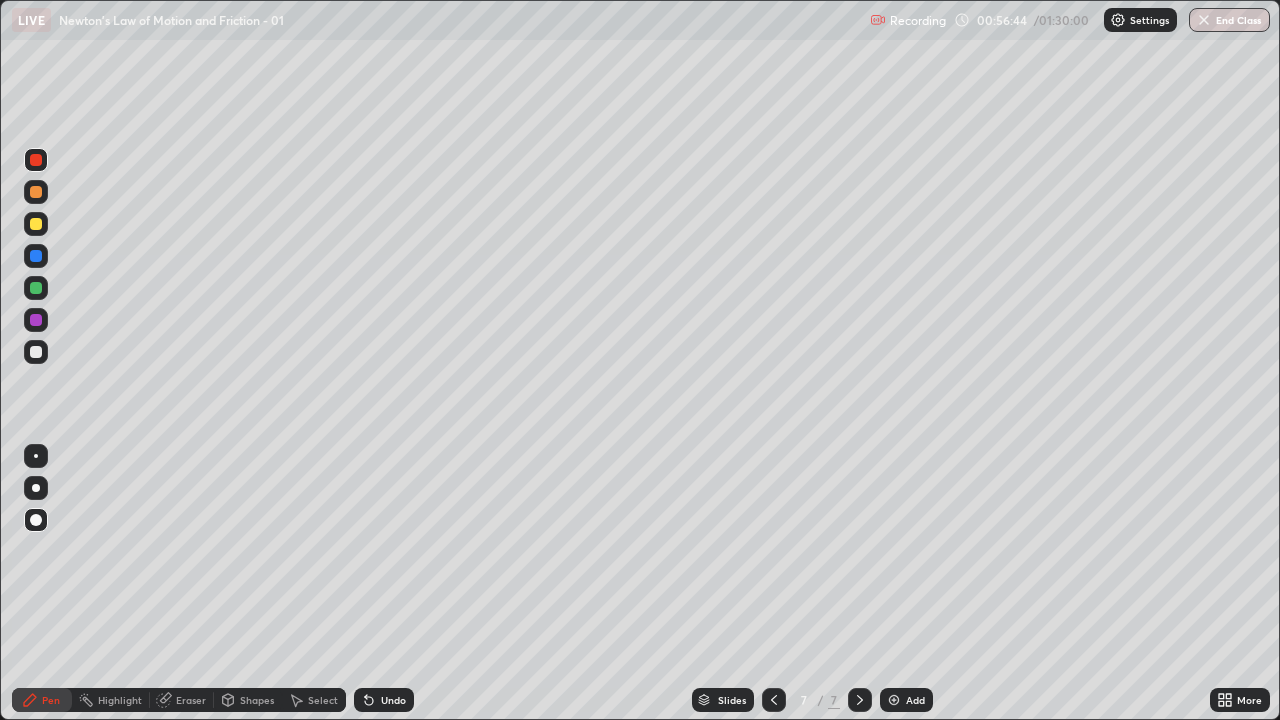 click on "Undo" at bounding box center [393, 700] 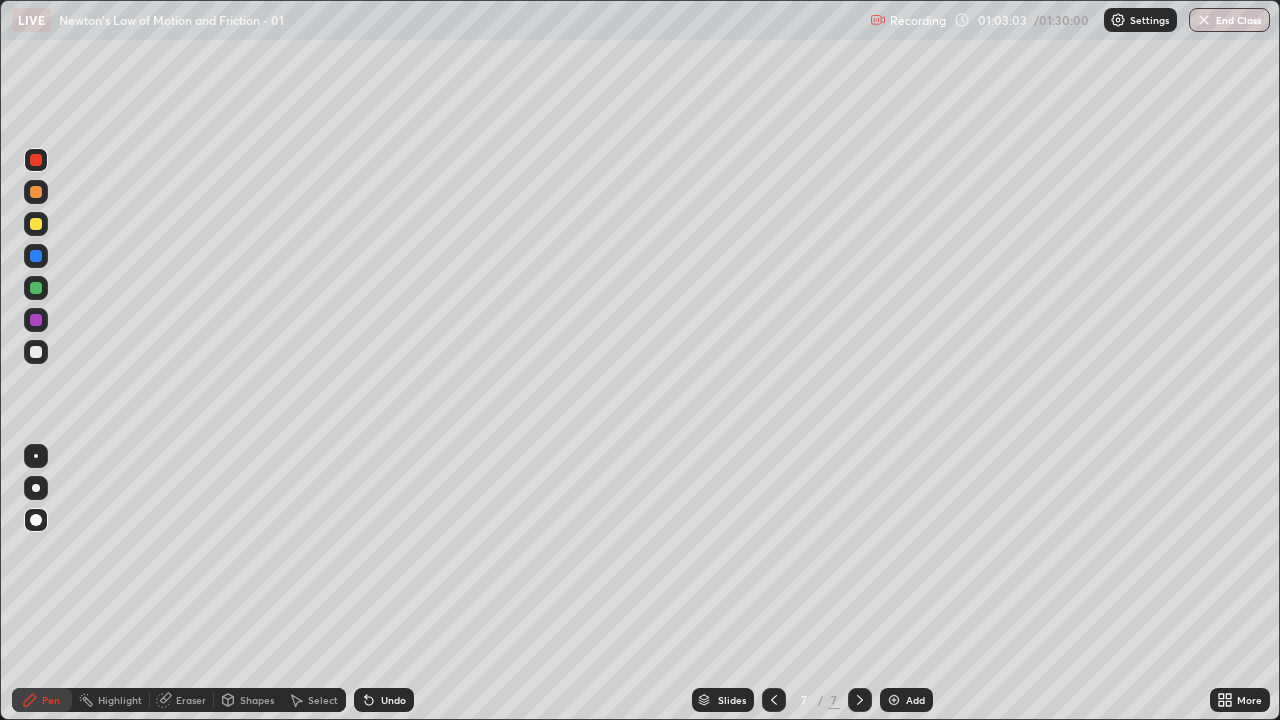 click at bounding box center [894, 700] 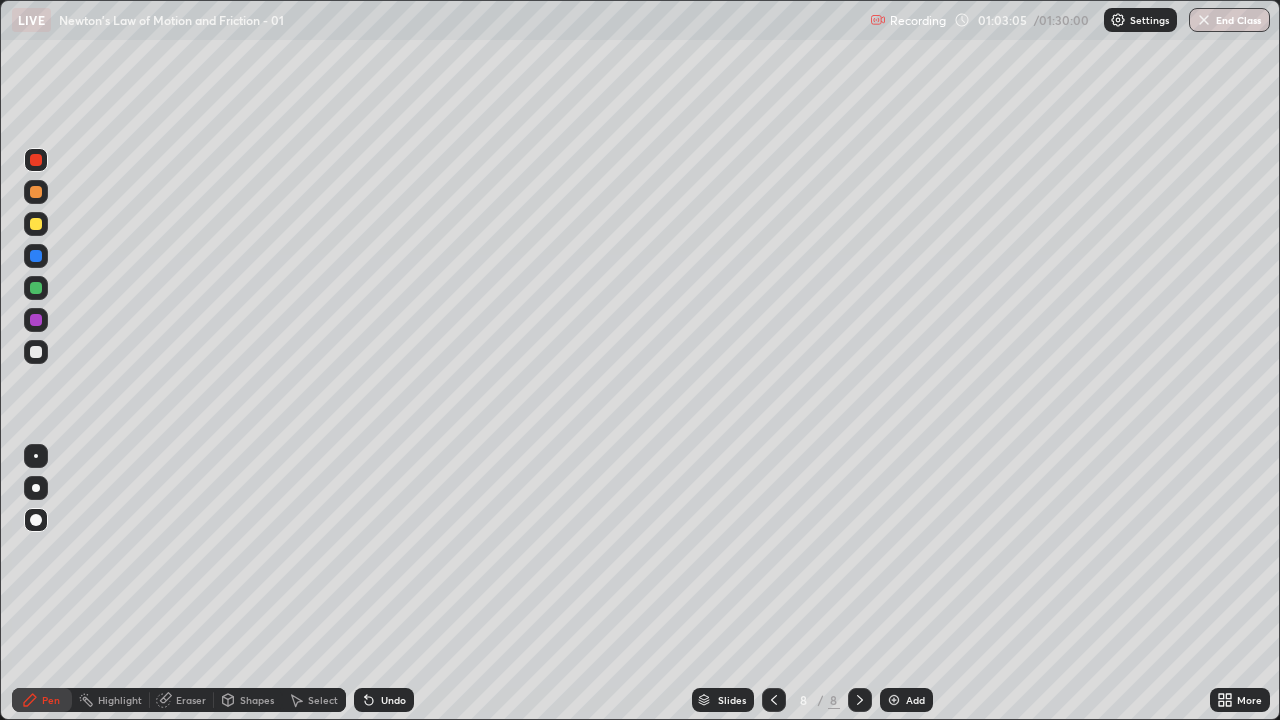 click at bounding box center [36, 352] 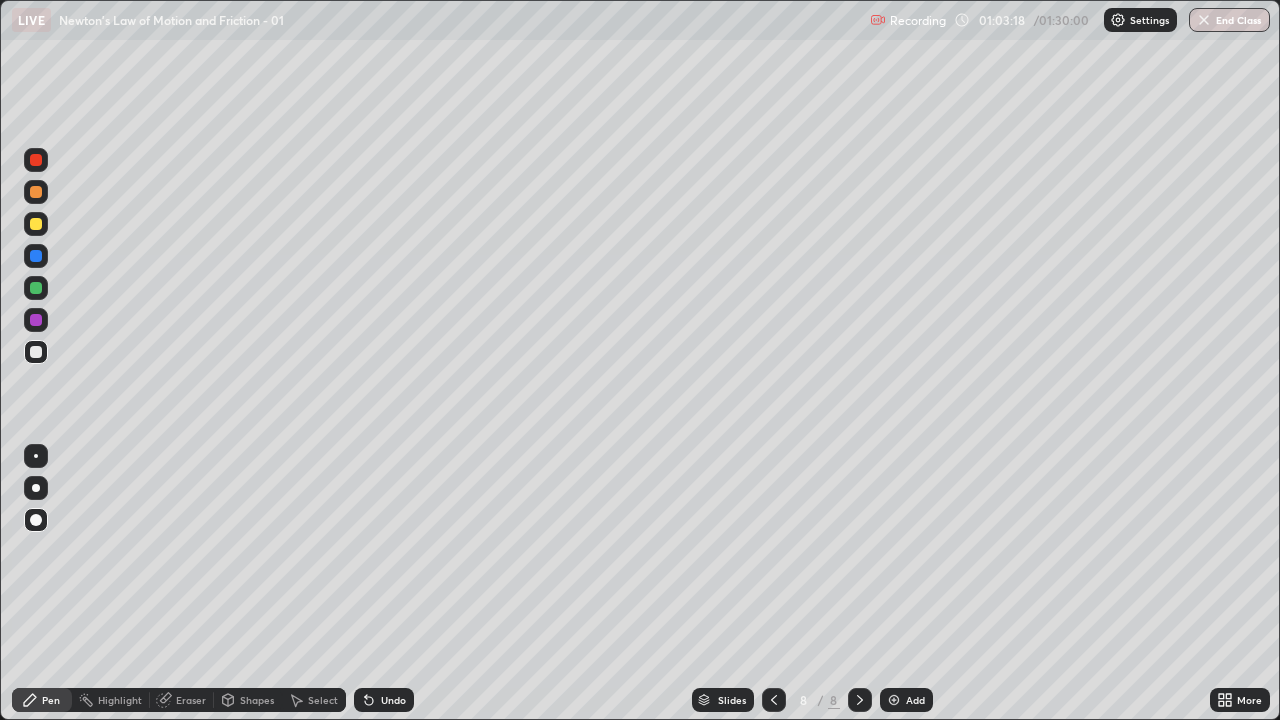 click at bounding box center [36, 352] 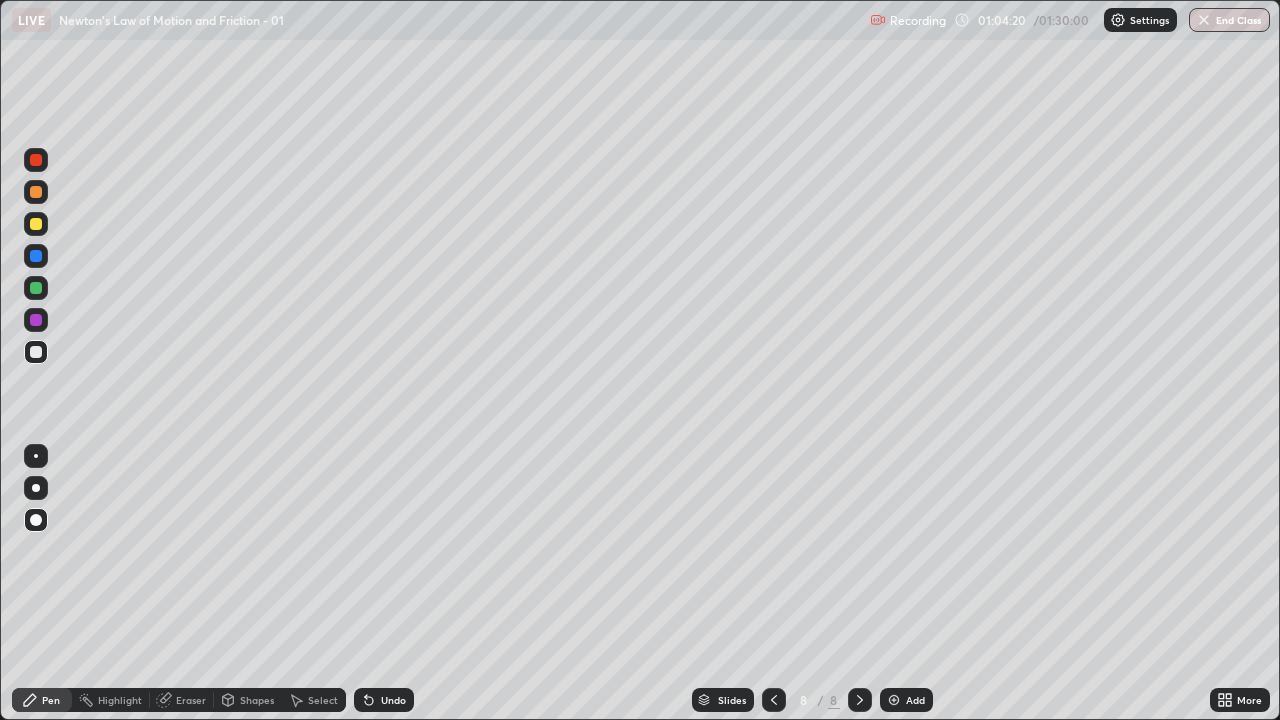 click at bounding box center [36, 224] 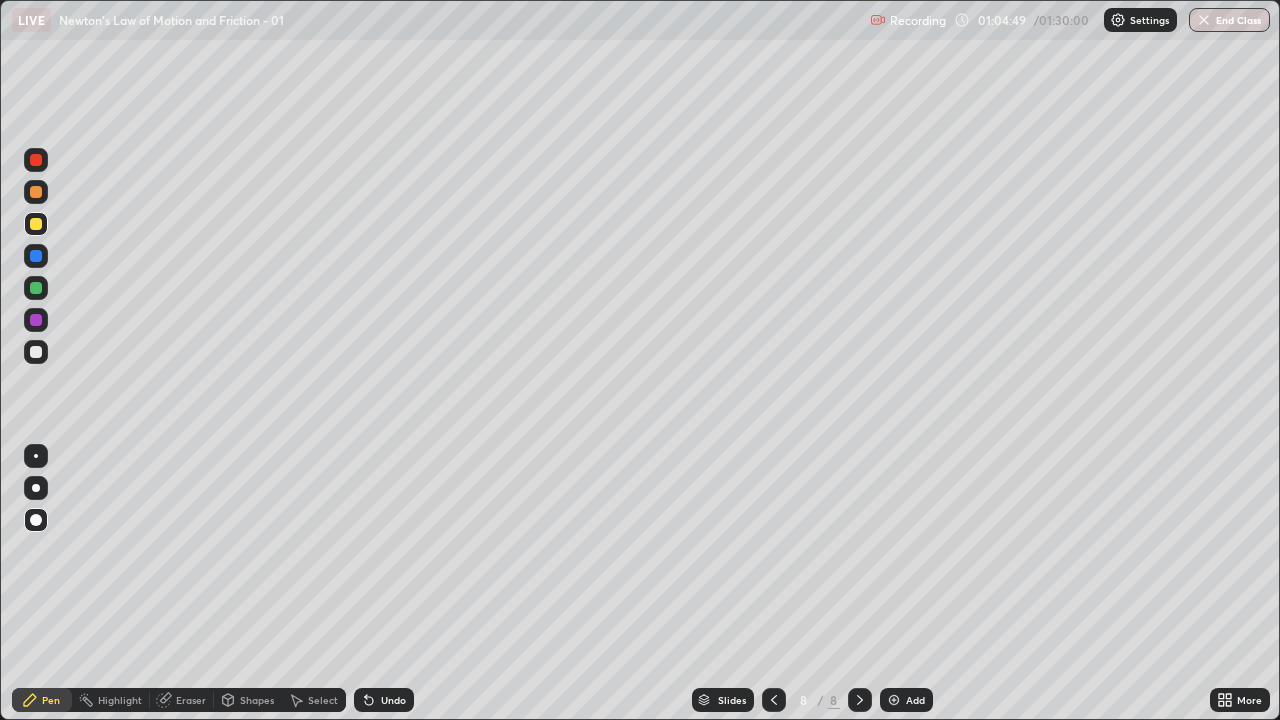 click at bounding box center [36, 288] 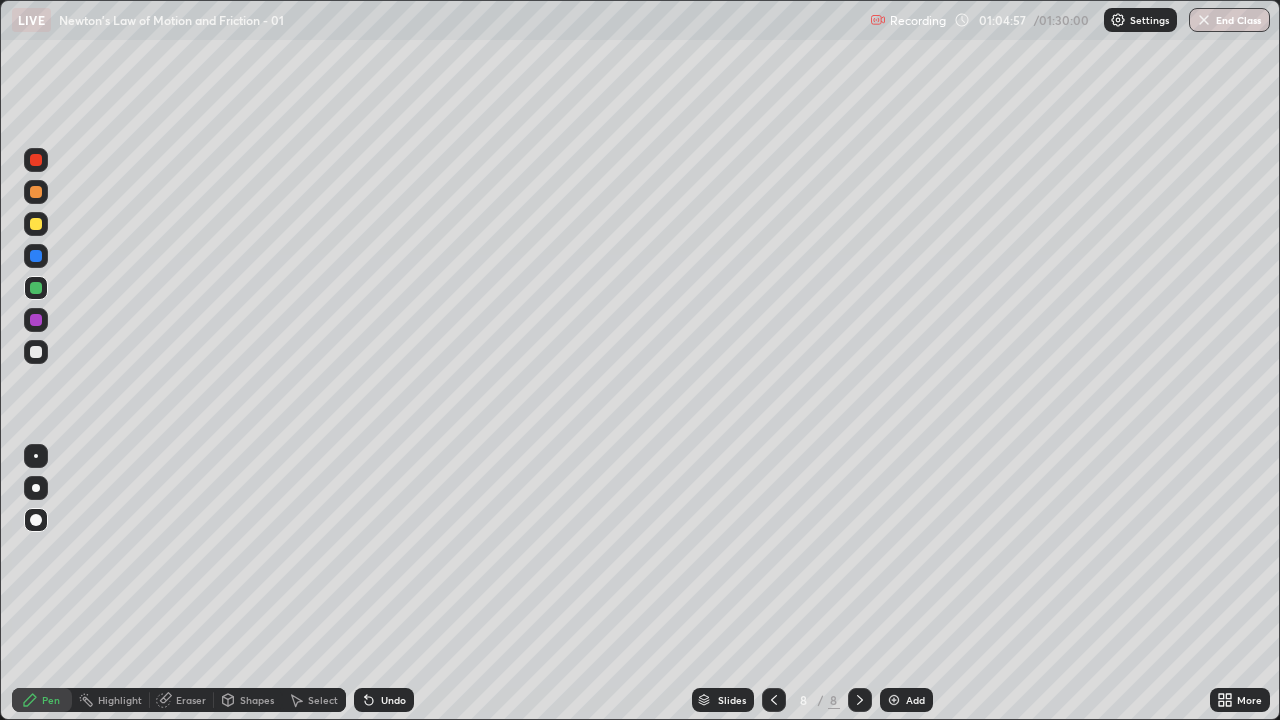 click at bounding box center [36, 320] 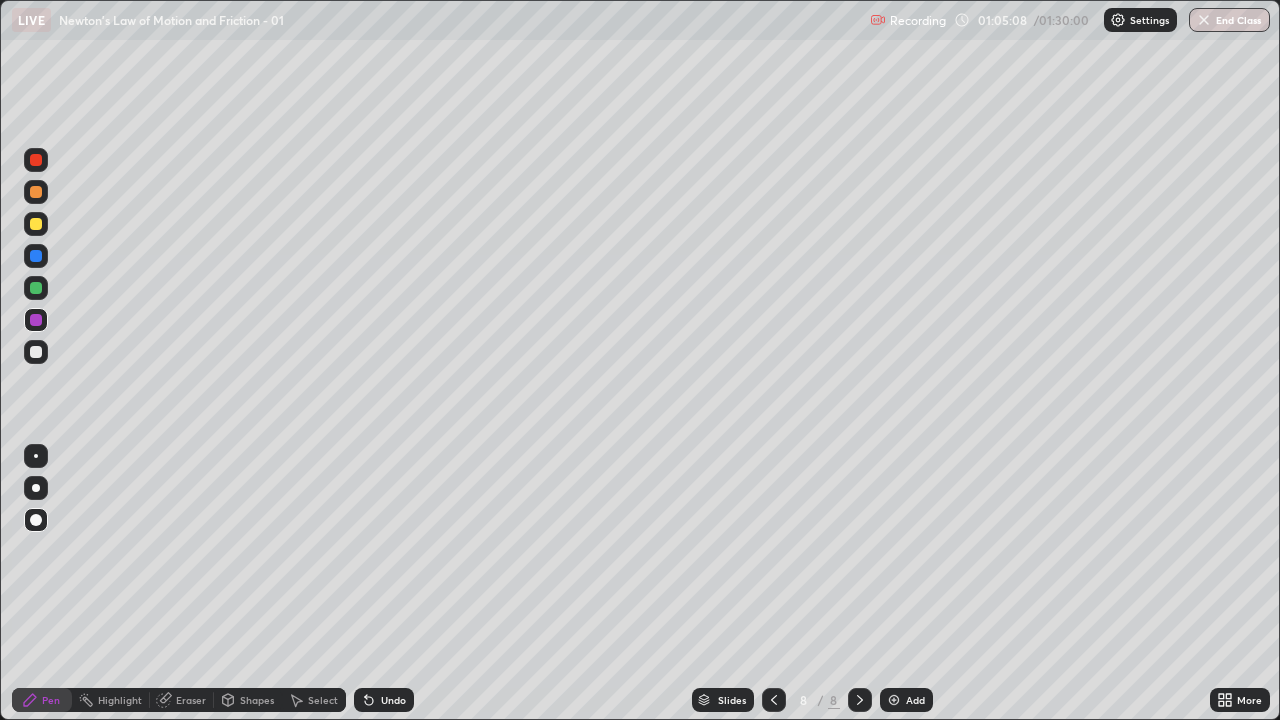 click on "Setting up your live class" at bounding box center [640, 360] 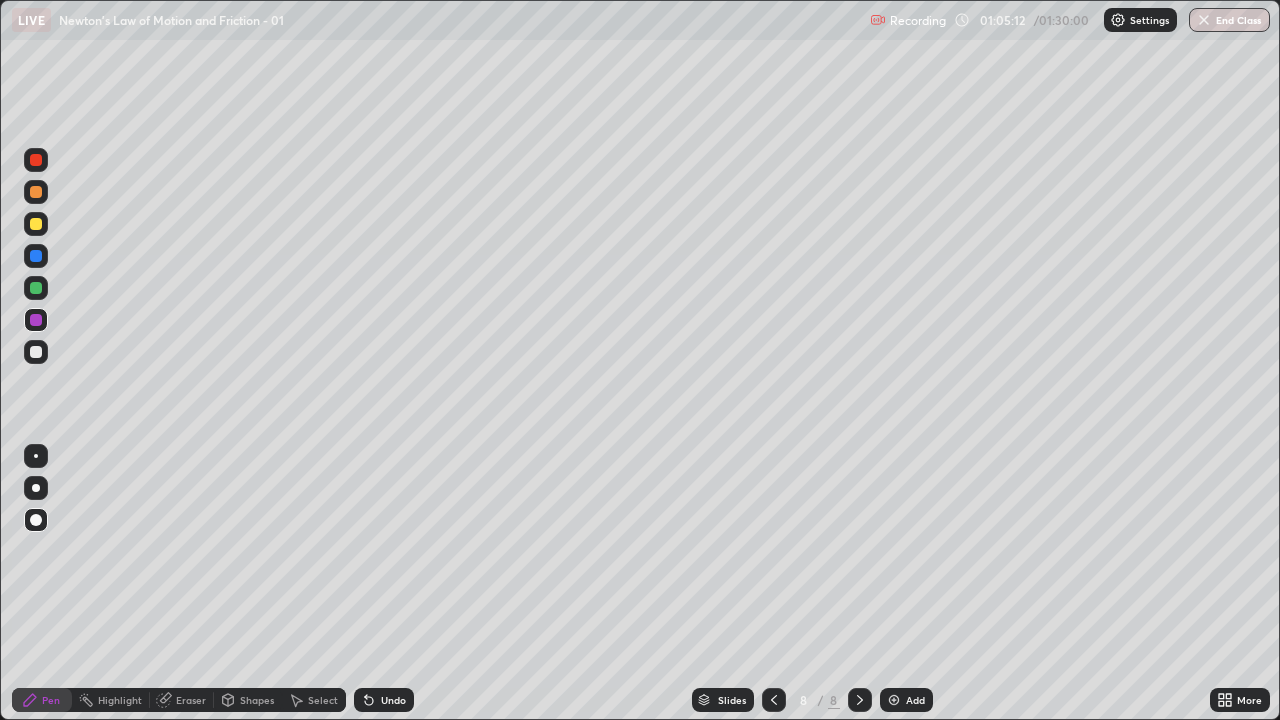 click at bounding box center (36, 352) 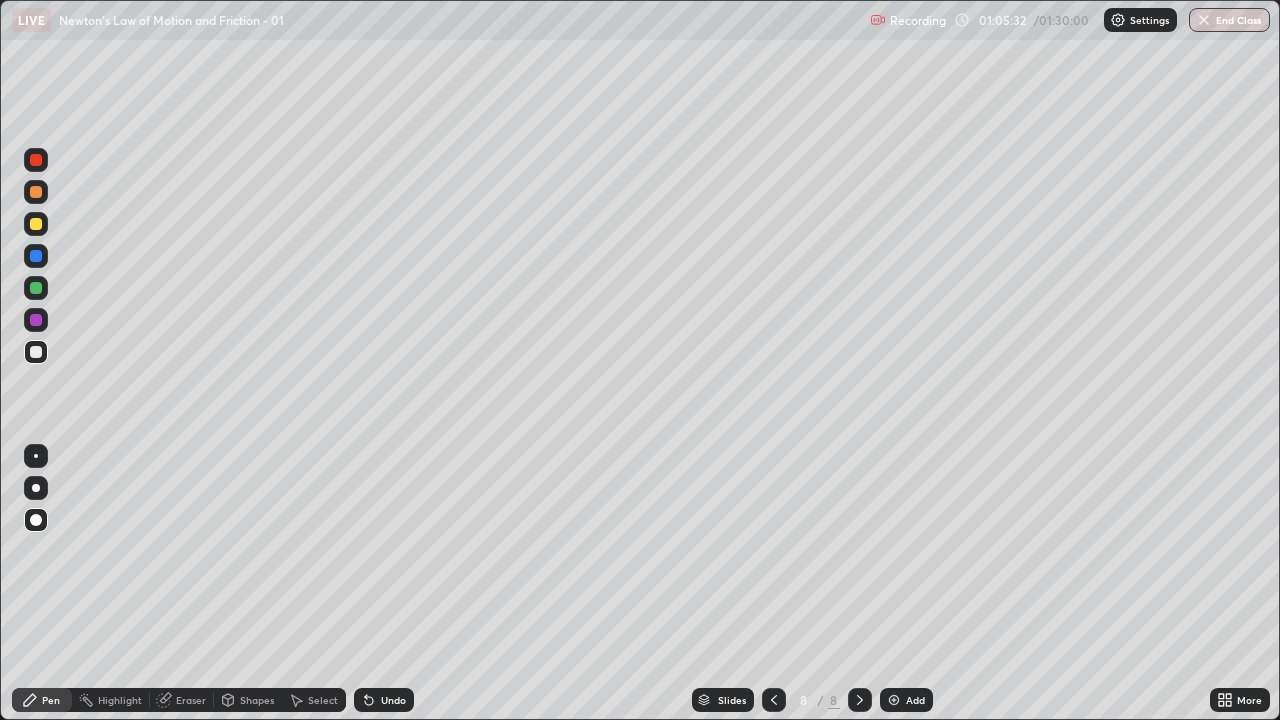 click at bounding box center [36, 288] 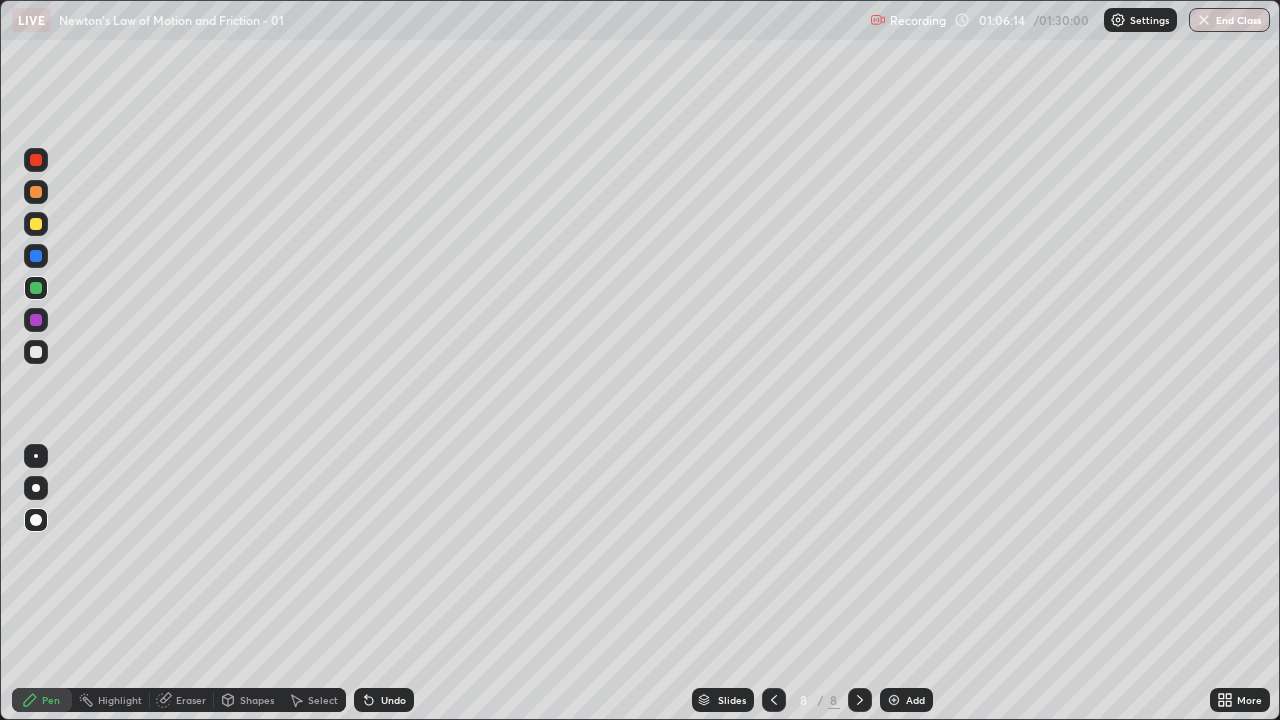 click at bounding box center [36, 224] 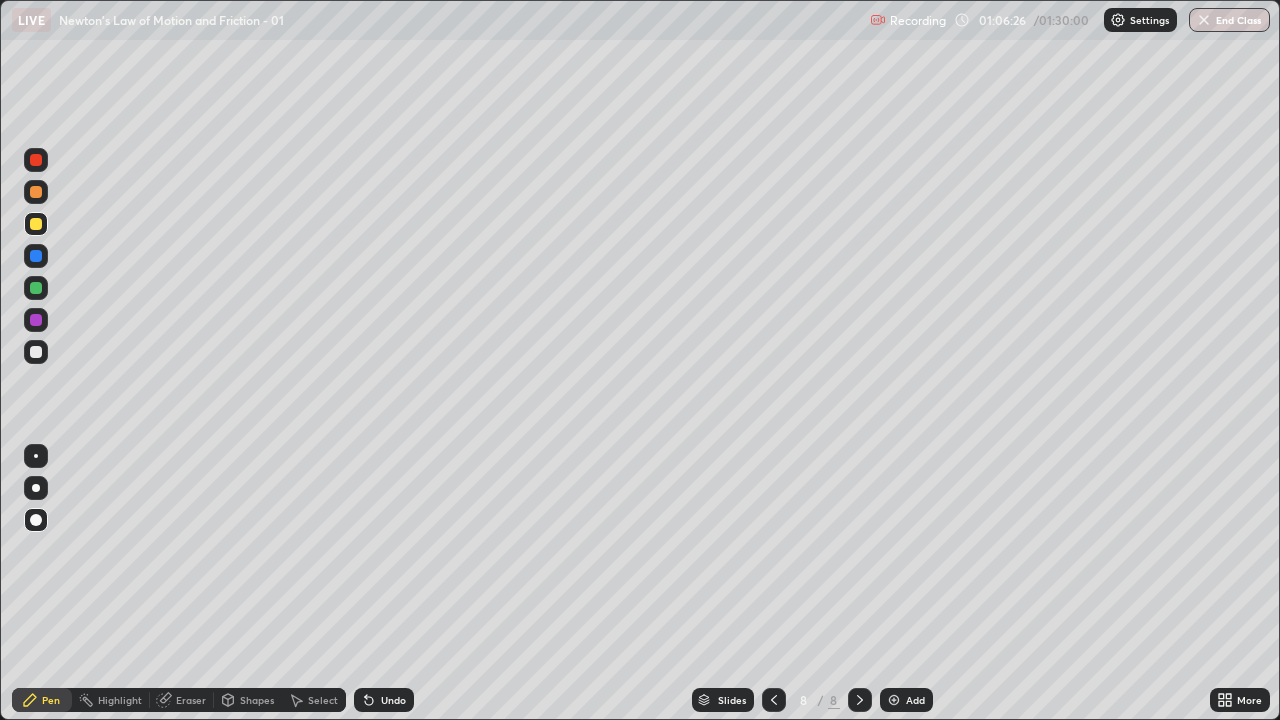click on "Undo" at bounding box center [393, 700] 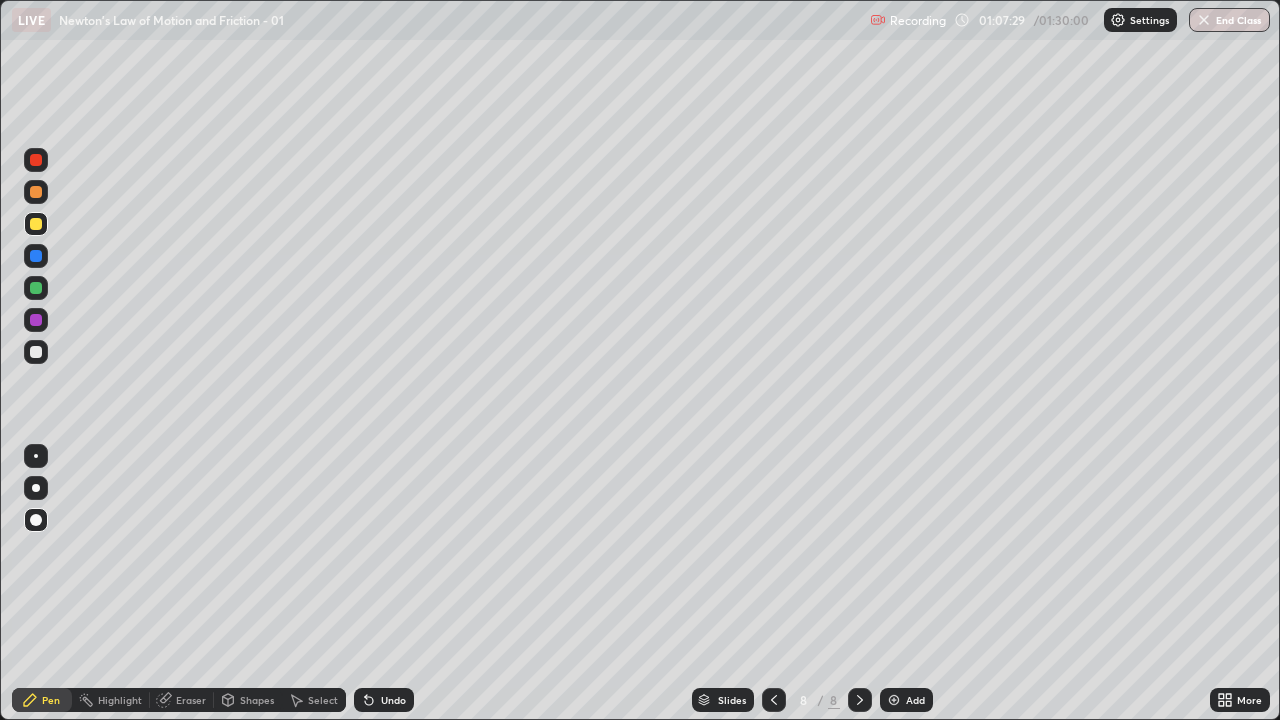 click at bounding box center (36, 352) 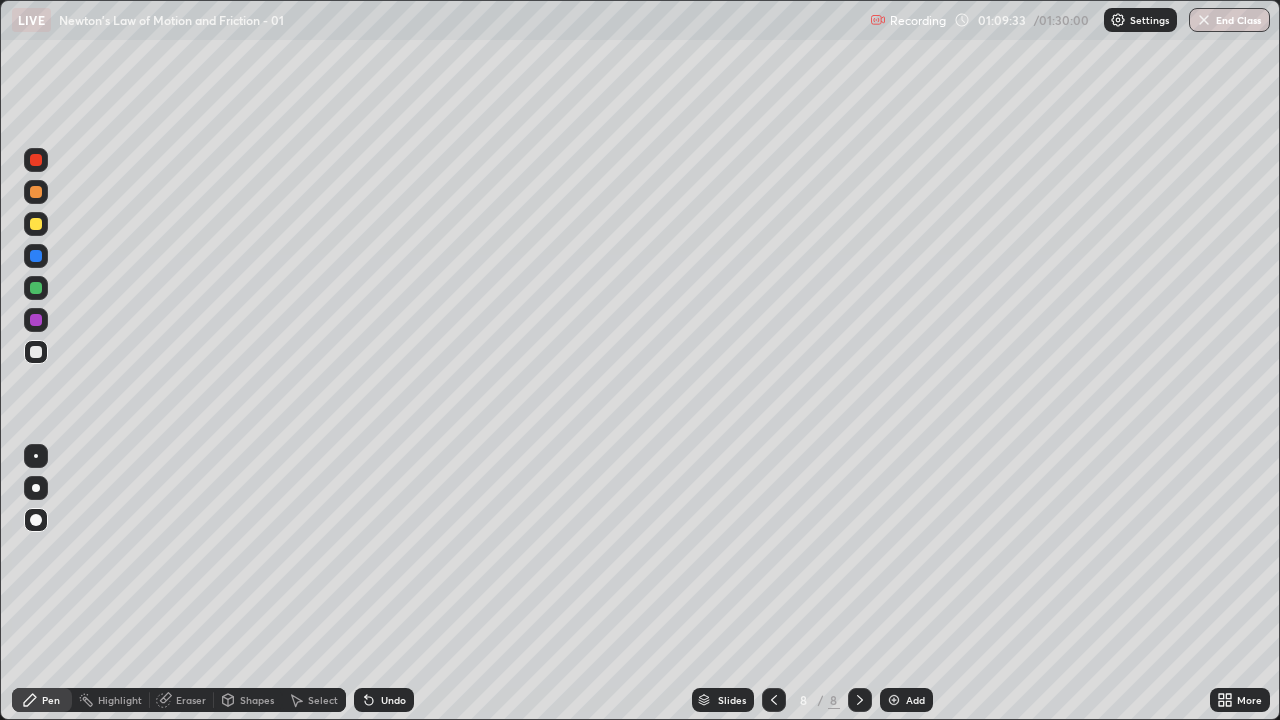click at bounding box center [894, 700] 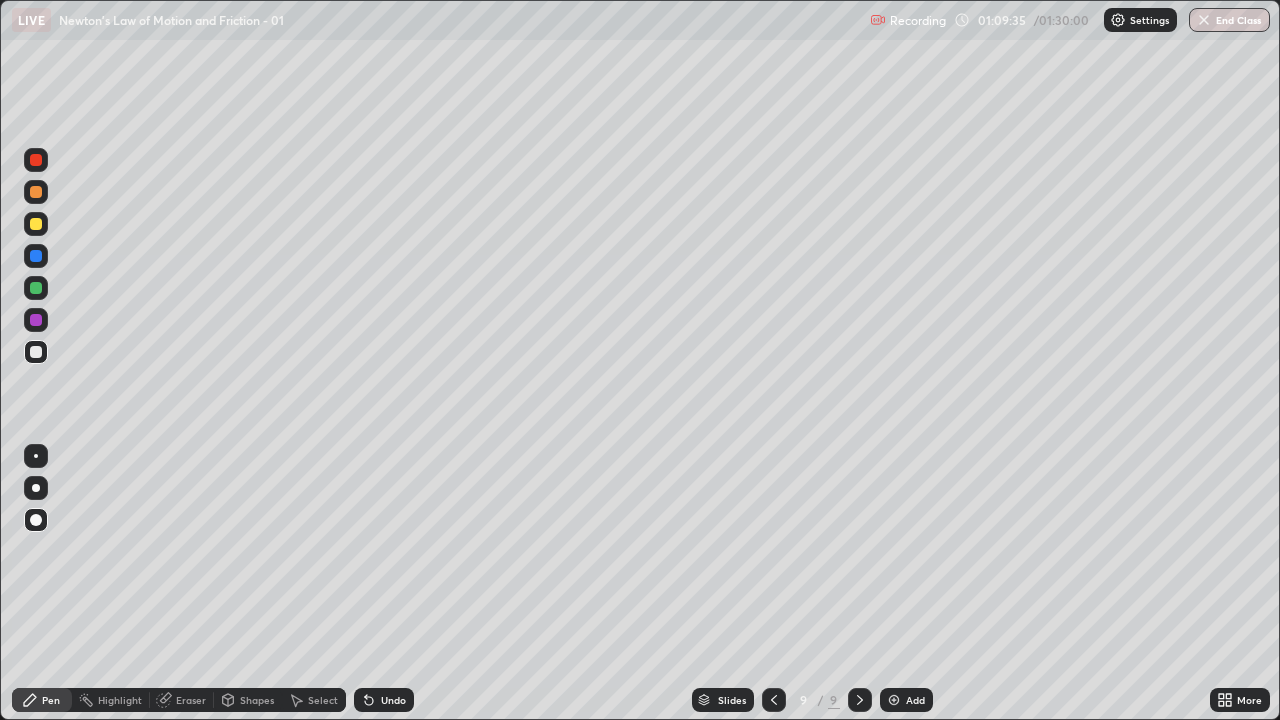 click at bounding box center (36, 320) 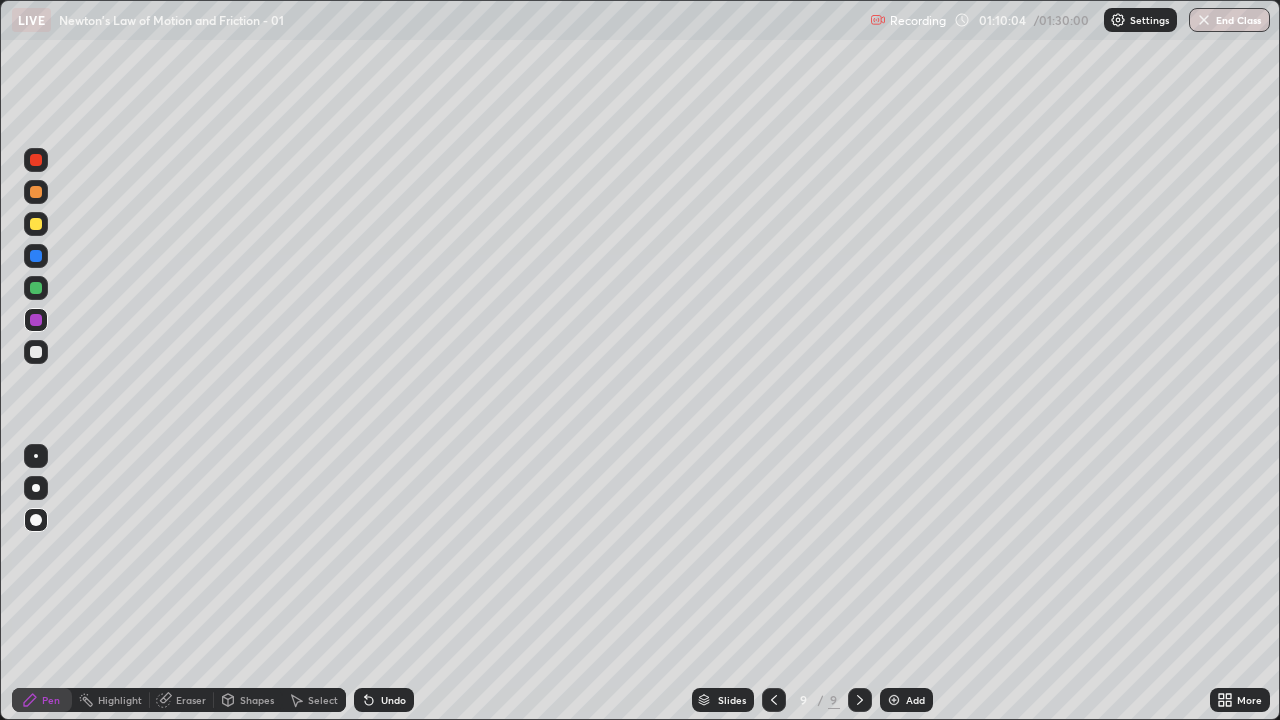 click at bounding box center [36, 160] 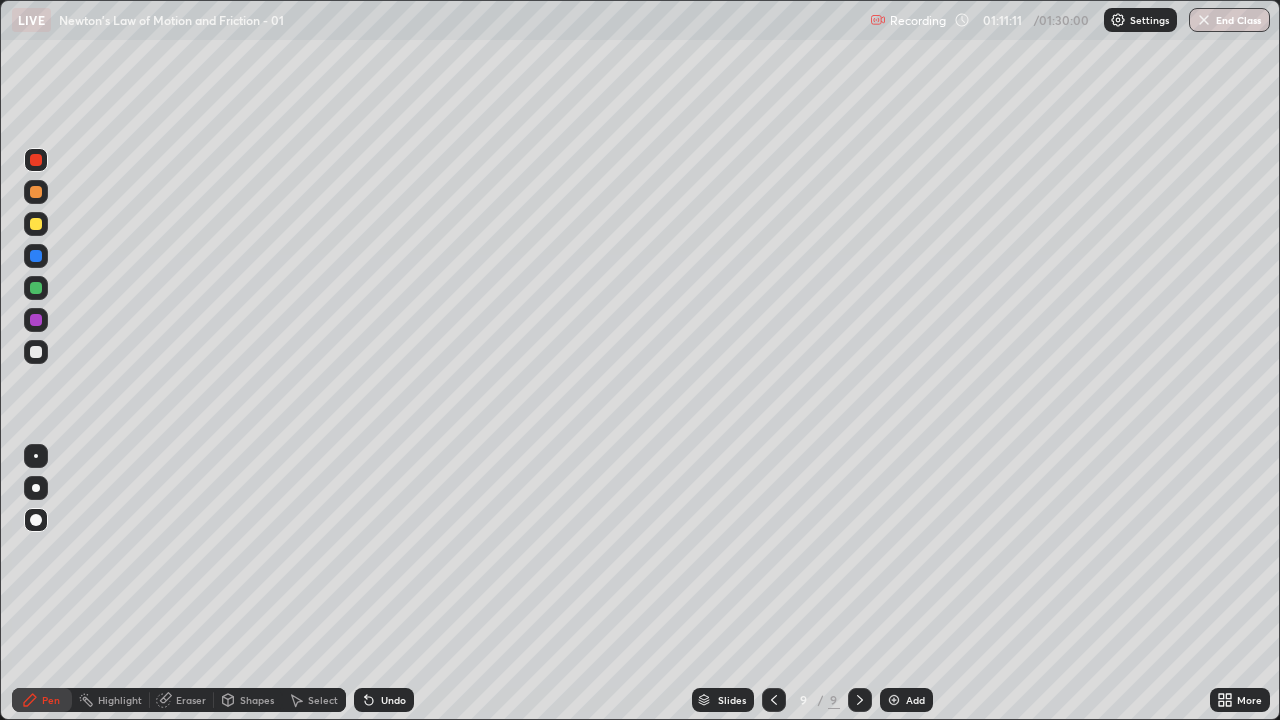 click at bounding box center (36, 288) 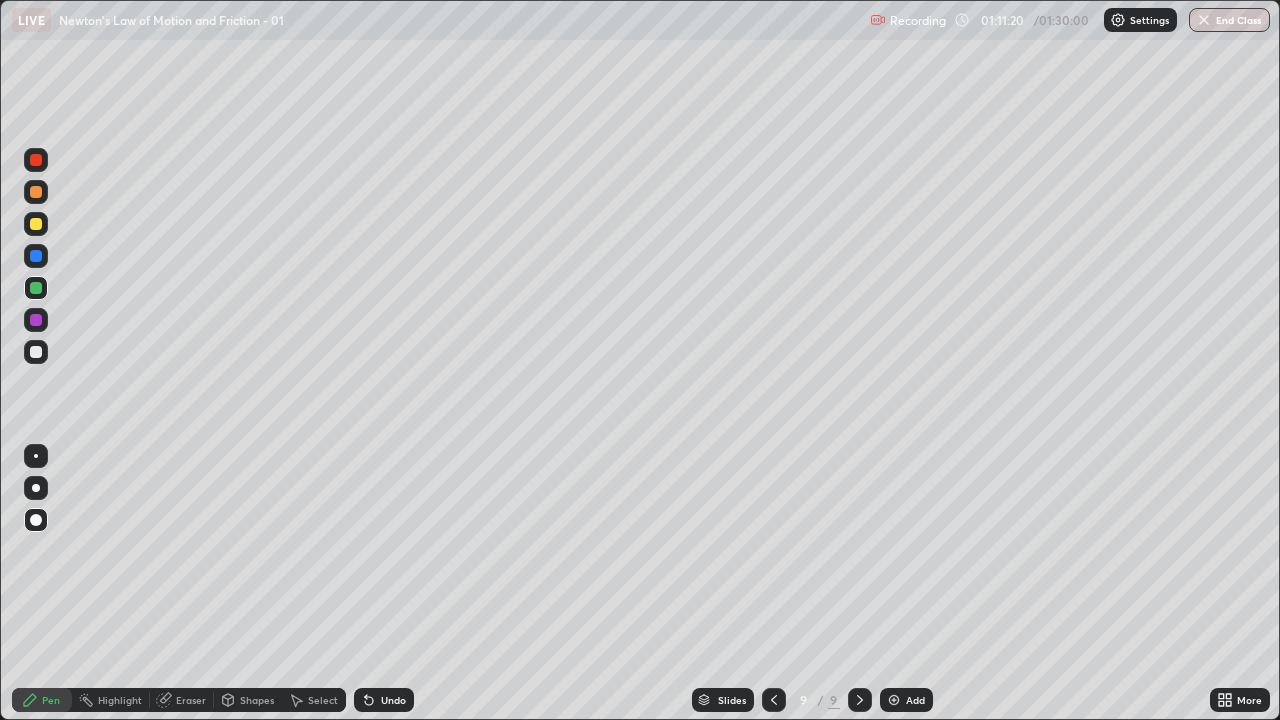 click at bounding box center [36, 320] 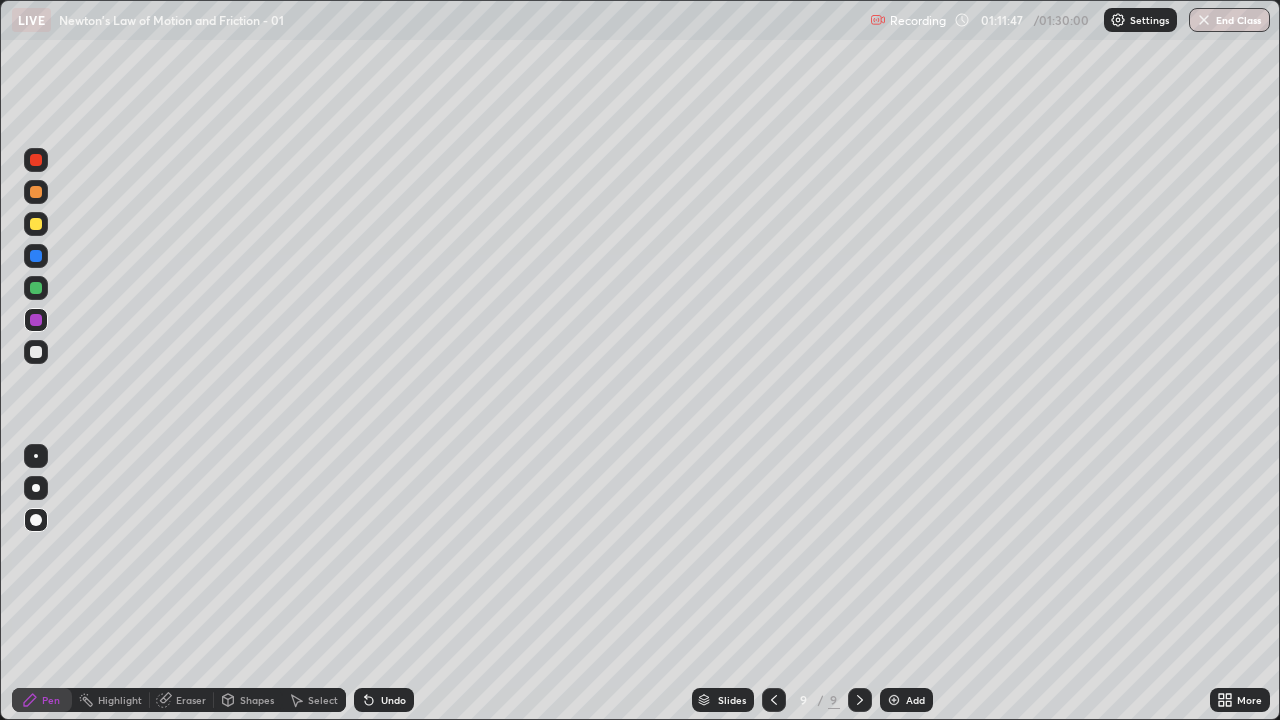click at bounding box center (36, 352) 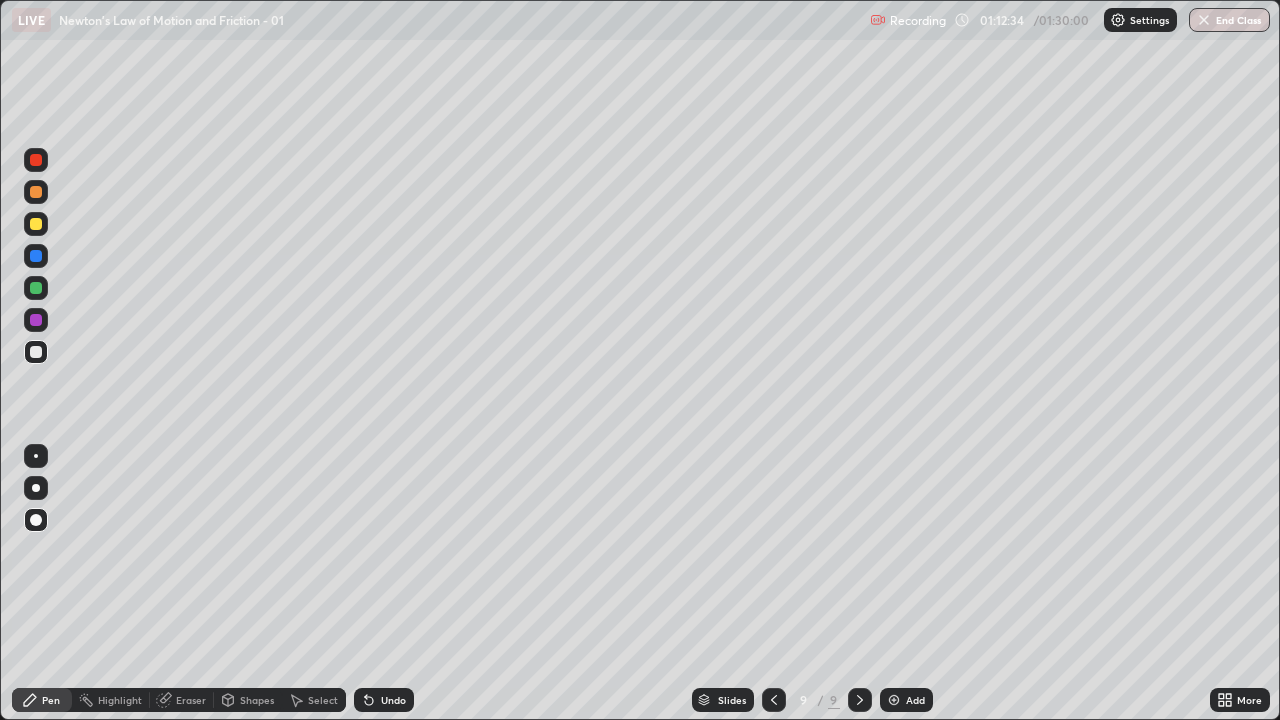 click 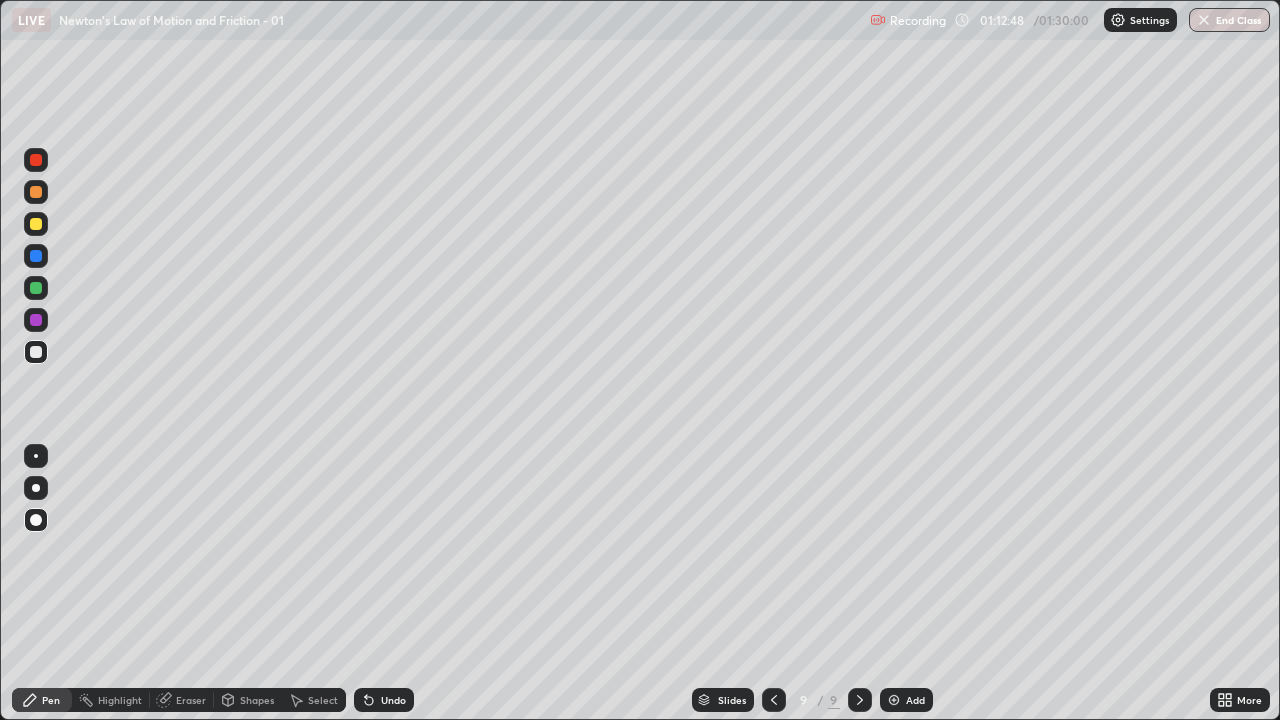 click at bounding box center [36, 320] 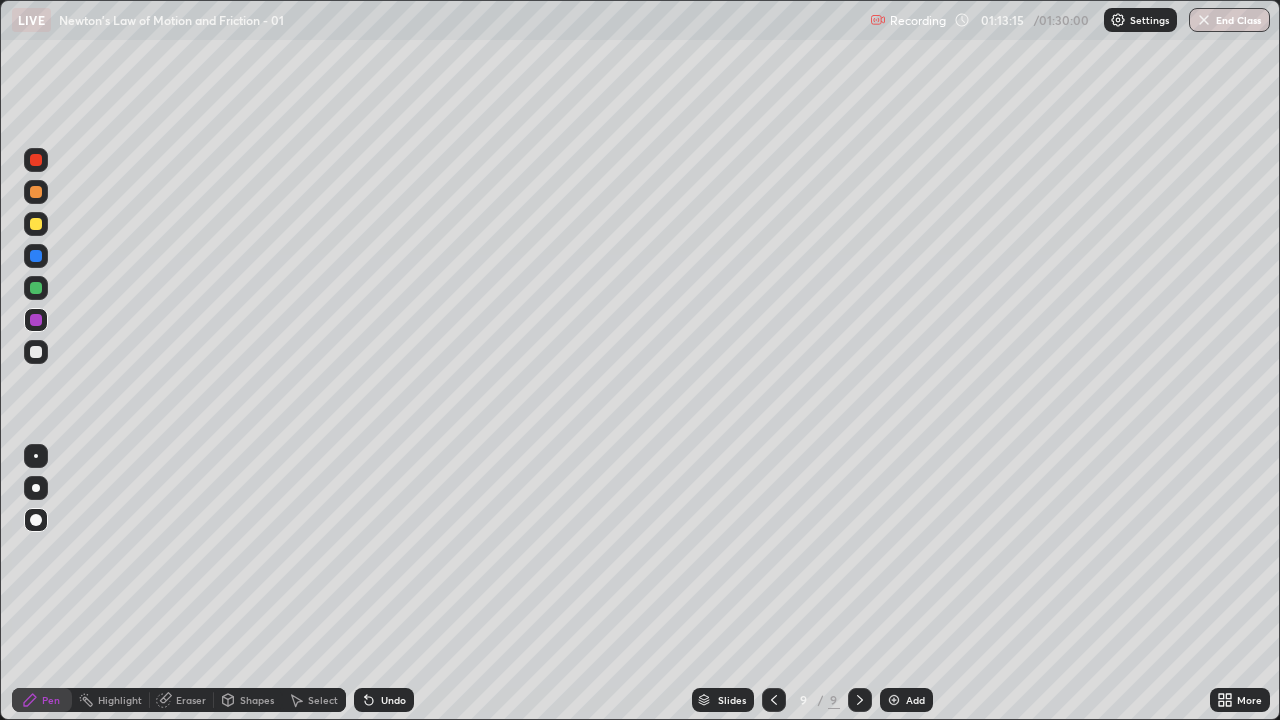 click at bounding box center [36, 256] 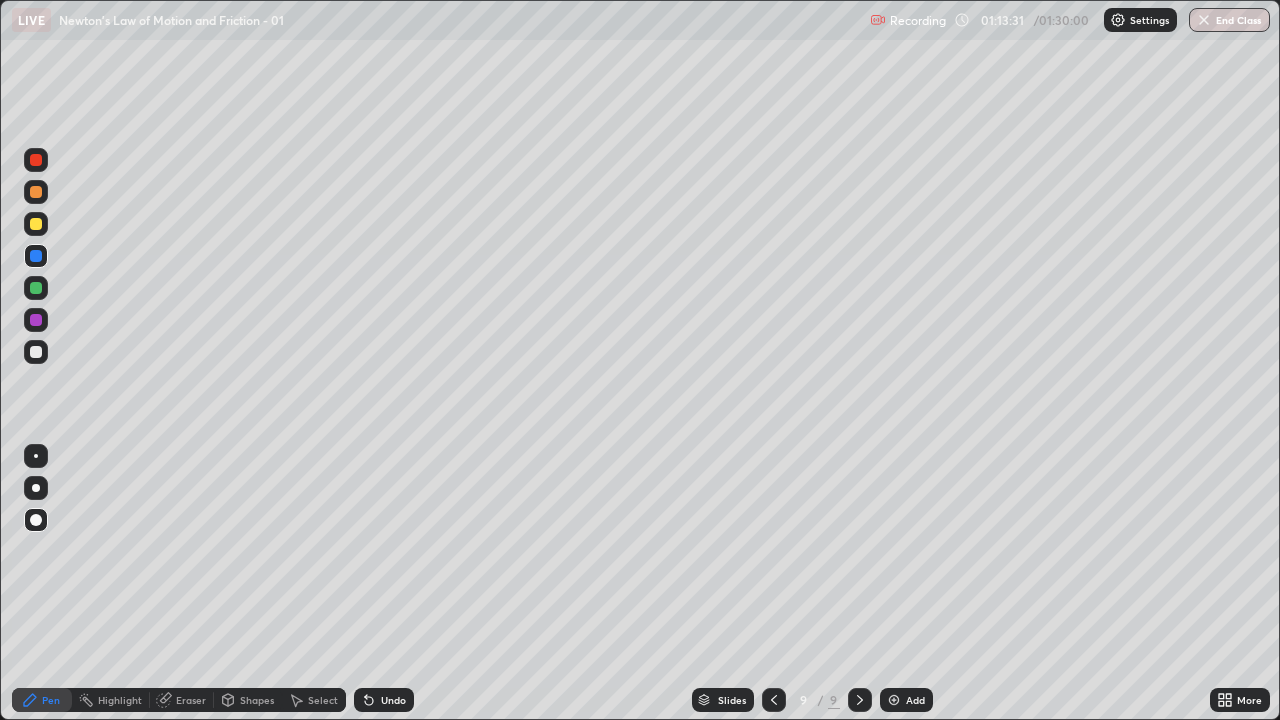 click at bounding box center [36, 288] 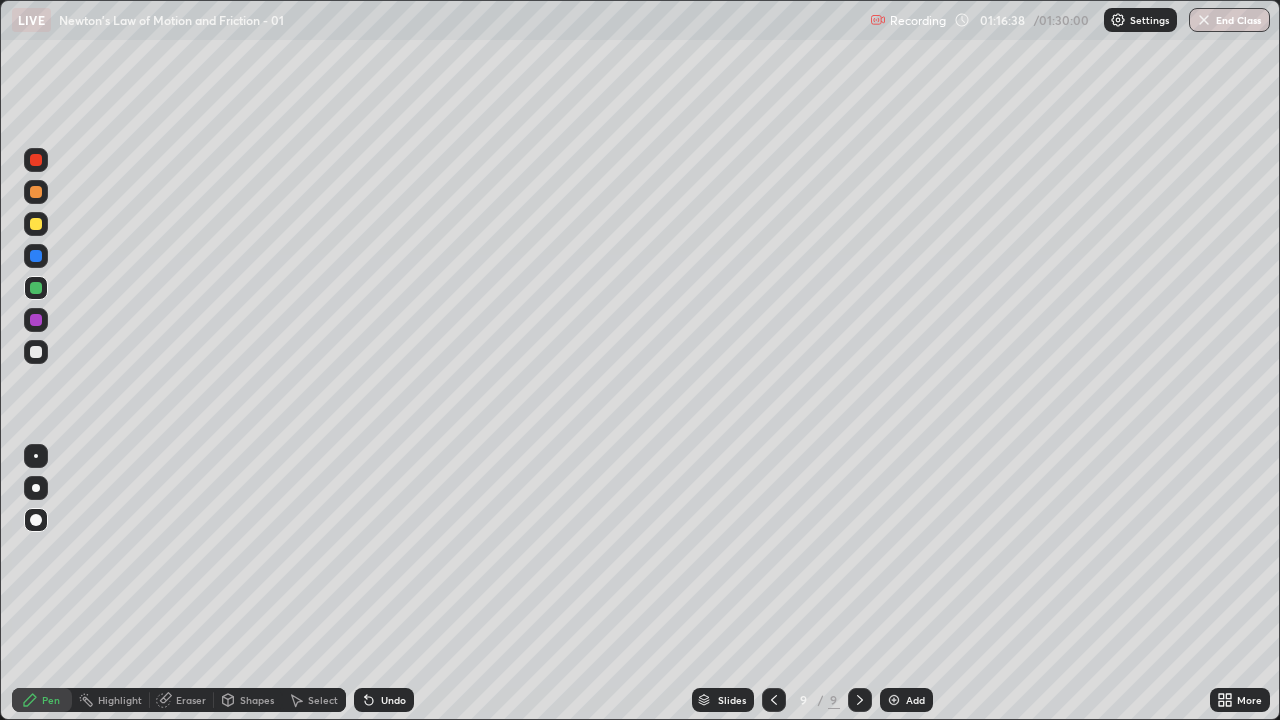 click at bounding box center [36, 224] 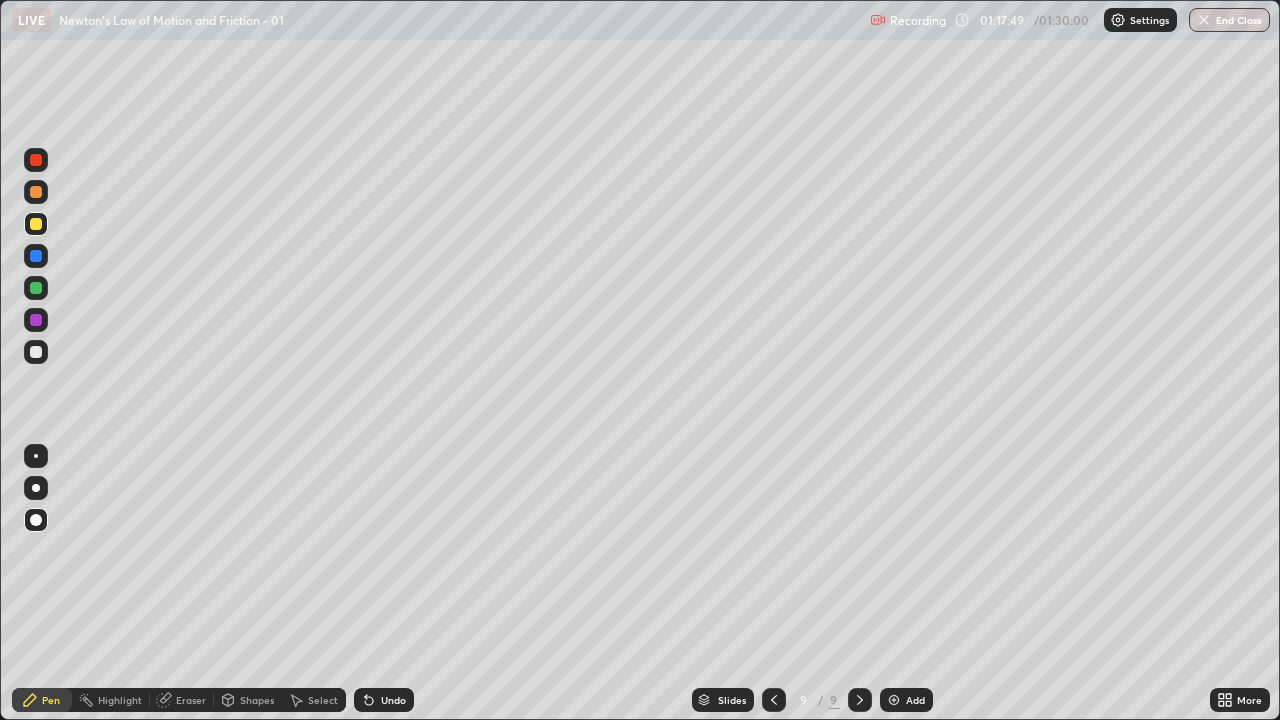 click on "Undo" at bounding box center (393, 700) 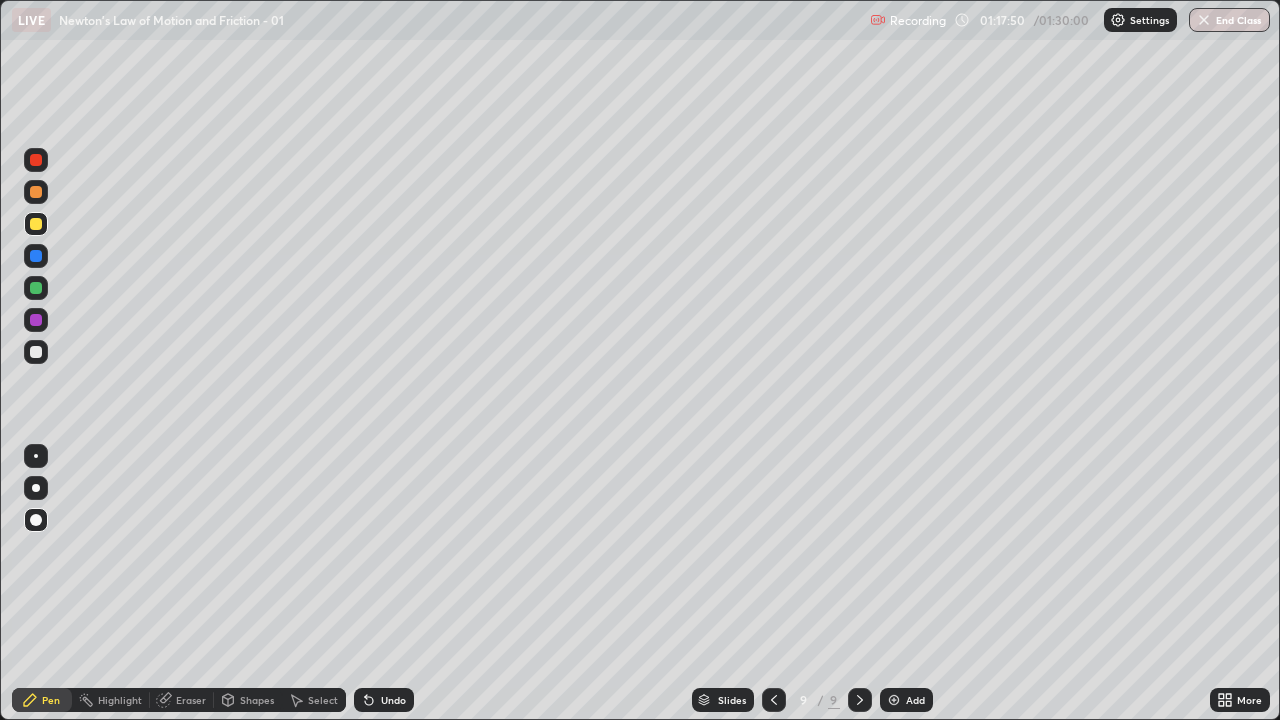 click on "Undo" at bounding box center (384, 700) 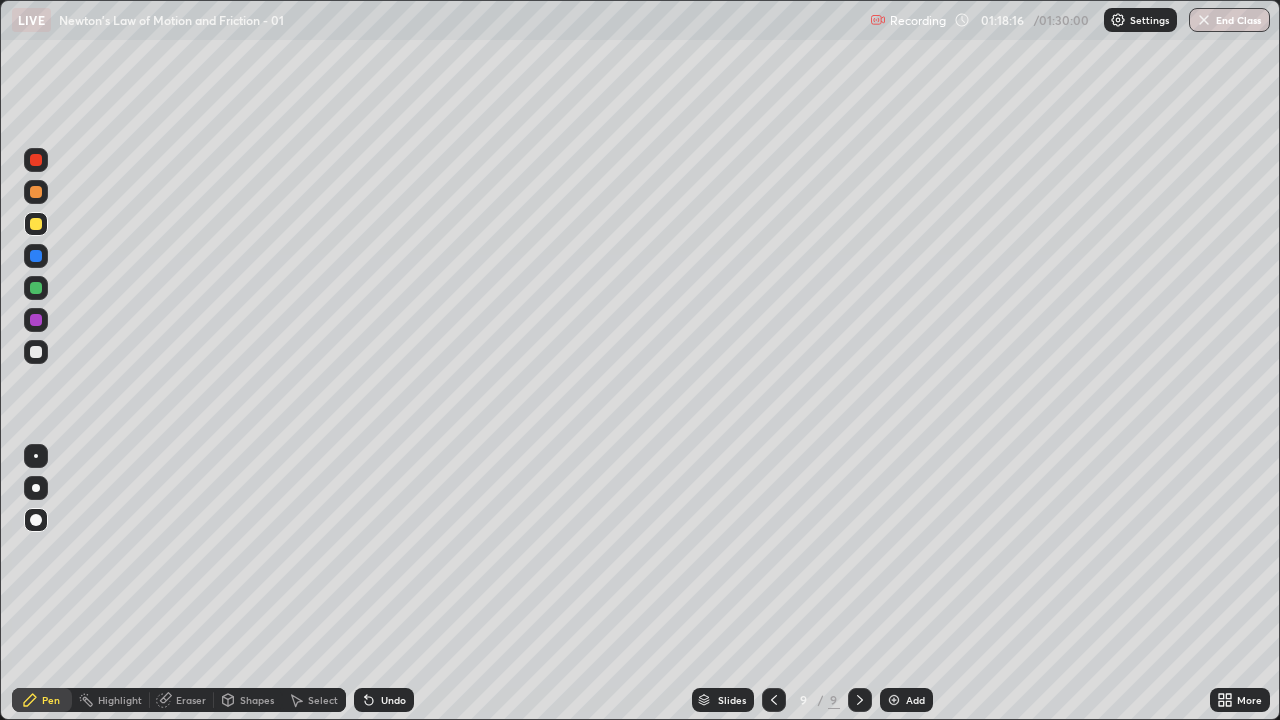 click at bounding box center (36, 288) 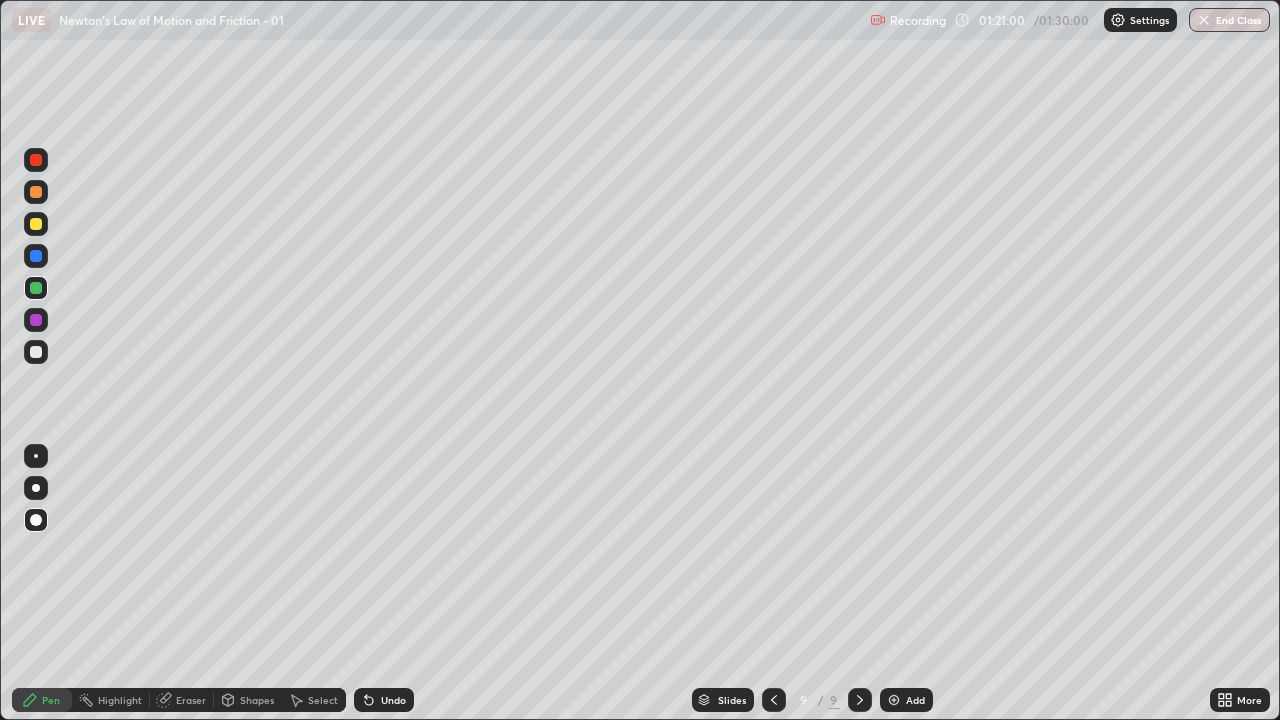 click on "Add" at bounding box center (915, 700) 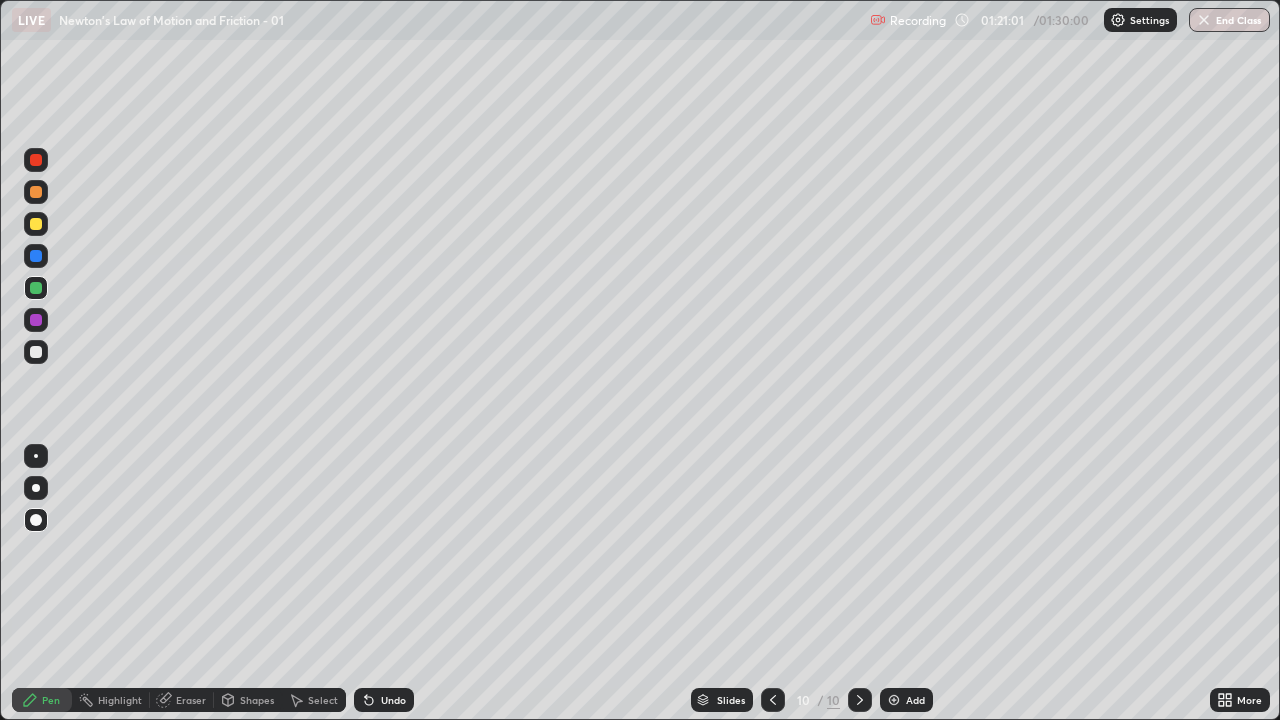 click at bounding box center [36, 352] 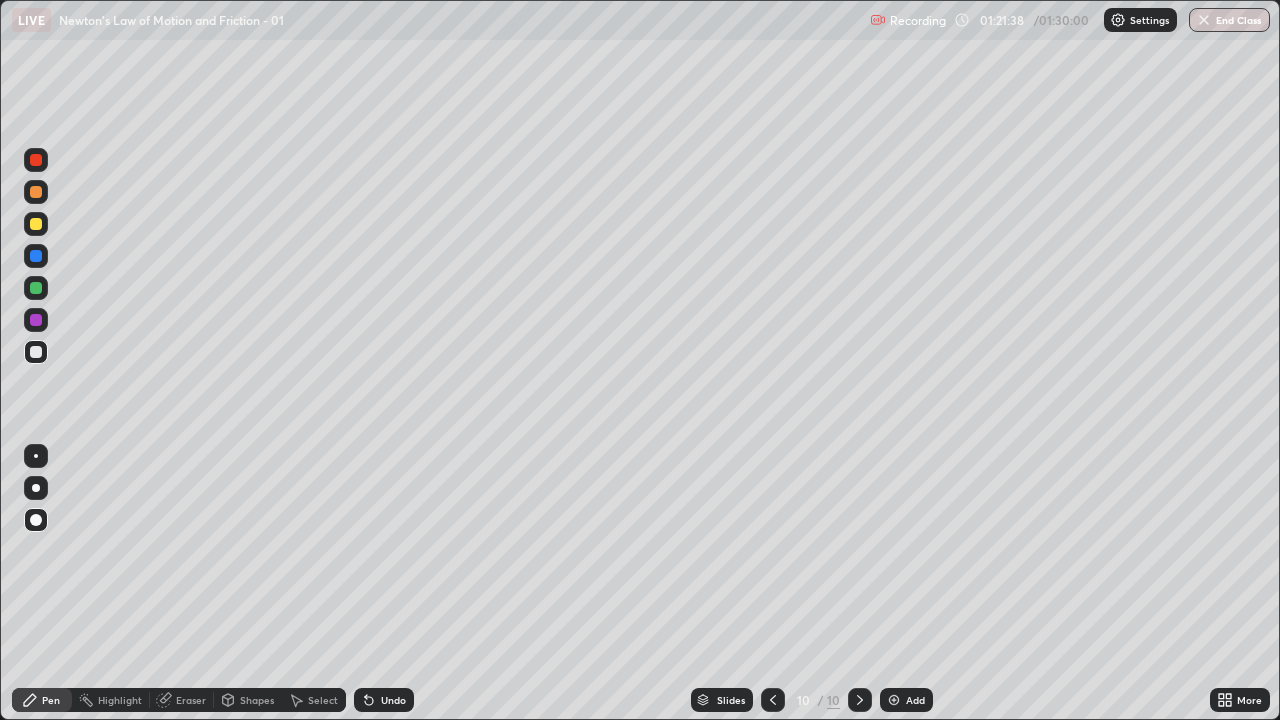 click on "Undo" at bounding box center [393, 700] 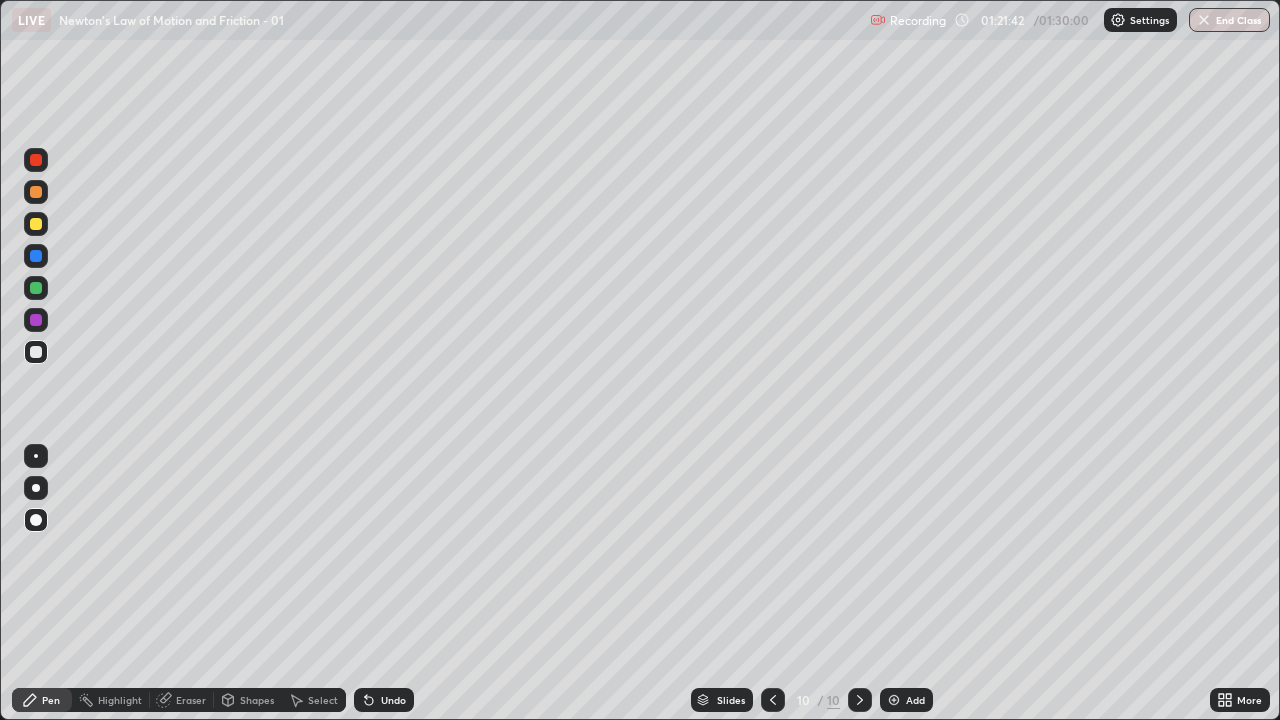 click at bounding box center [36, 352] 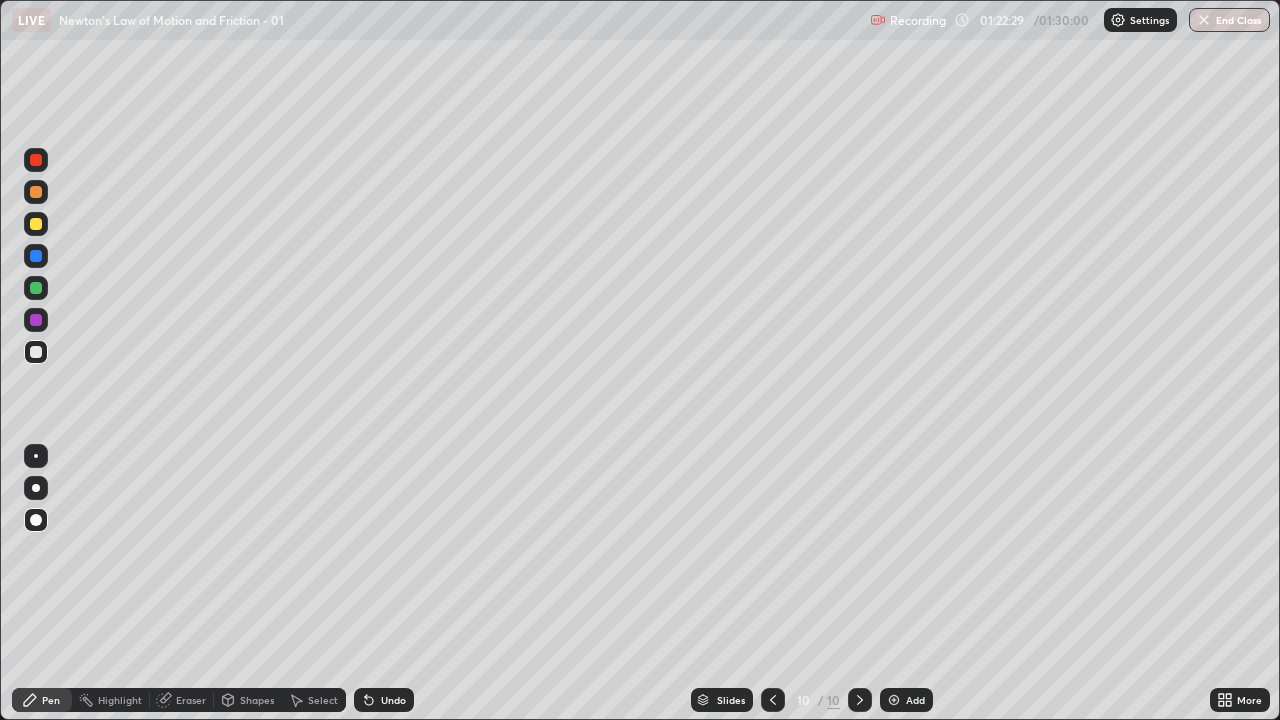 click at bounding box center (36, 288) 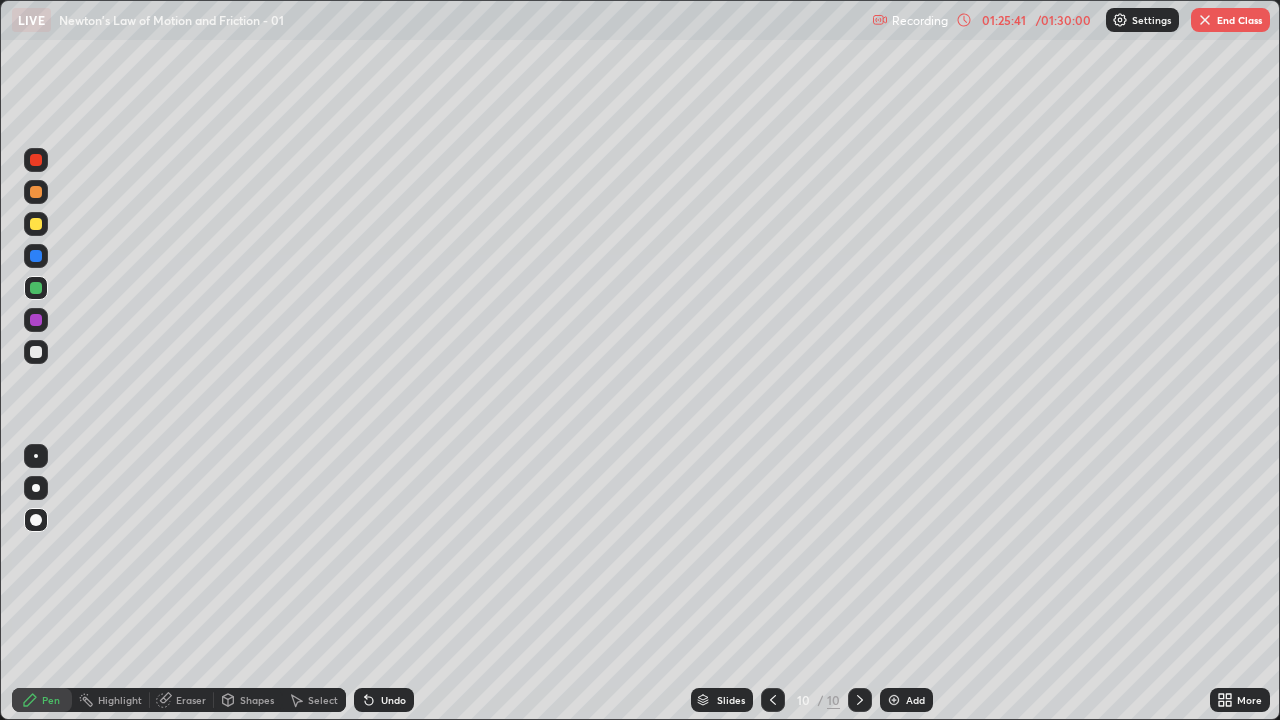 click on "End Class" at bounding box center [1230, 20] 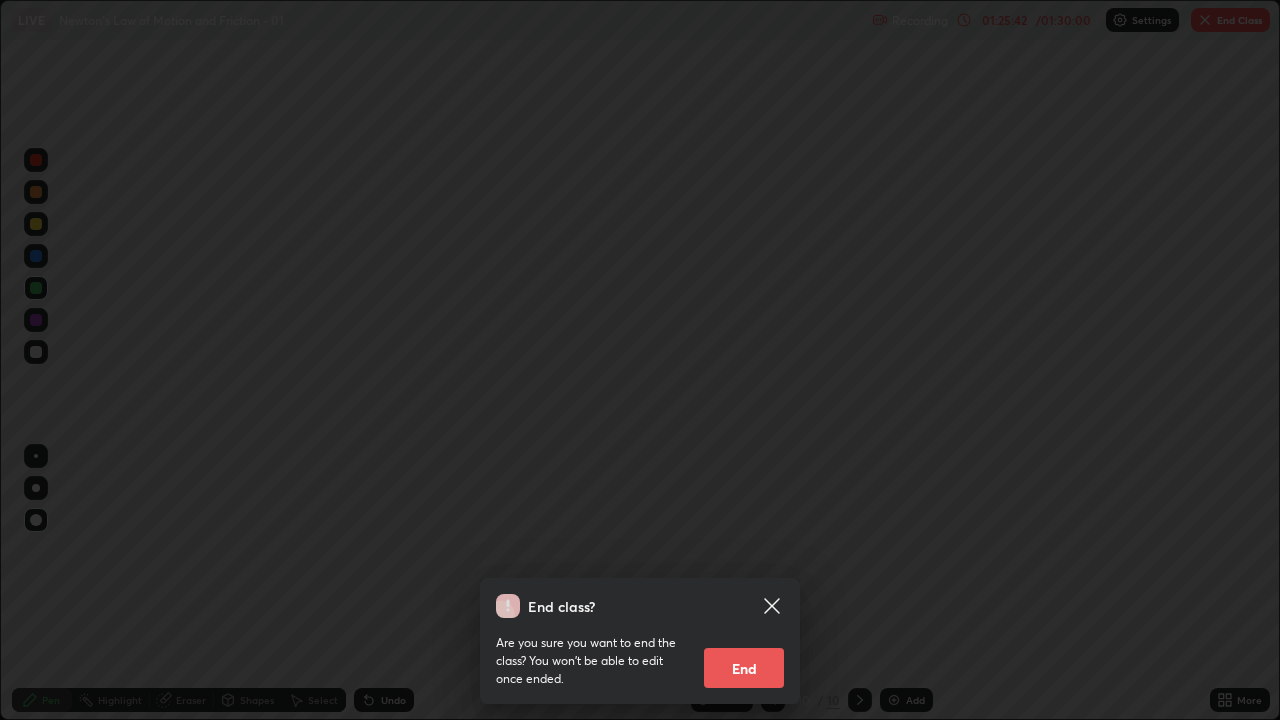click on "End" at bounding box center (744, 668) 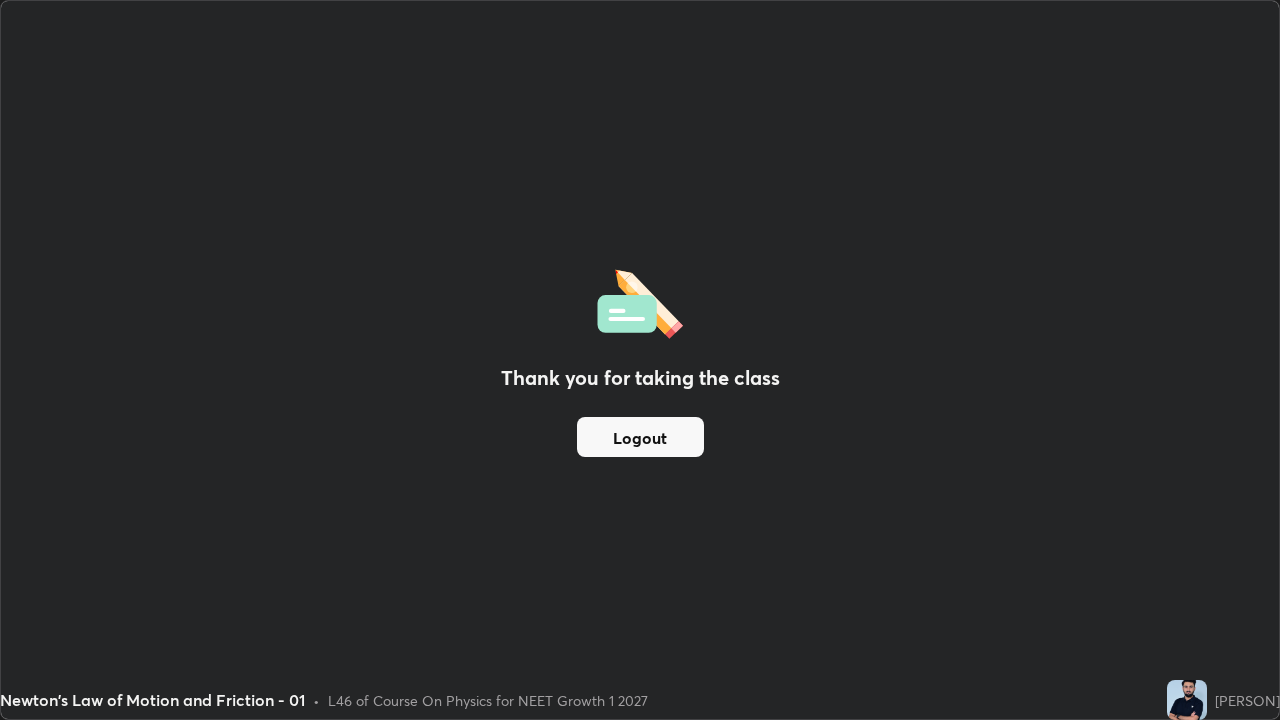 click on "Thank you for taking the class Logout" at bounding box center (640, 360) 